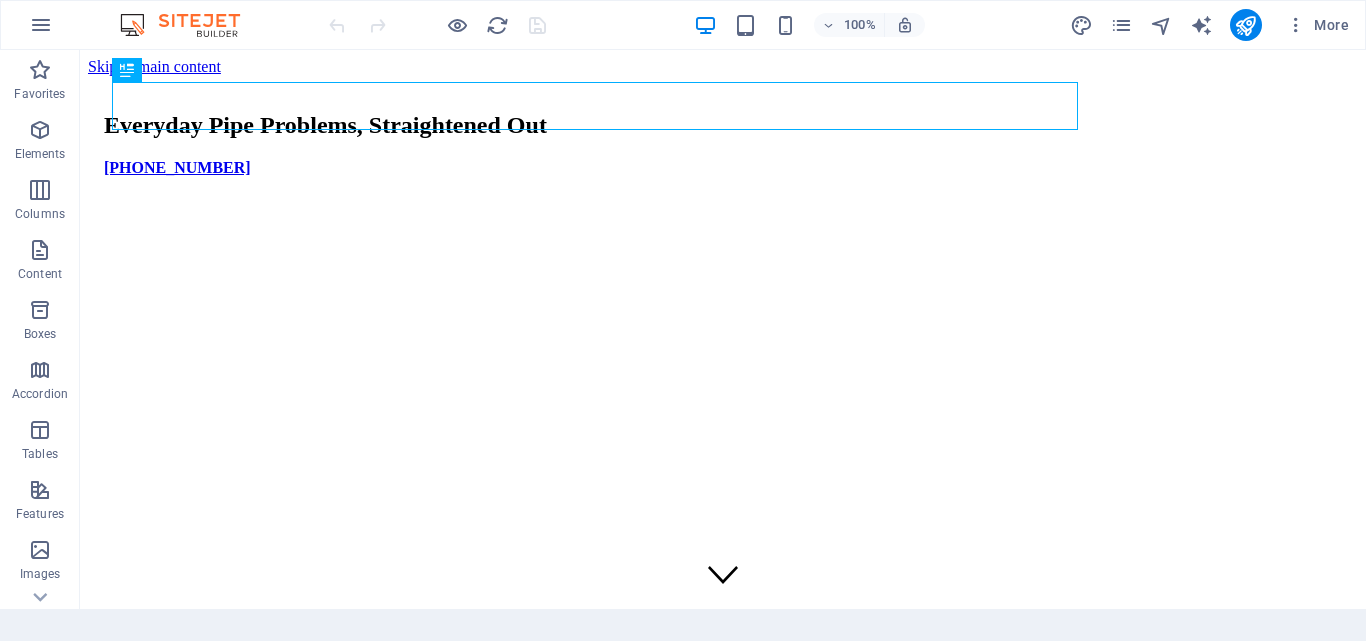 scroll, scrollTop: 0, scrollLeft: 0, axis: both 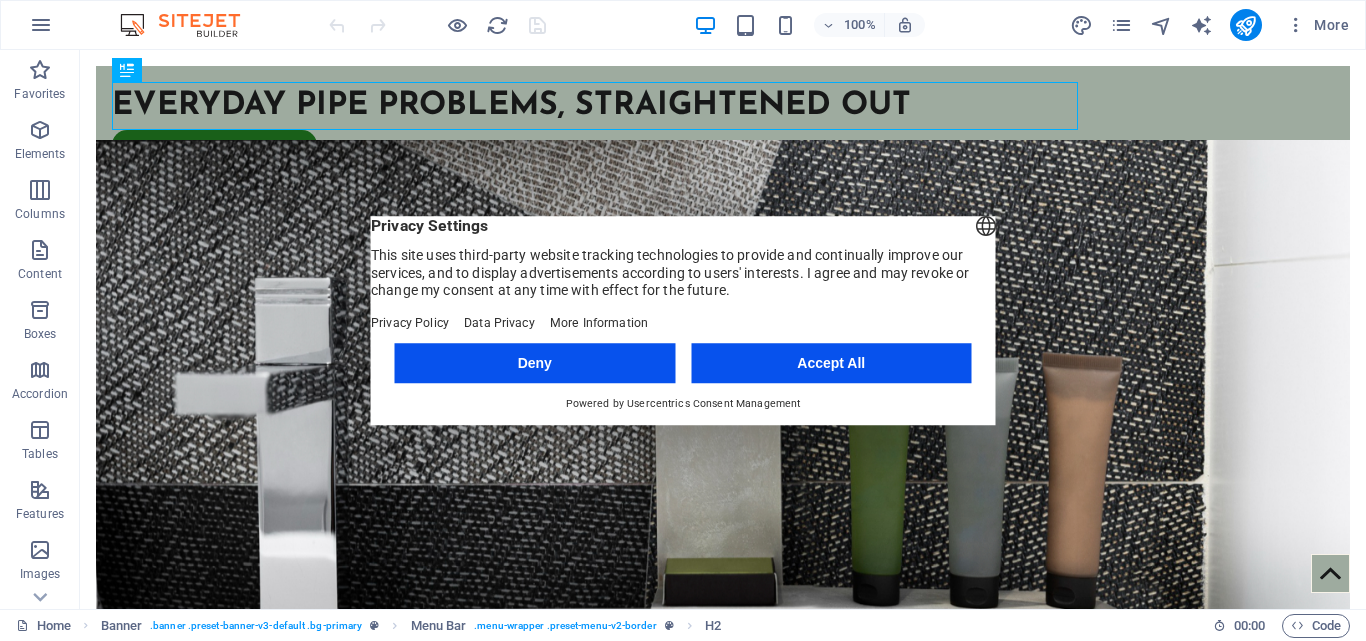 click on "Deny" at bounding box center [535, 363] 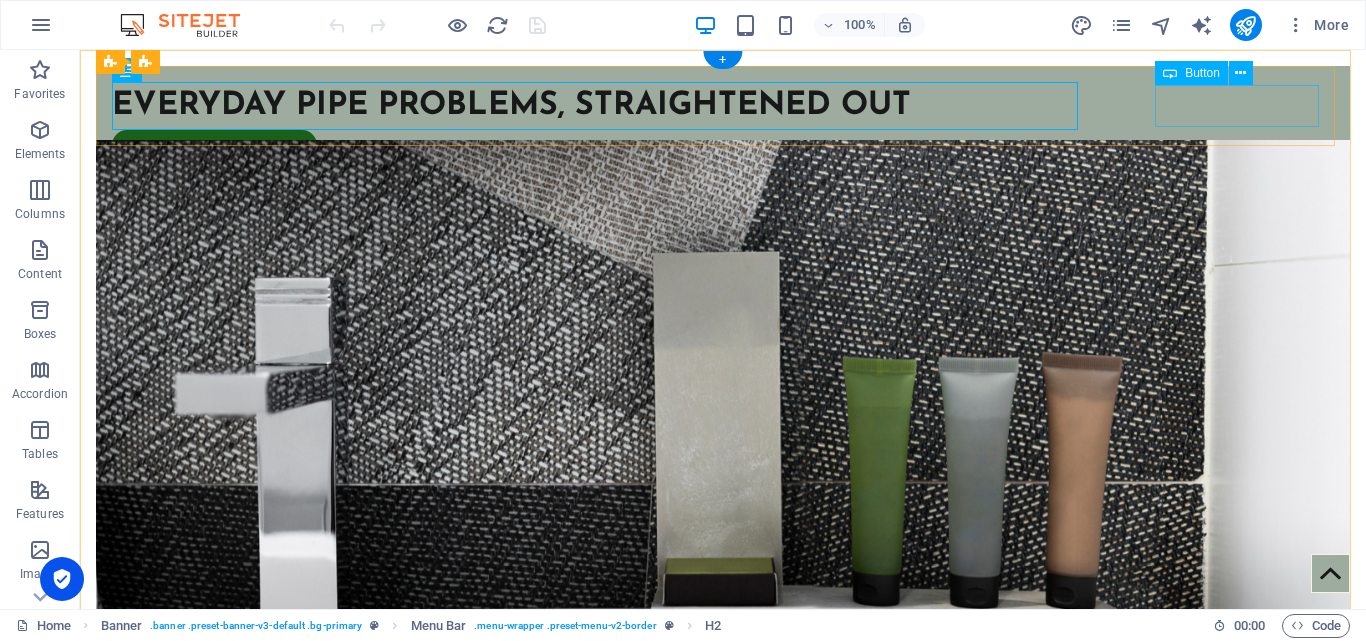 click on "[PHONE_NUMBER]" at bounding box center (723, 151) 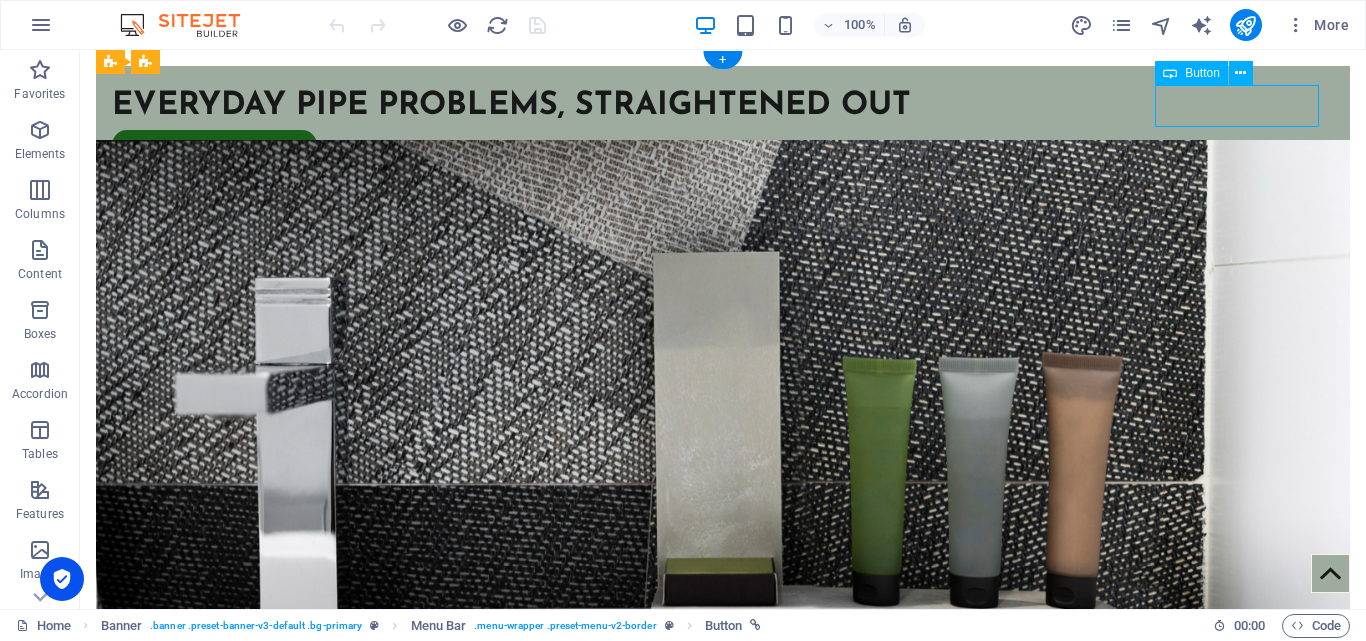 click on "[PHONE_NUMBER]" at bounding box center [723, 151] 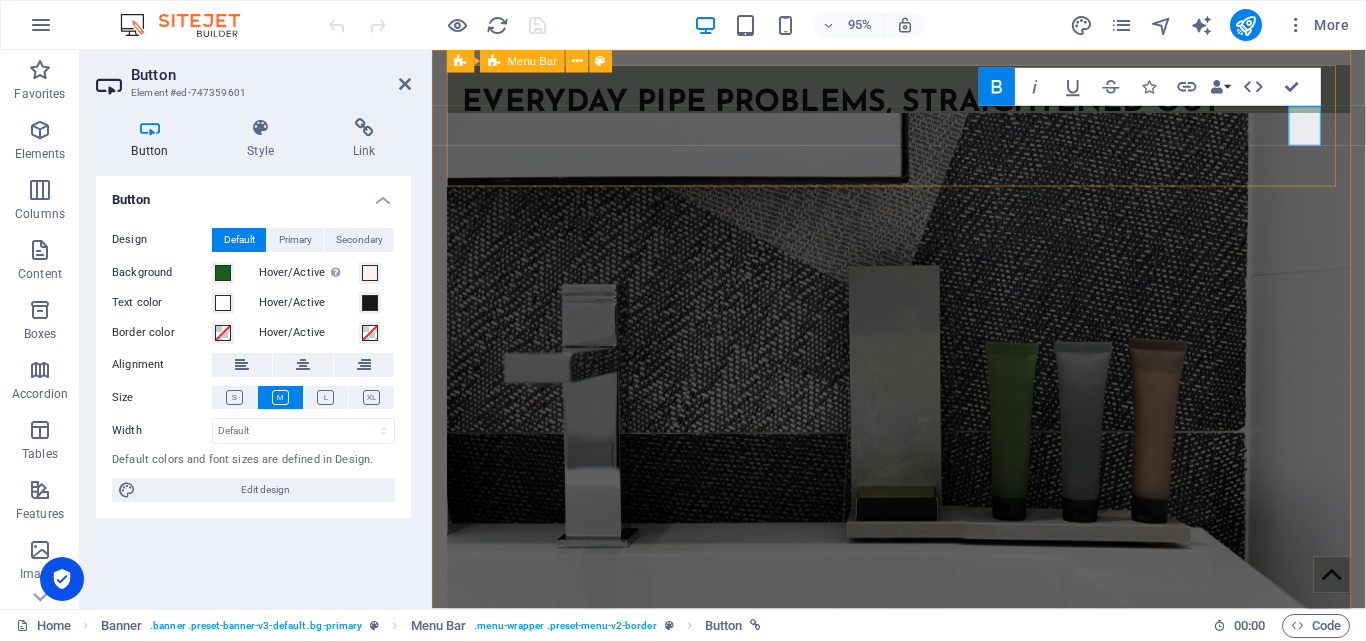 type 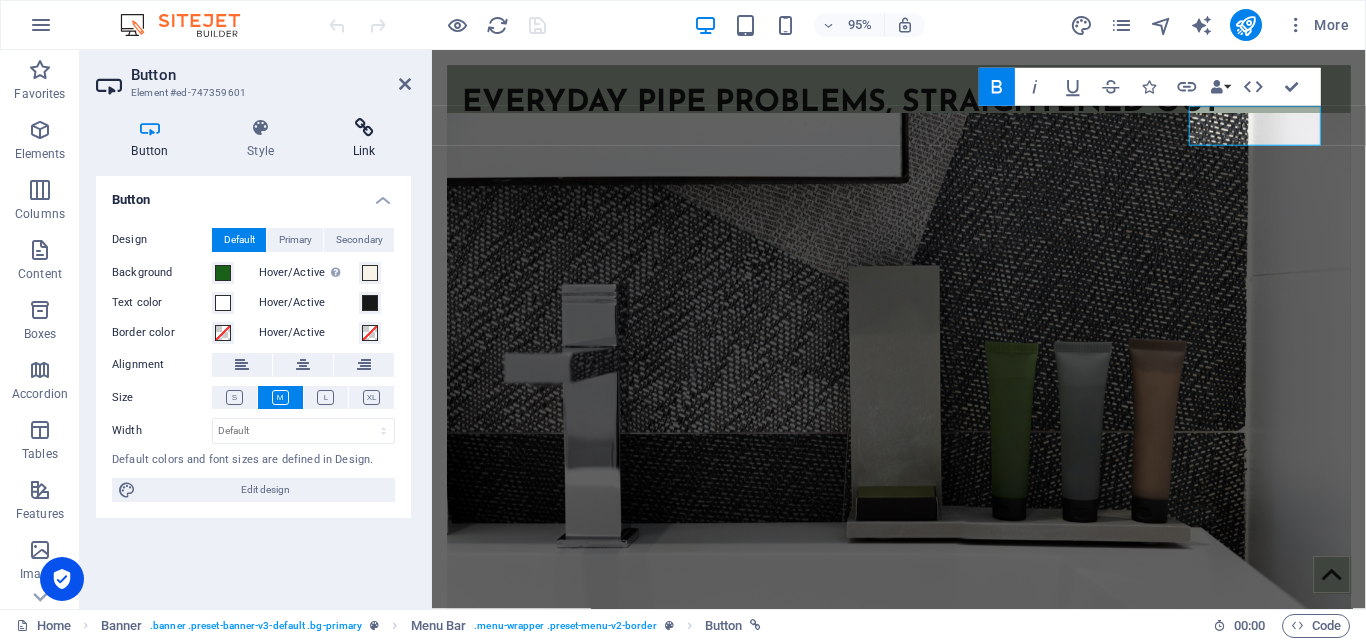 click at bounding box center (364, 128) 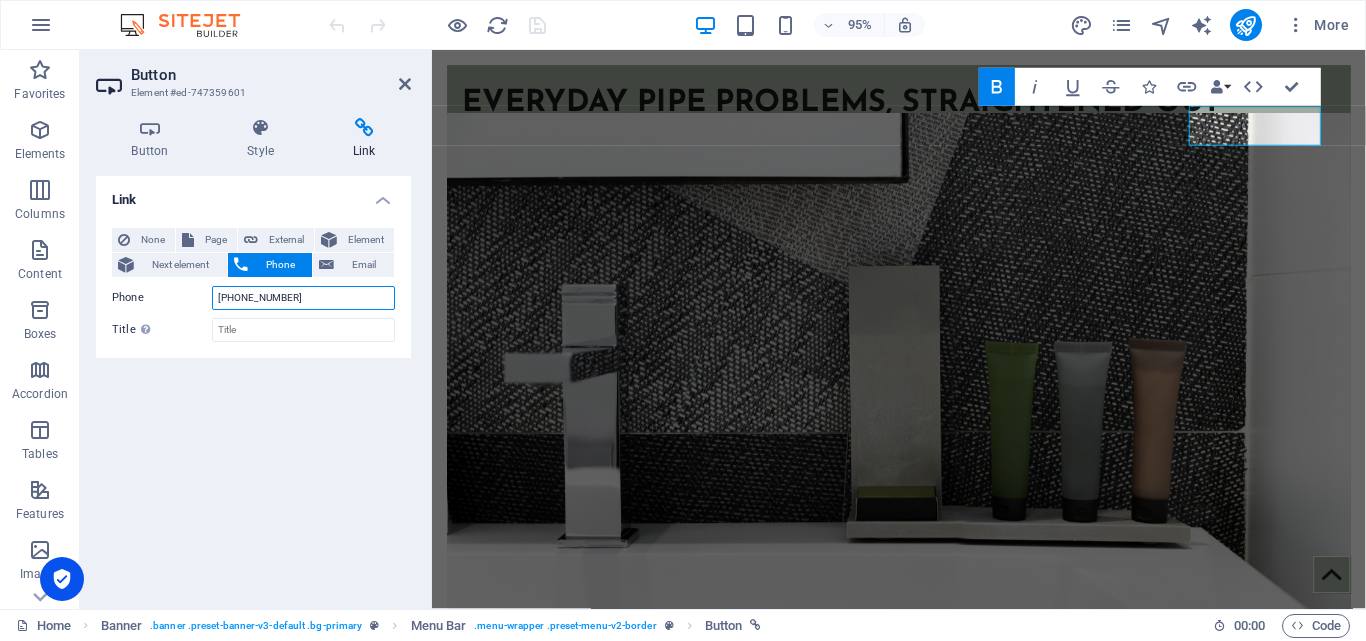 click on "[PHONE_NUMBER]" at bounding box center [303, 298] 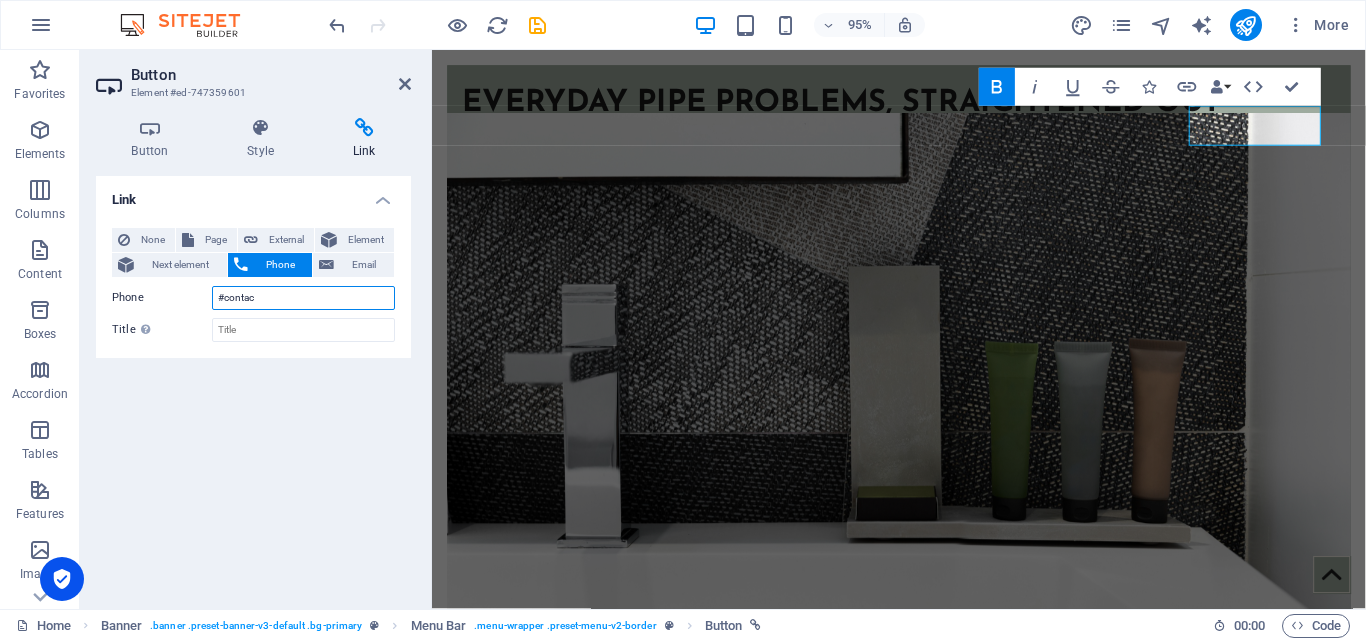type on "#contact" 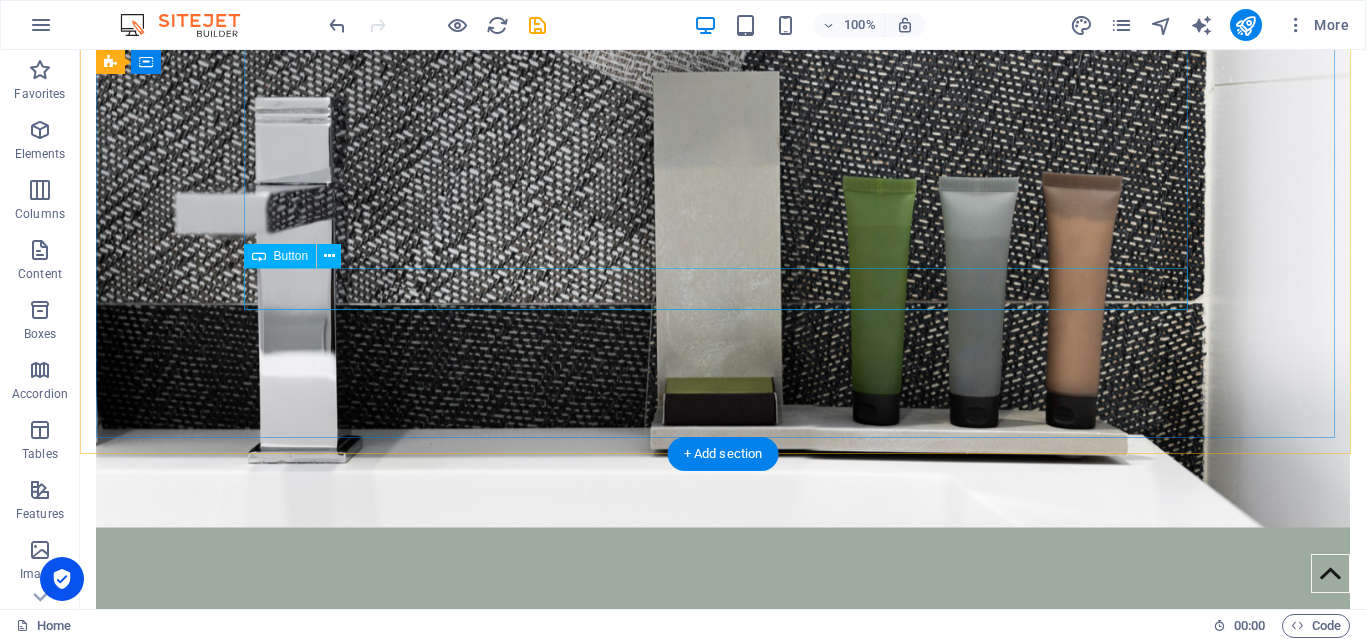 scroll, scrollTop: 0, scrollLeft: 0, axis: both 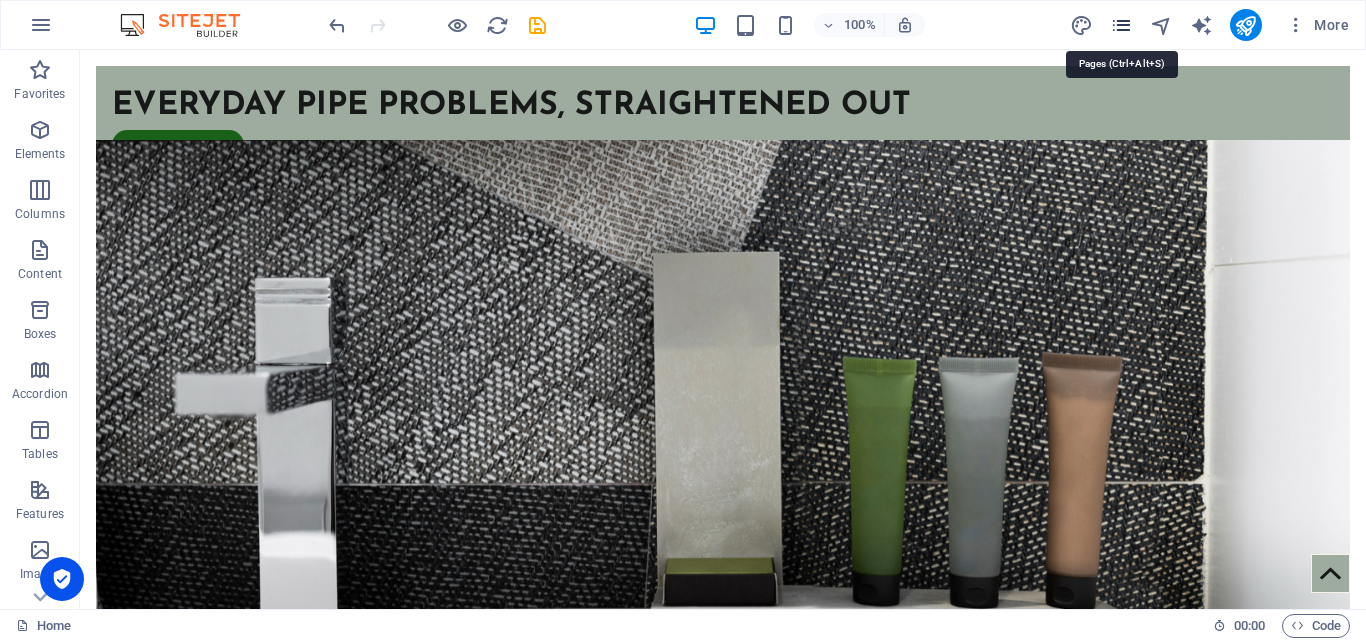 click at bounding box center [1121, 25] 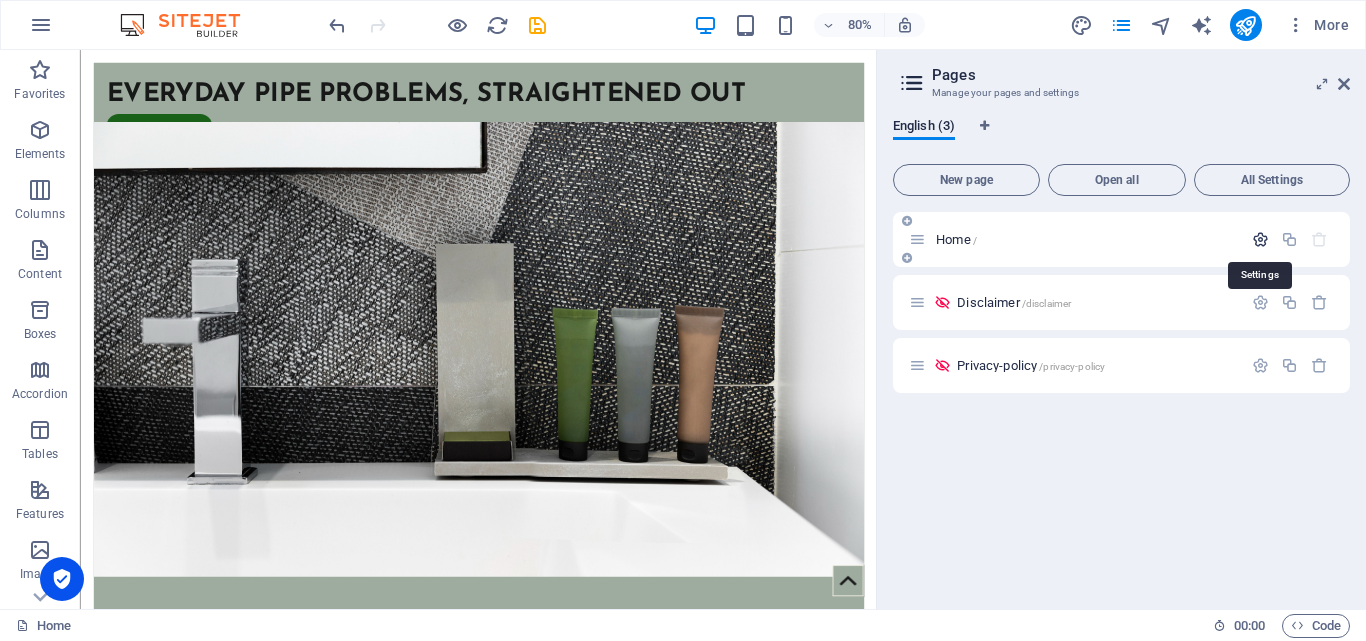 click at bounding box center [1260, 239] 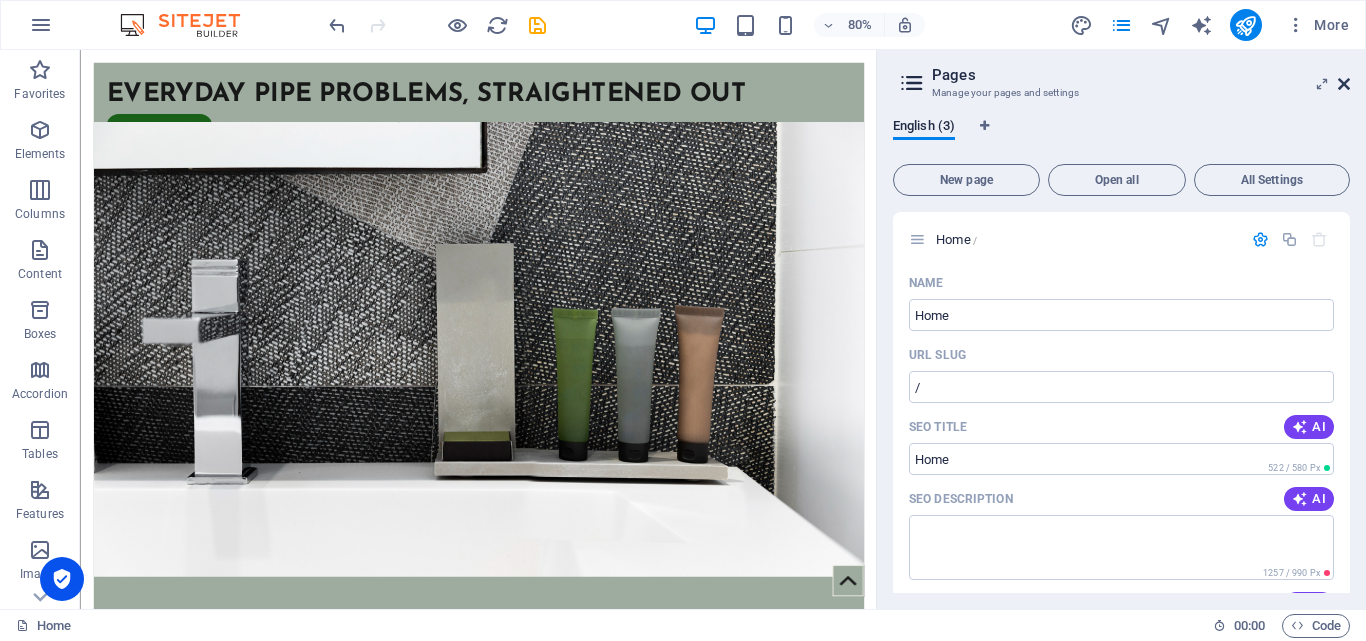 click at bounding box center (1344, 84) 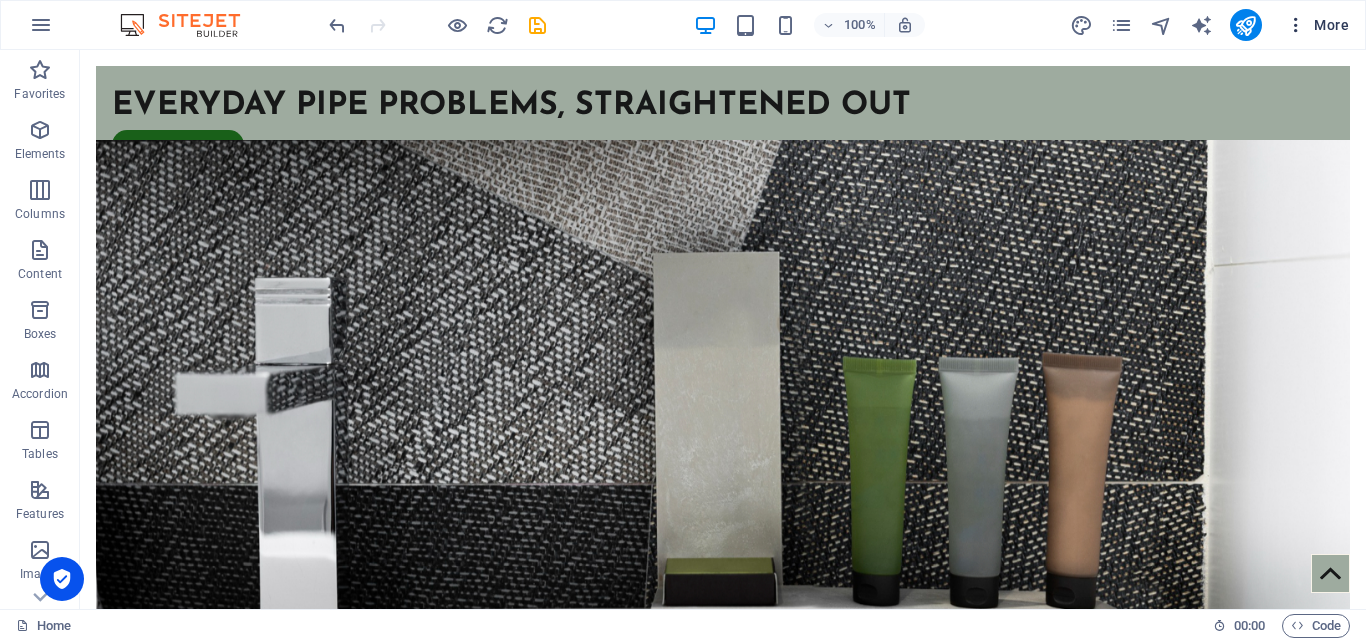click at bounding box center [1296, 25] 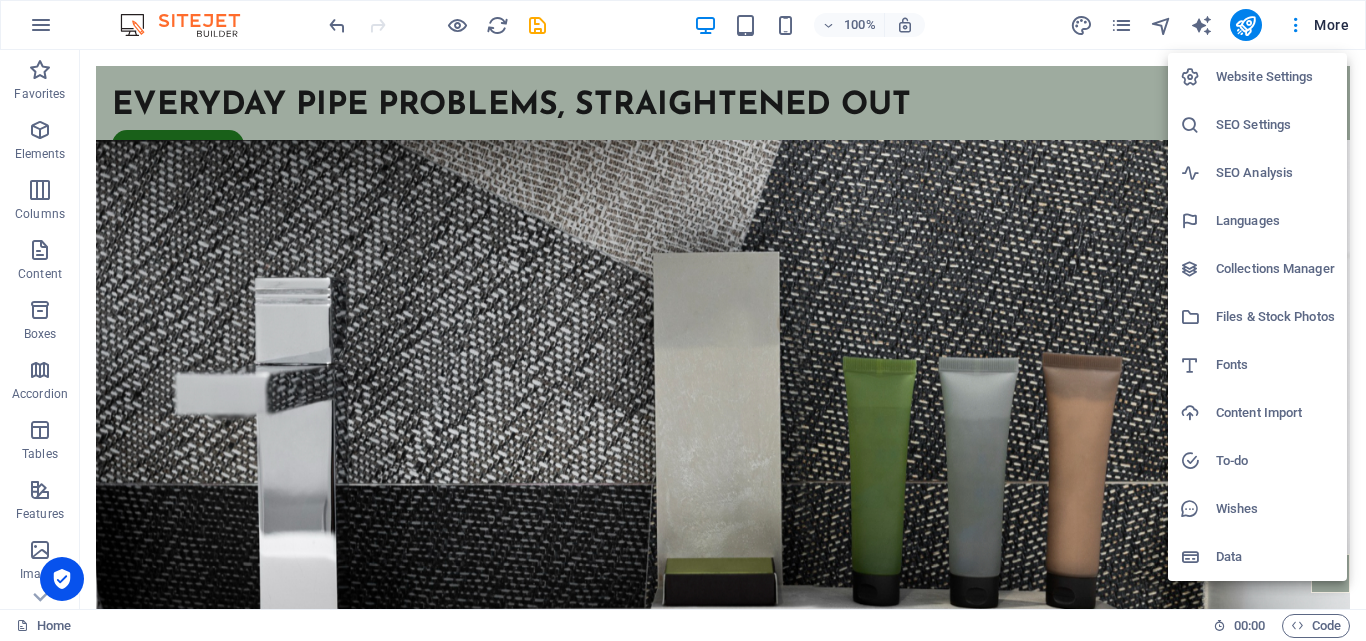 click on "Website Settings" at bounding box center [1275, 77] 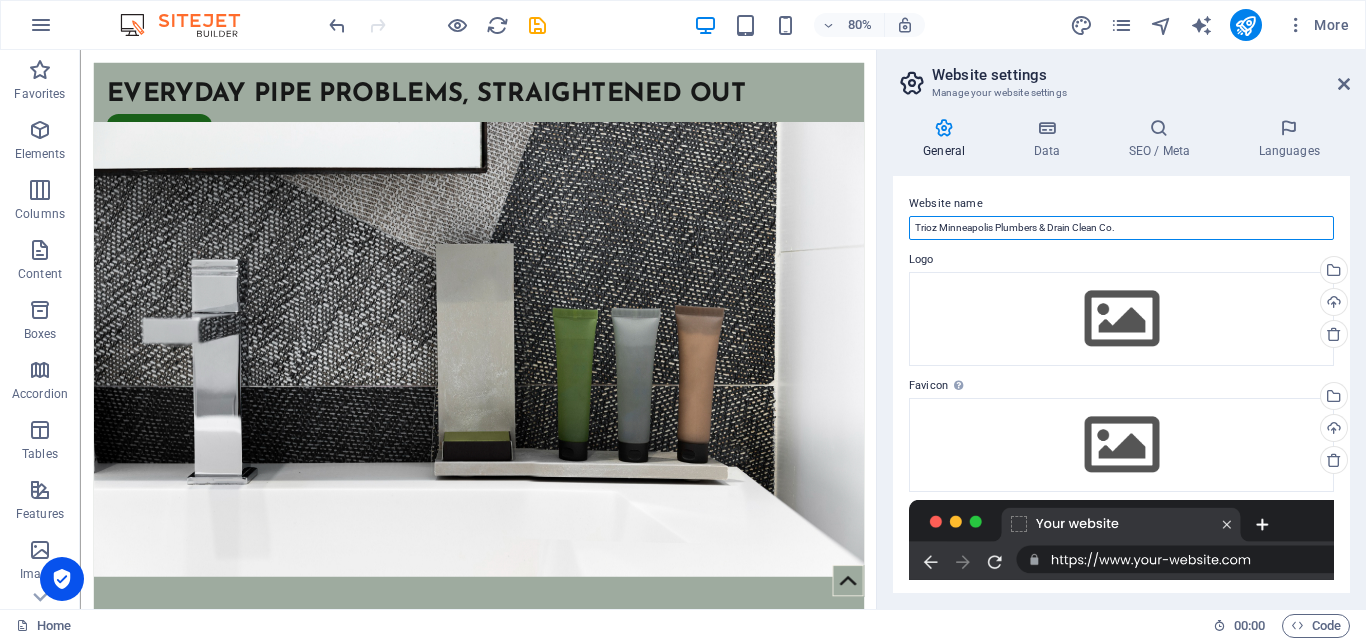 click on "Trioz Minneapolis Plumbers & Drain Clean Co." at bounding box center [1121, 228] 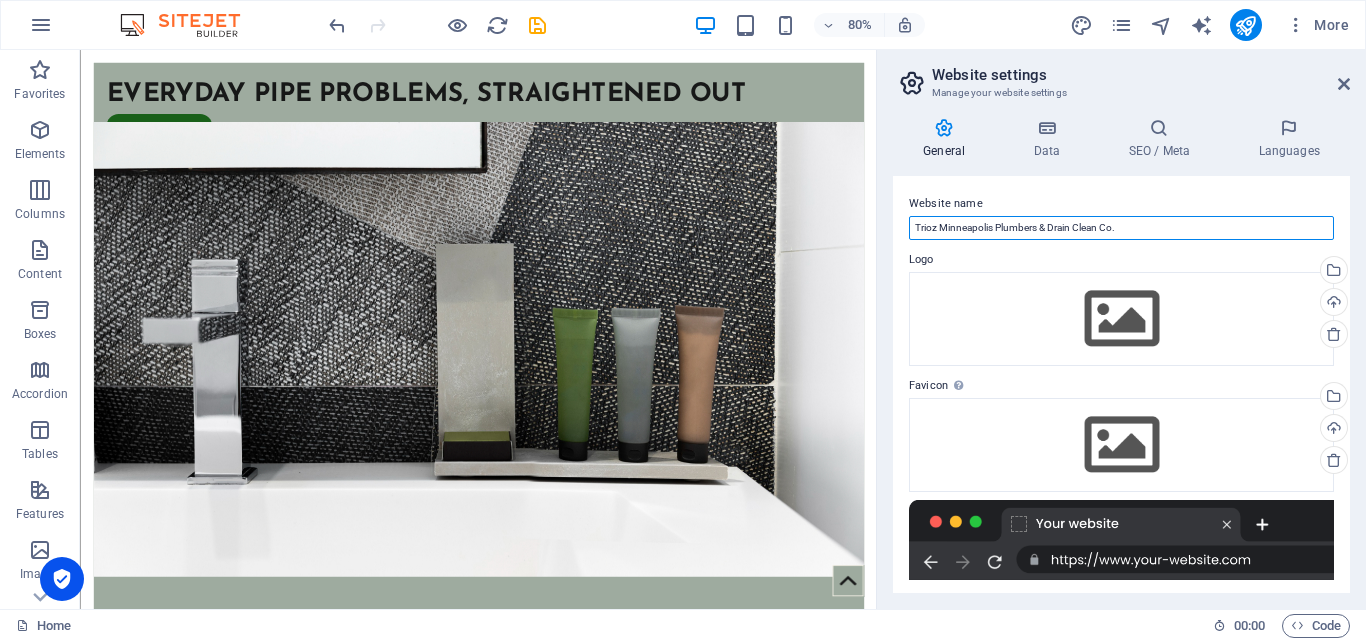 paste on "[GEOGRAPHIC_DATA]" 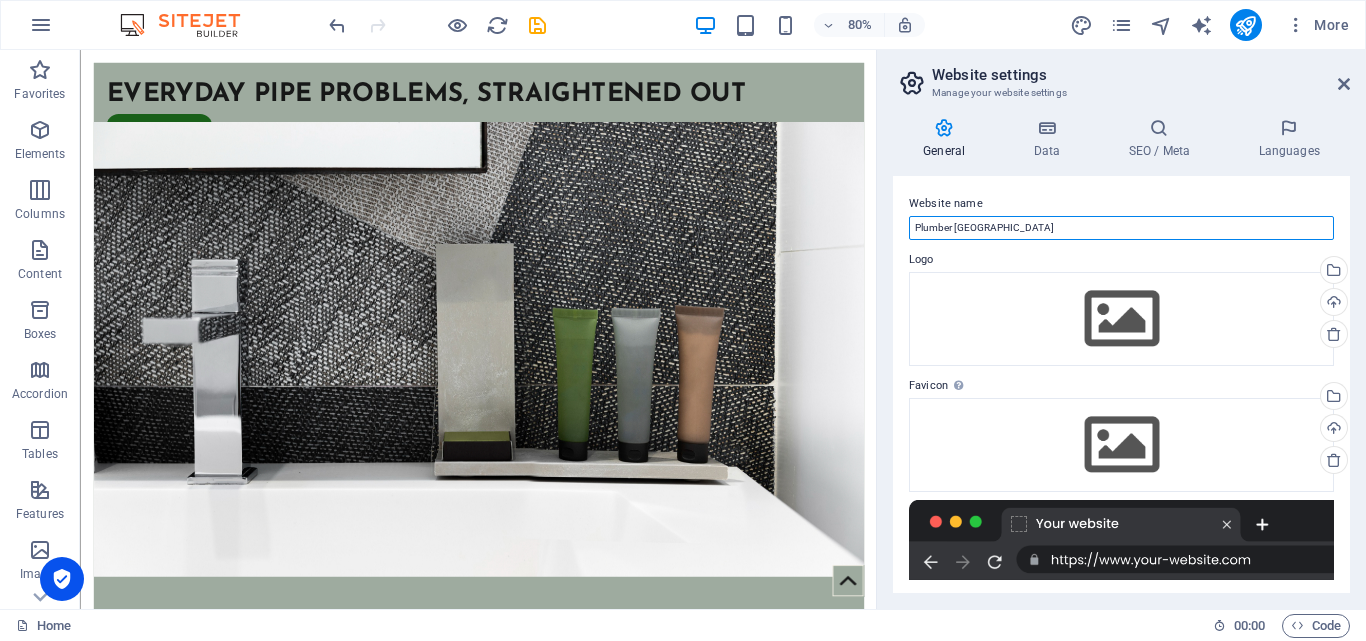 click on "Plumber [GEOGRAPHIC_DATA]" at bounding box center (1121, 228) 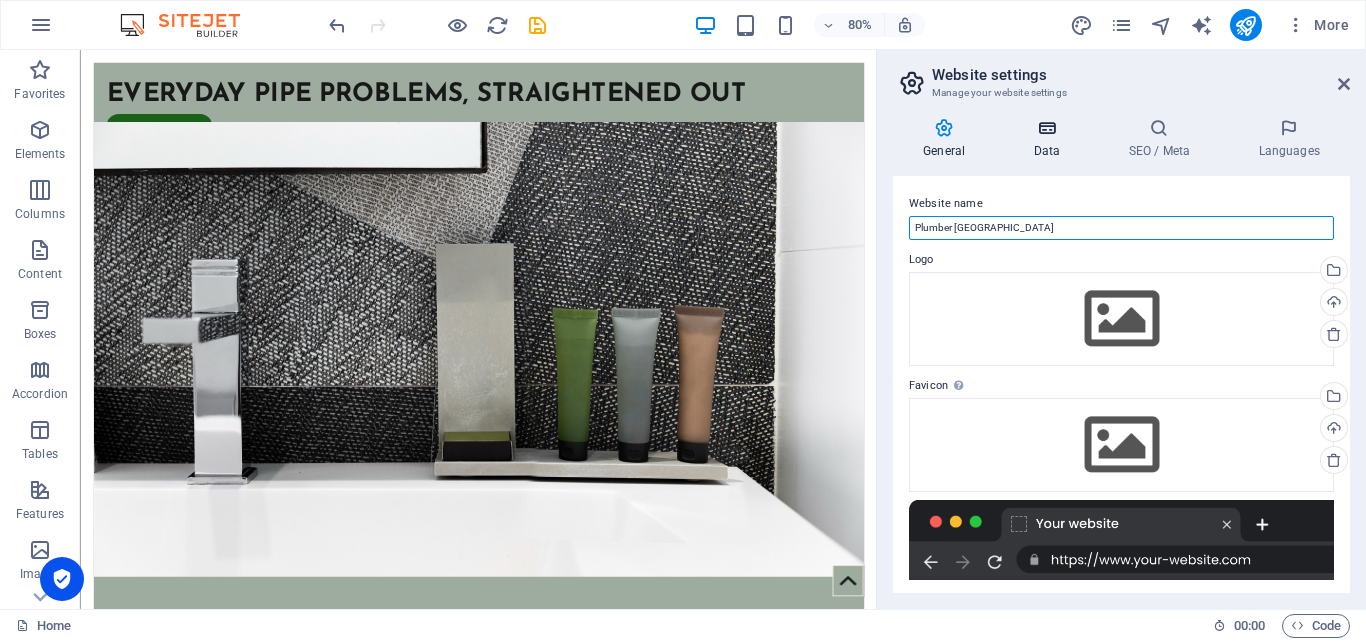 type on "Plumber [GEOGRAPHIC_DATA]" 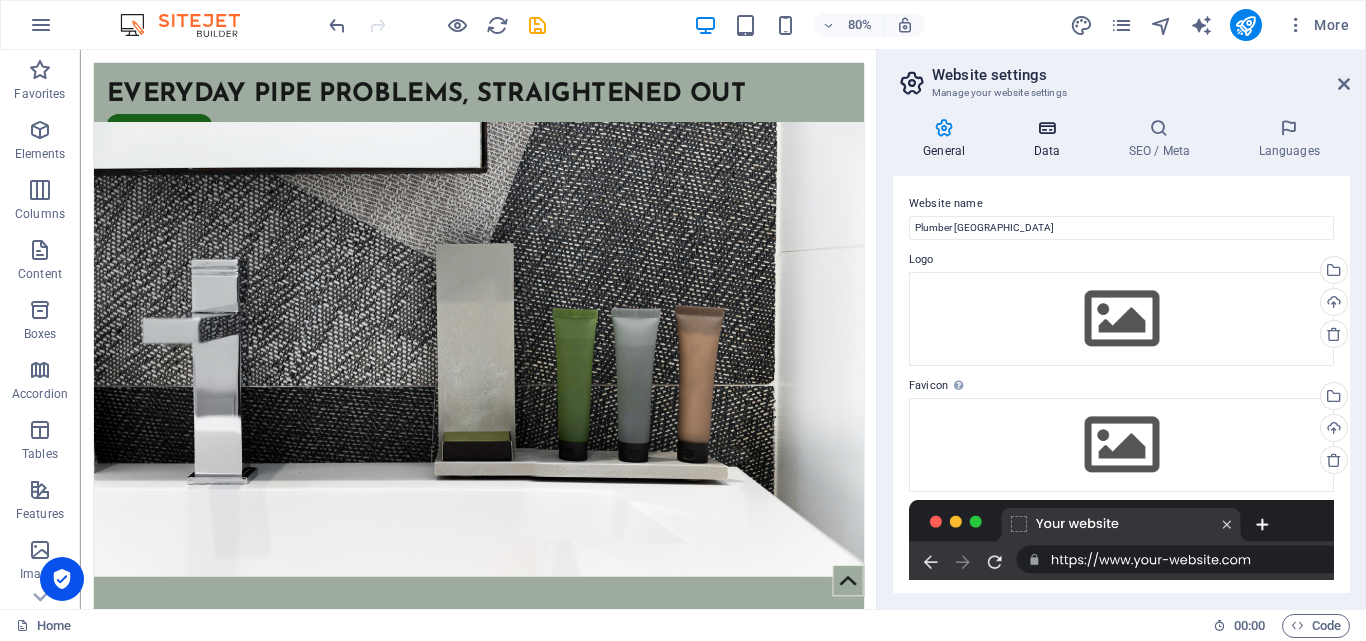 click on "Data" at bounding box center [1050, 139] 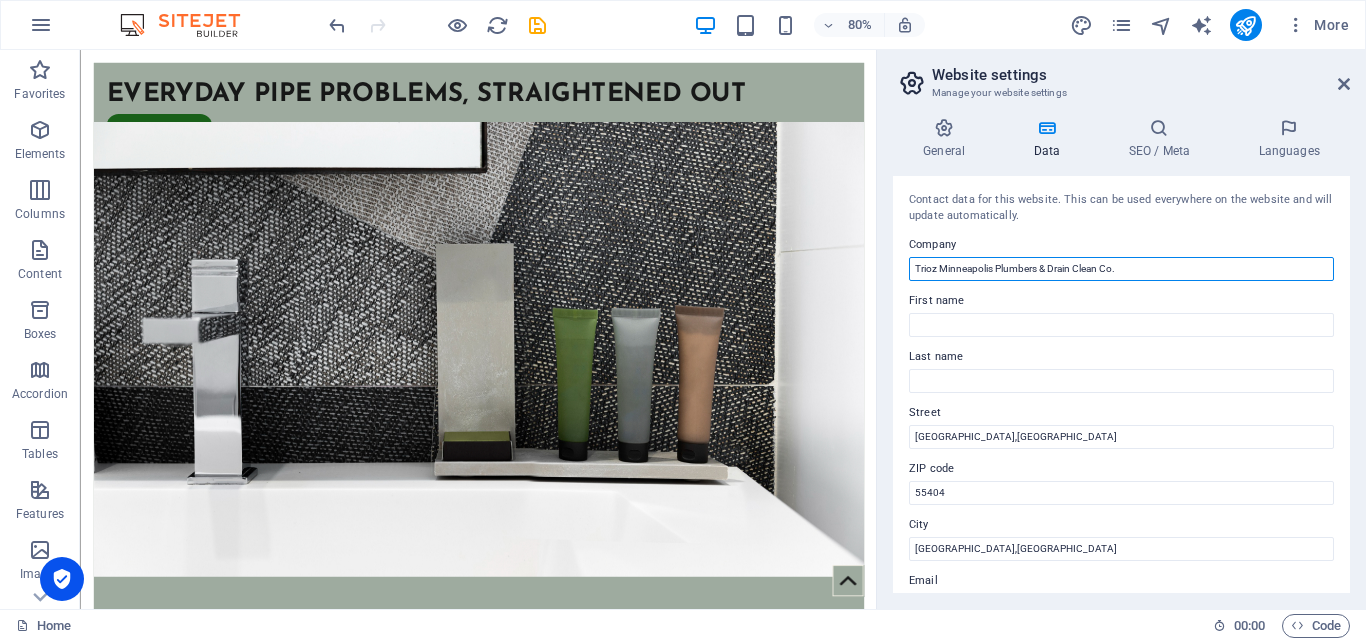 click on "Trioz Minneapolis Plumbers & Drain Clean Co." at bounding box center (1121, 269) 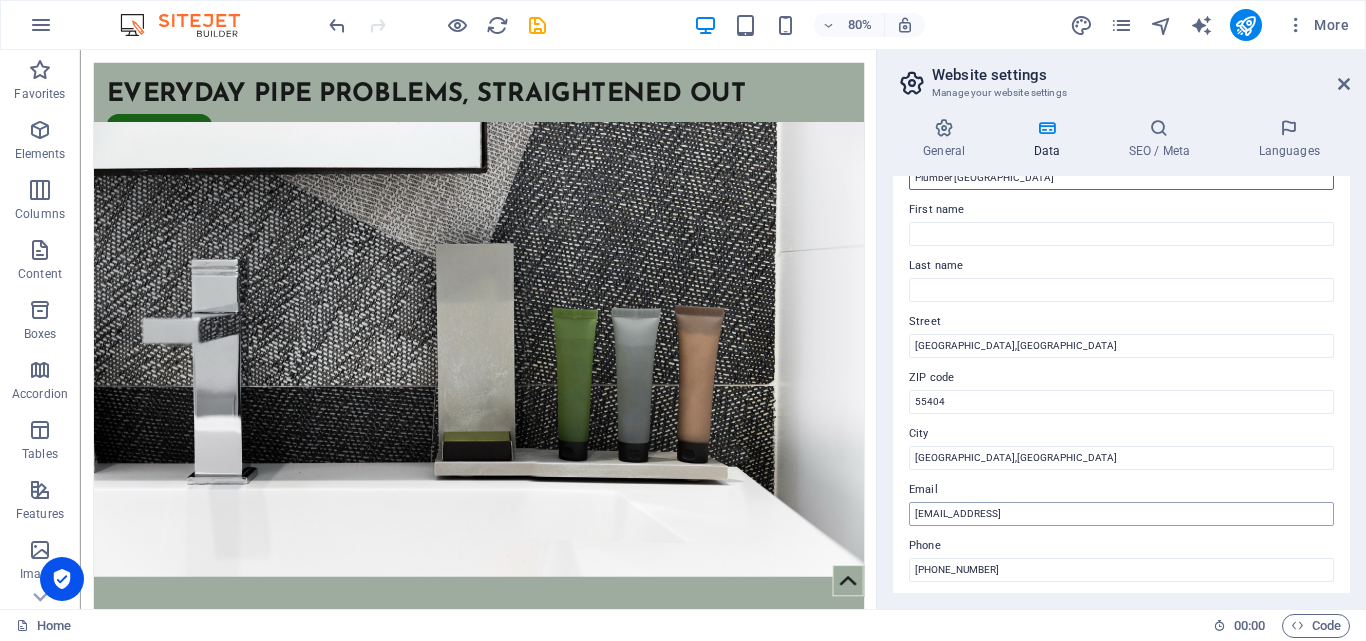 scroll, scrollTop: 200, scrollLeft: 0, axis: vertical 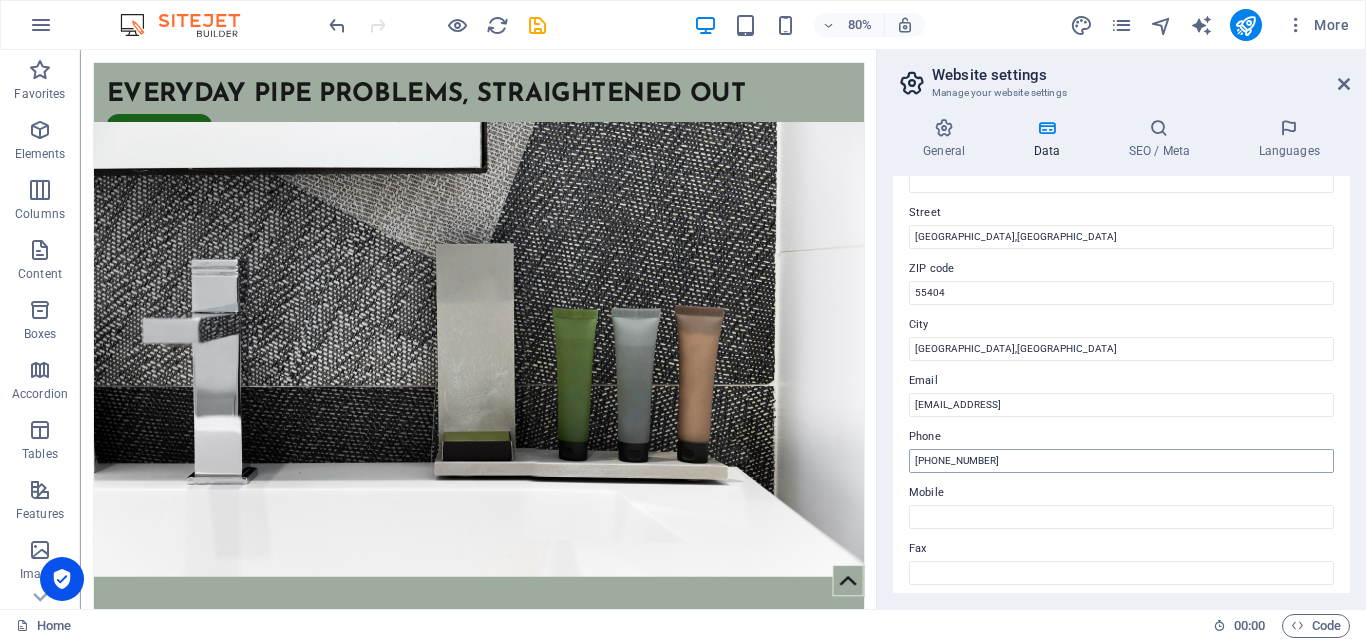type on "Plumber [GEOGRAPHIC_DATA]" 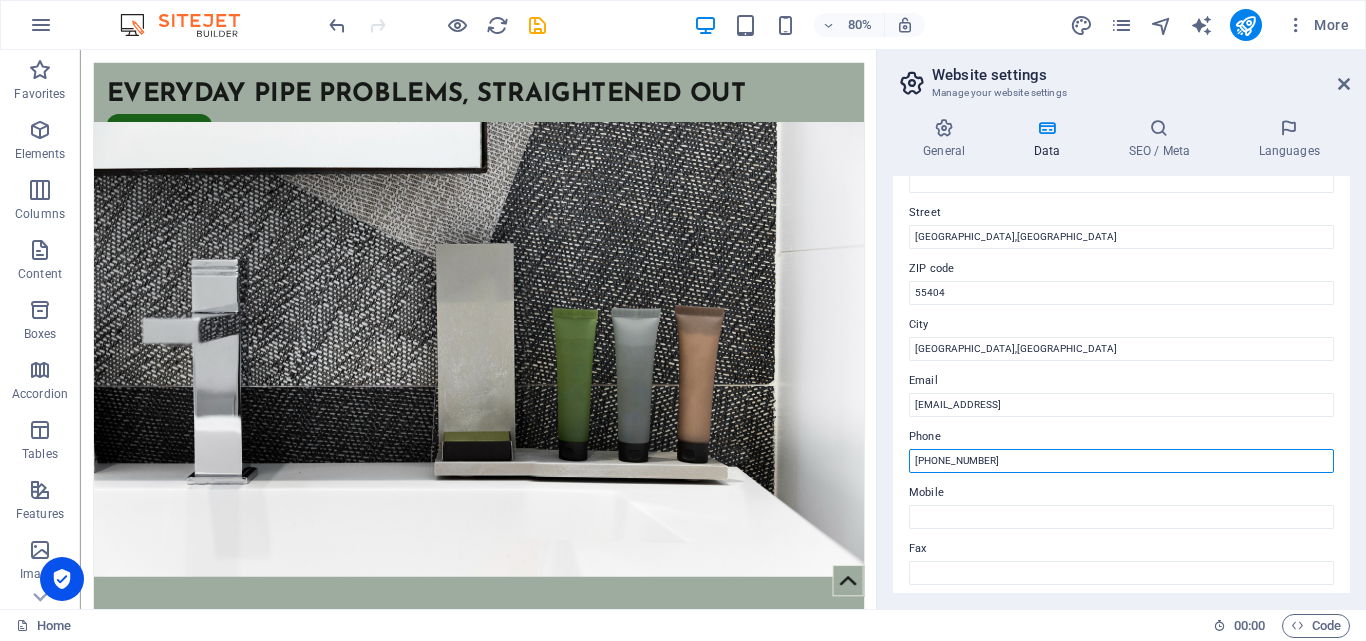 click on "[PHONE_NUMBER]" at bounding box center (1121, 461) 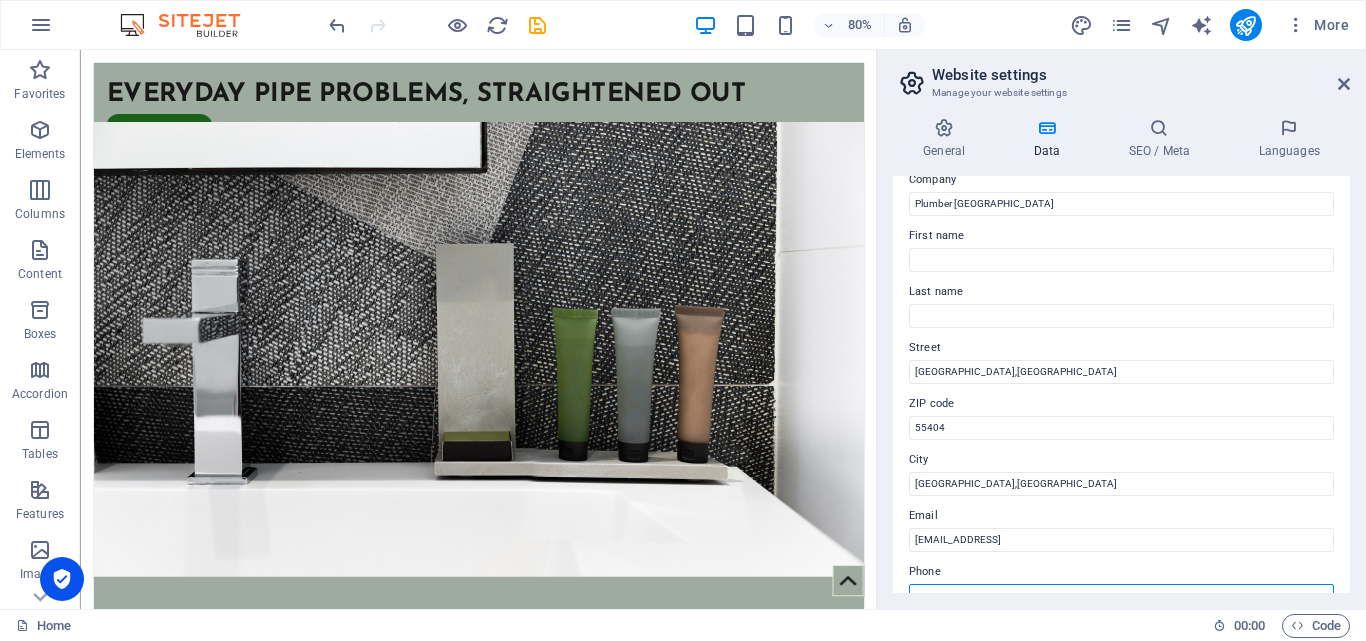 scroll, scrollTop: 100, scrollLeft: 0, axis: vertical 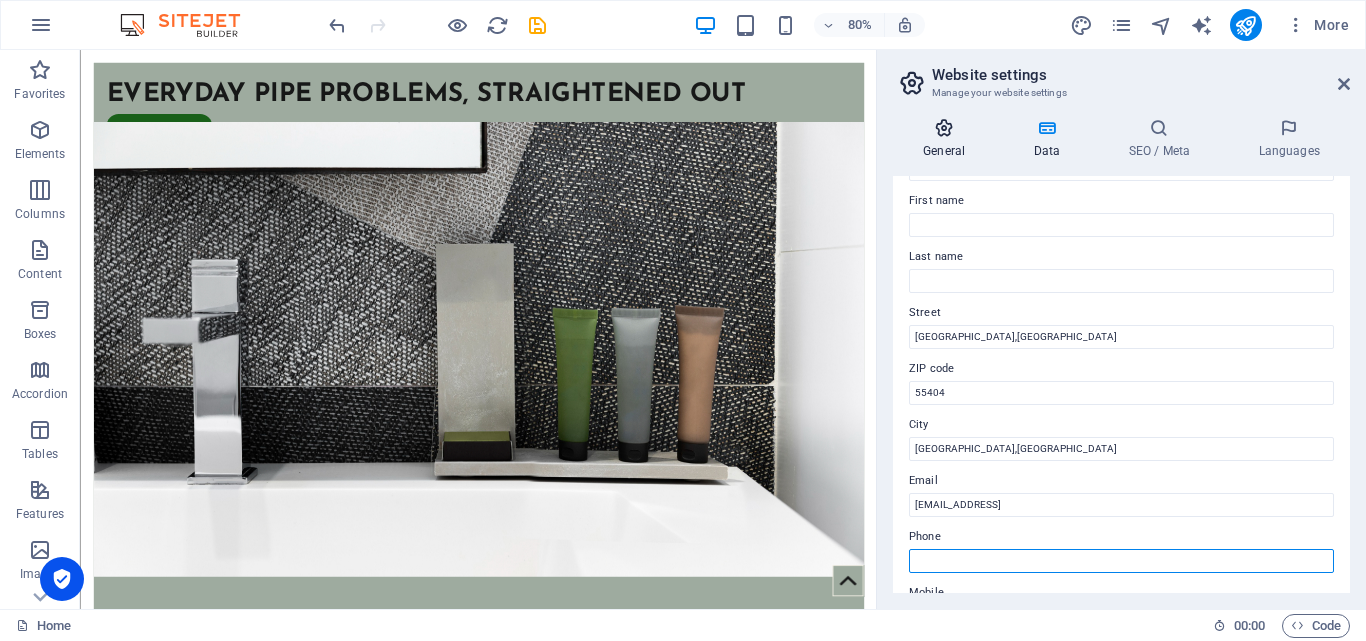 type 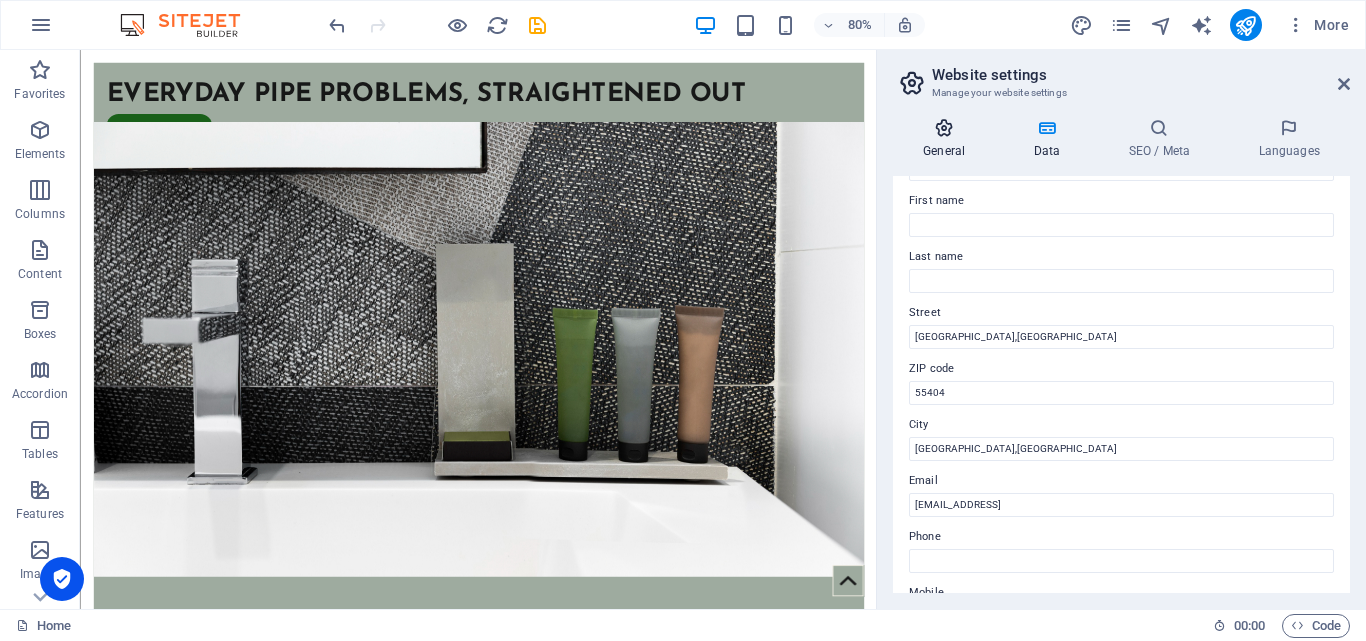 click at bounding box center (944, 128) 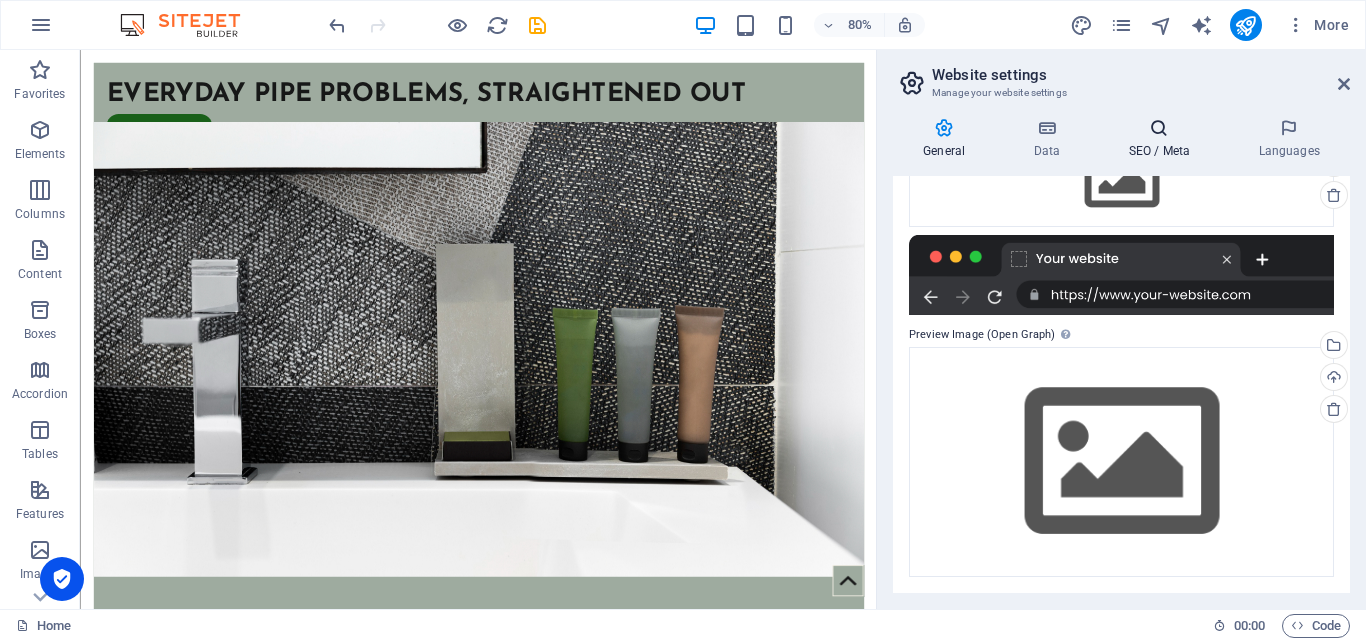scroll, scrollTop: 0, scrollLeft: 0, axis: both 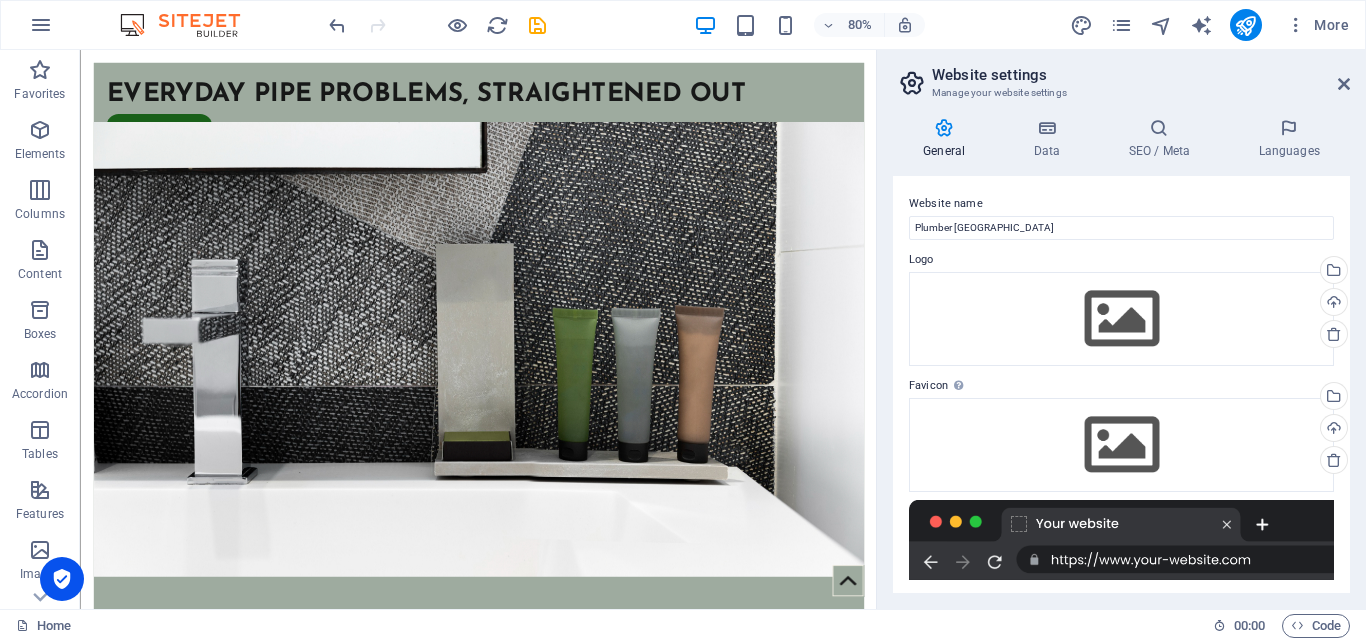 click on "General  Data  SEO / Meta  Languages Website name Plumber Minneapolis Logo Drag files here, click to choose files or select files from Files or our free stock photos & videos Select files from the file manager, stock photos, or upload file(s) Upload Favicon Set the favicon of your website here. A favicon is a small icon shown in the browser tab next to your website title. It helps visitors identify your website. Drag files here, click to choose files or select files from Files or our free stock photos & videos Select files from the file manager, stock photos, or upload file(s) Upload Preview Image (Open Graph) This image will be shown when the website is shared on social networks Drag files here, click to choose files or select files from Files or our free stock photos & videos Select files from the file manager, stock photos, or upload file(s) Upload Contact data for this website. This can be used everywhere on the website and will update automatically. Company Plumber Minneapolis First name Last name 55404" at bounding box center (1121, 355) 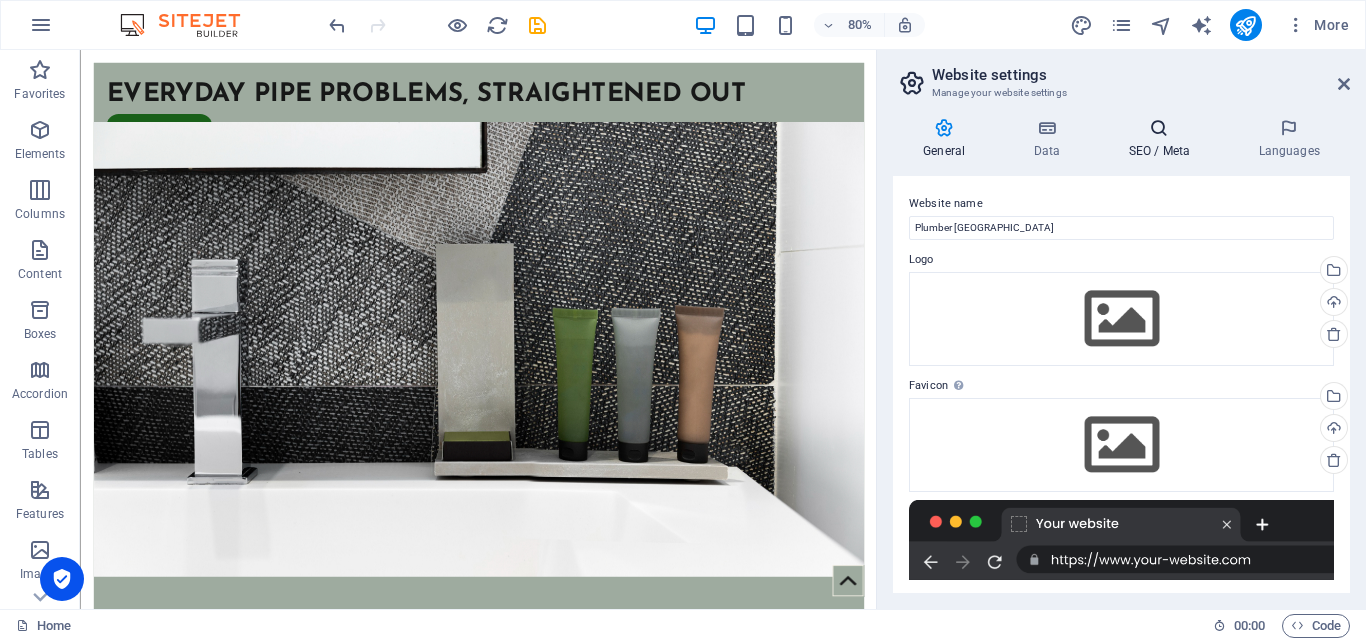 click at bounding box center (1159, 128) 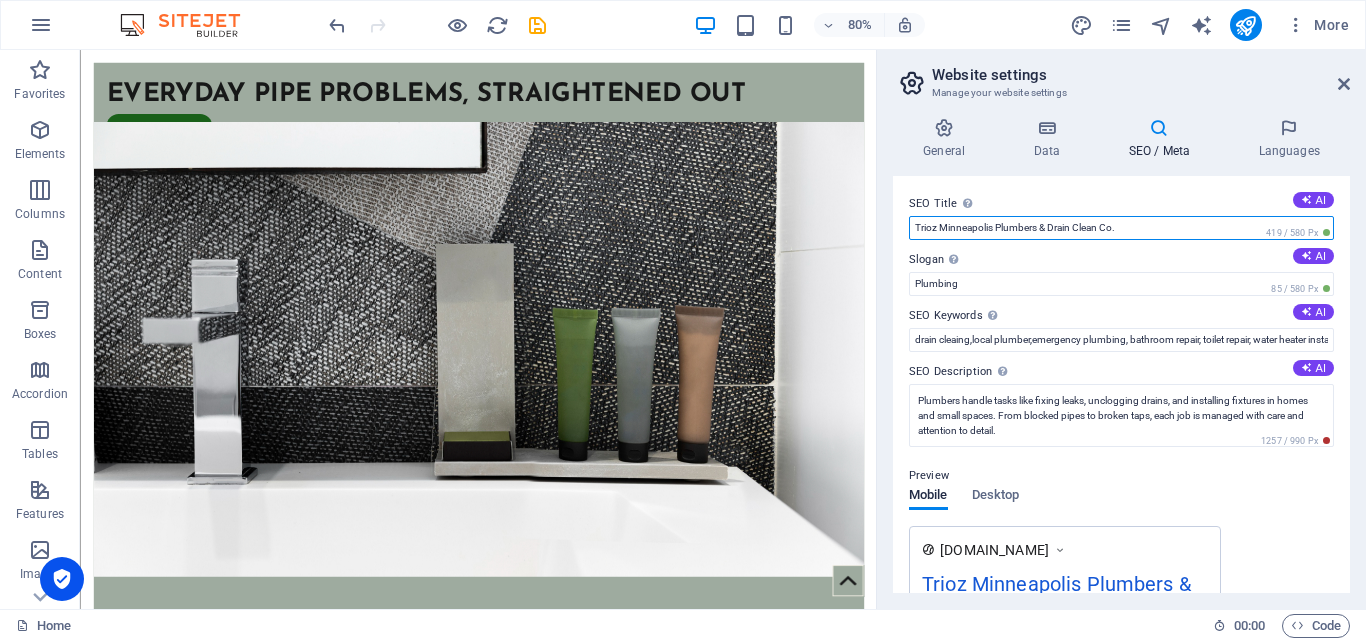 click on "Trioz Minneapolis Plumbers & Drain Clean Co." at bounding box center [1121, 228] 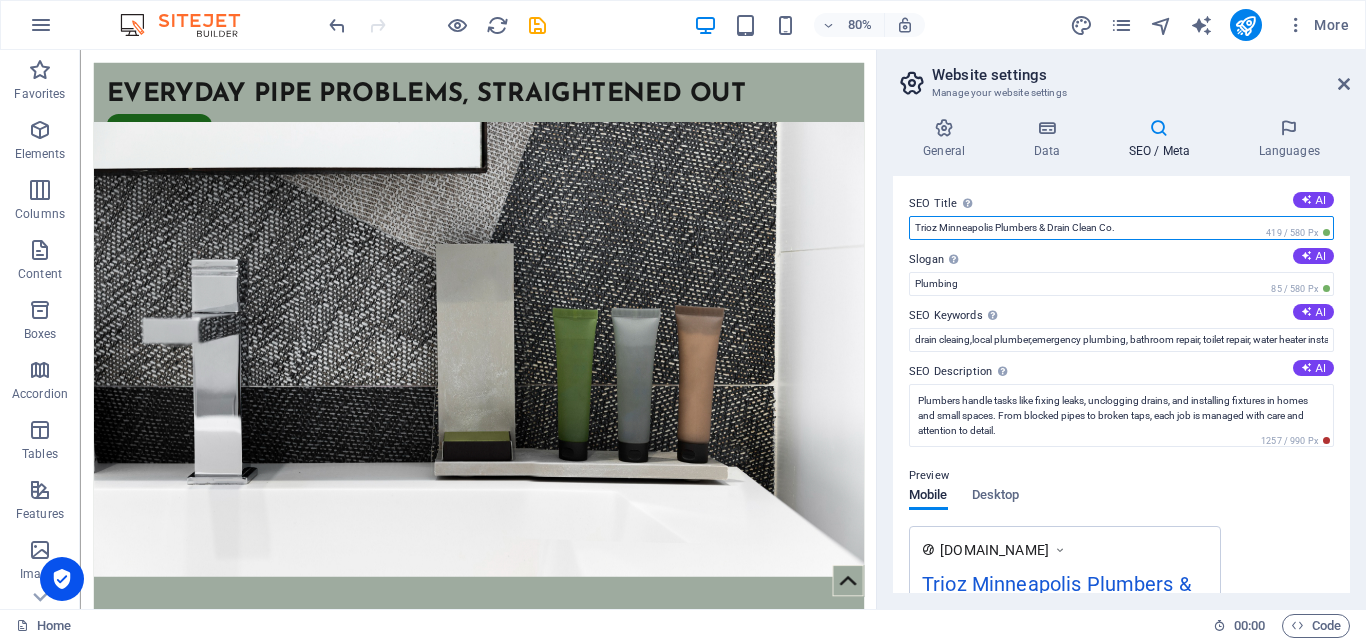 click on "Trioz Minneapolis Plumbers & Drain Clean Co." at bounding box center (1121, 228) 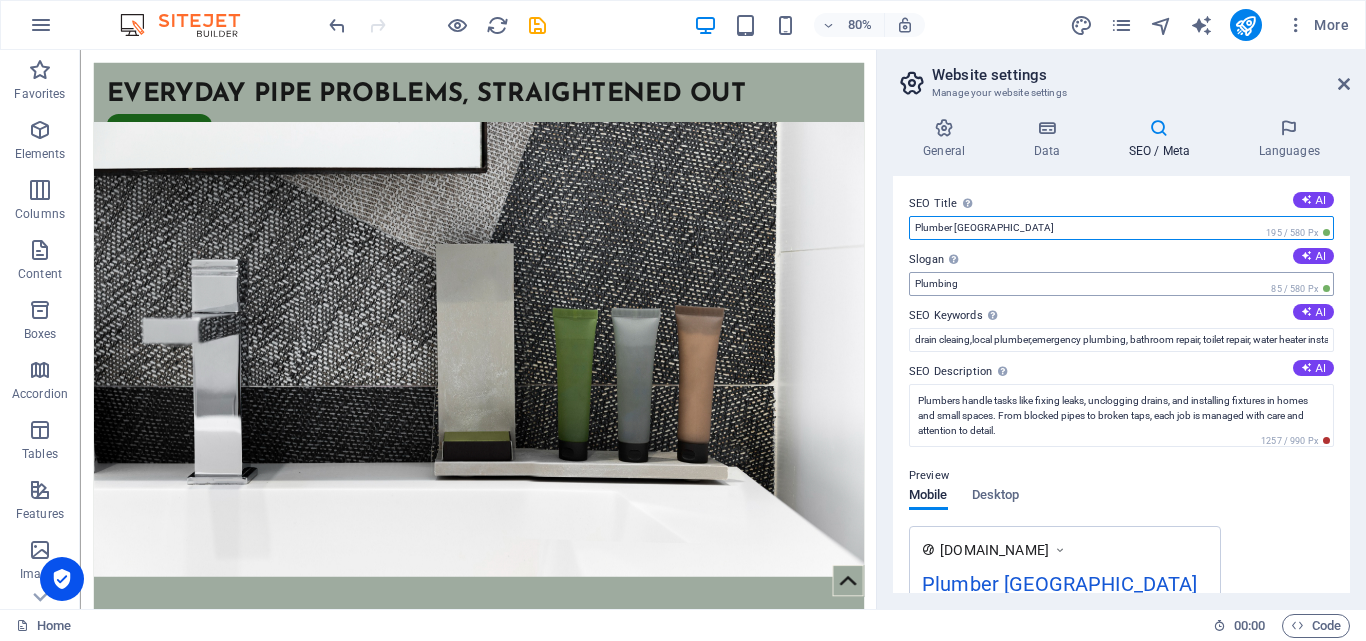 type on "Plumber [GEOGRAPHIC_DATA]" 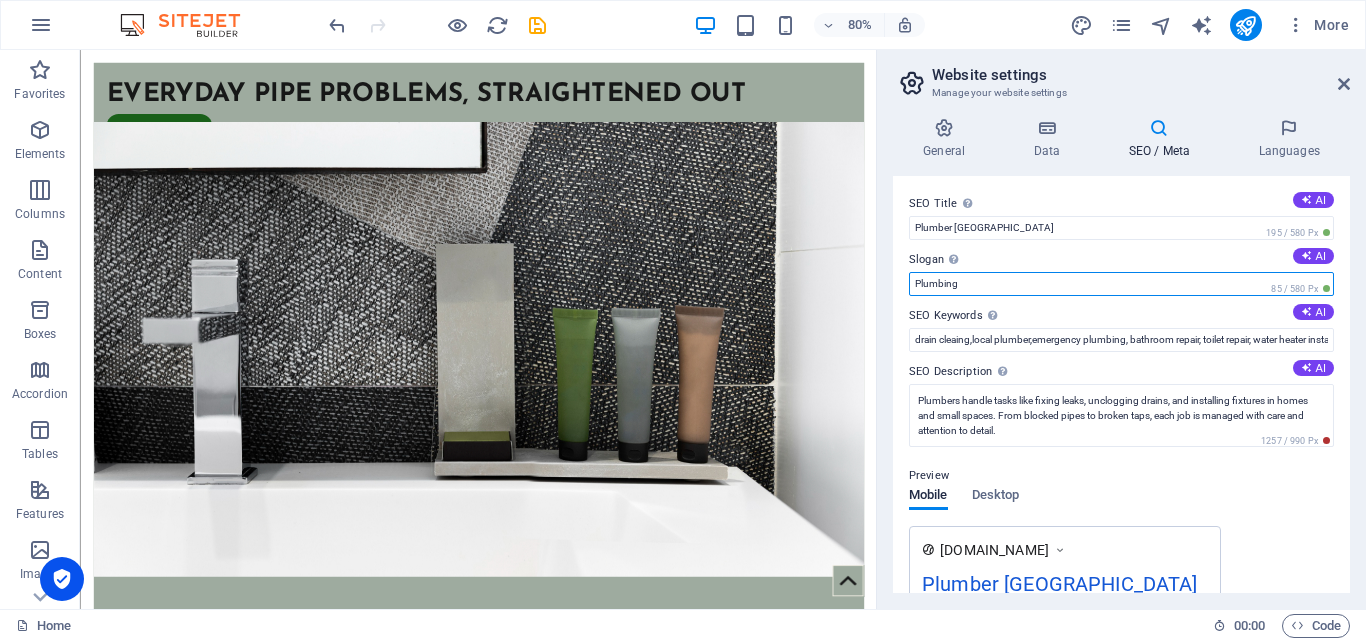 click on "Plumbing" at bounding box center [1121, 284] 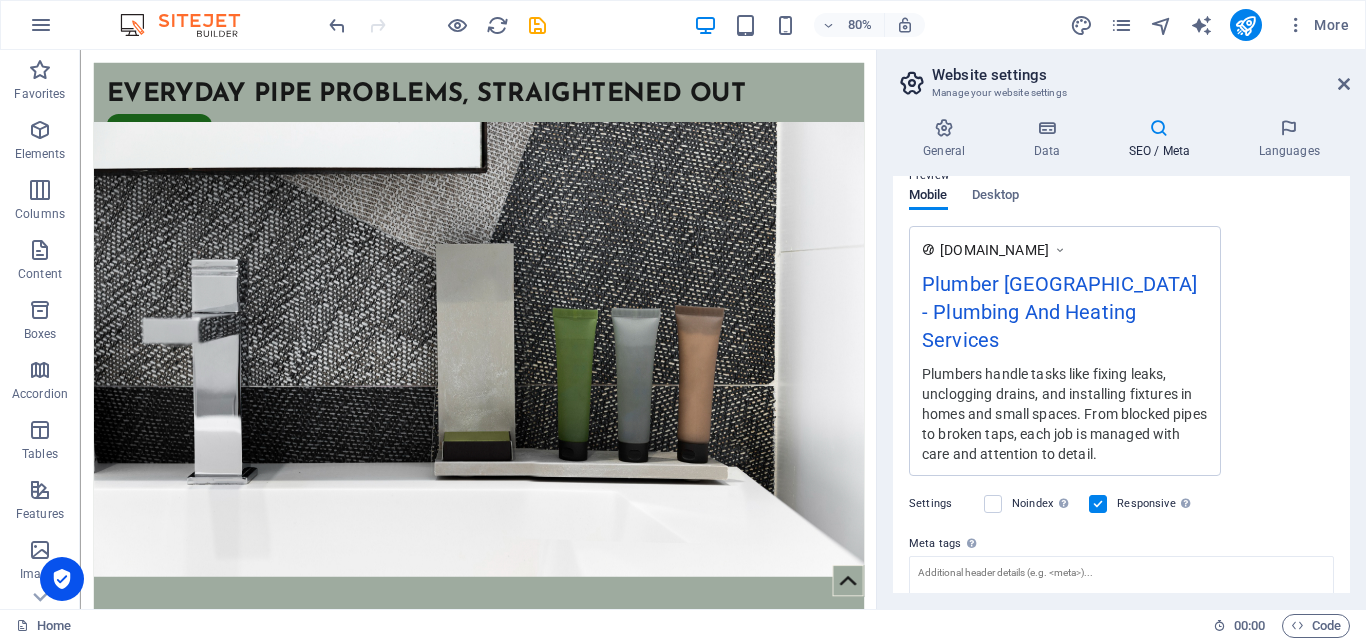 scroll, scrollTop: 0, scrollLeft: 0, axis: both 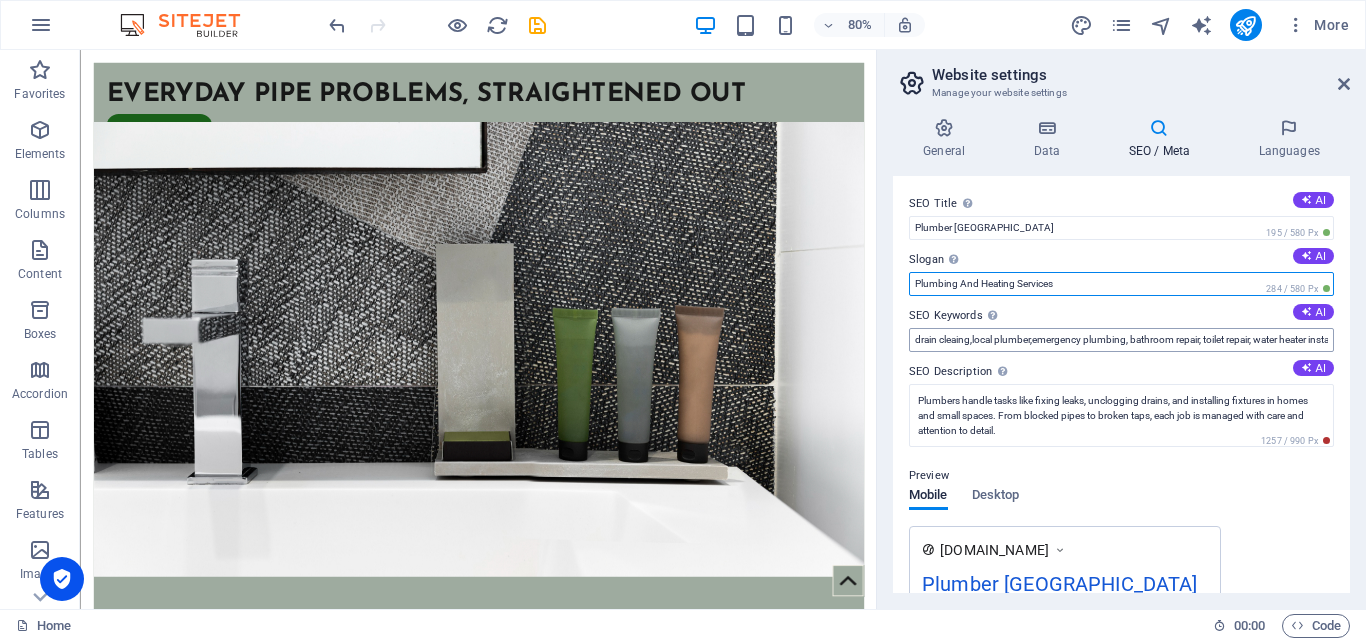 type on "Plumbing And Heating Services" 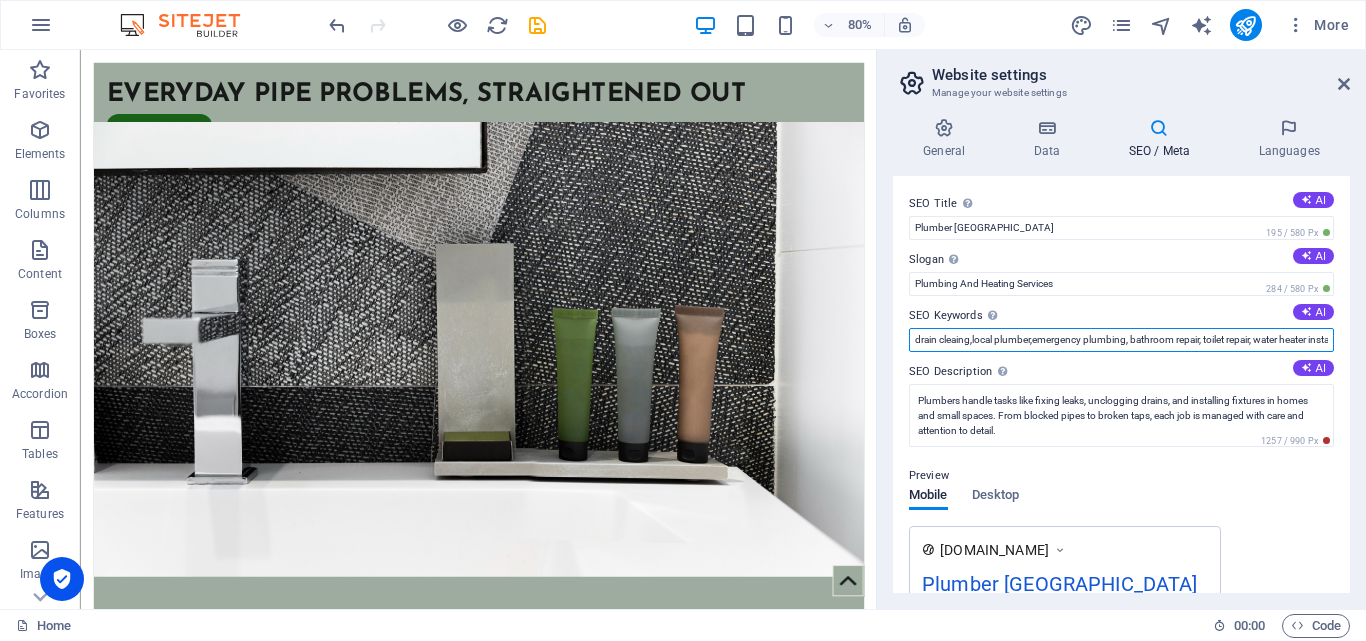 click on "drain cleaing,local plumber,emergency plumbing, bathroom repair, toilet repair, water heater installation, sump pump repair,pipe repair, leak detection" at bounding box center (1121, 340) 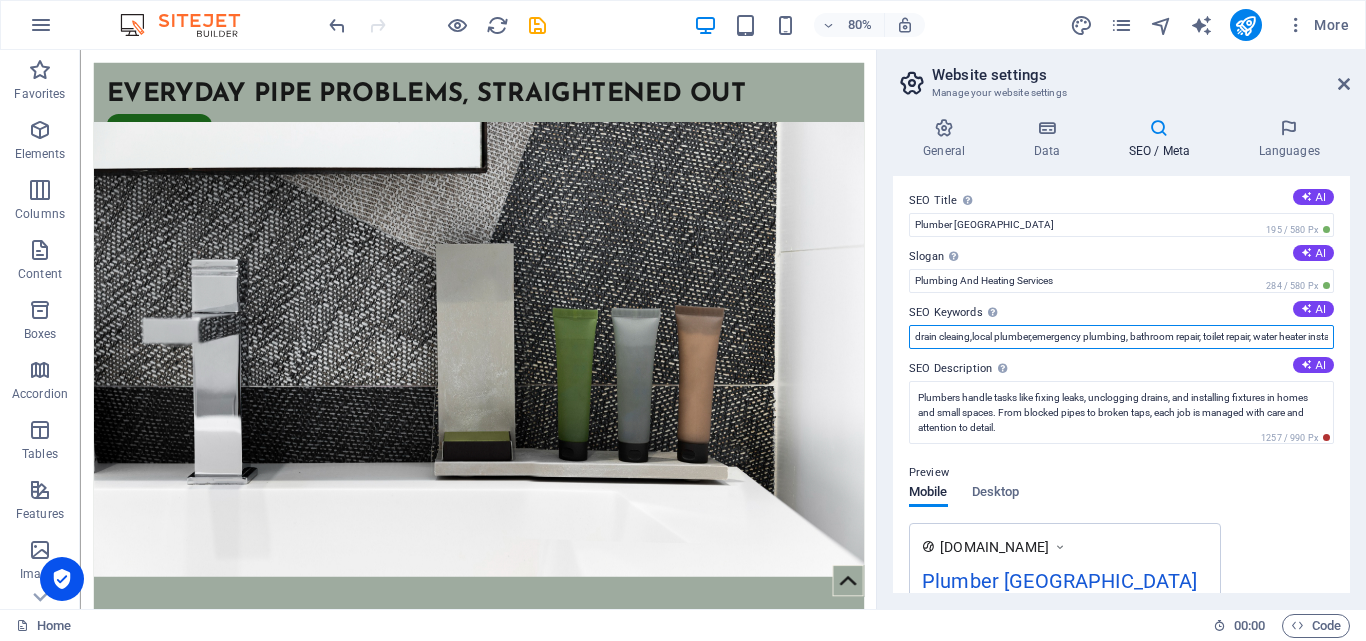 scroll, scrollTop: 0, scrollLeft: 0, axis: both 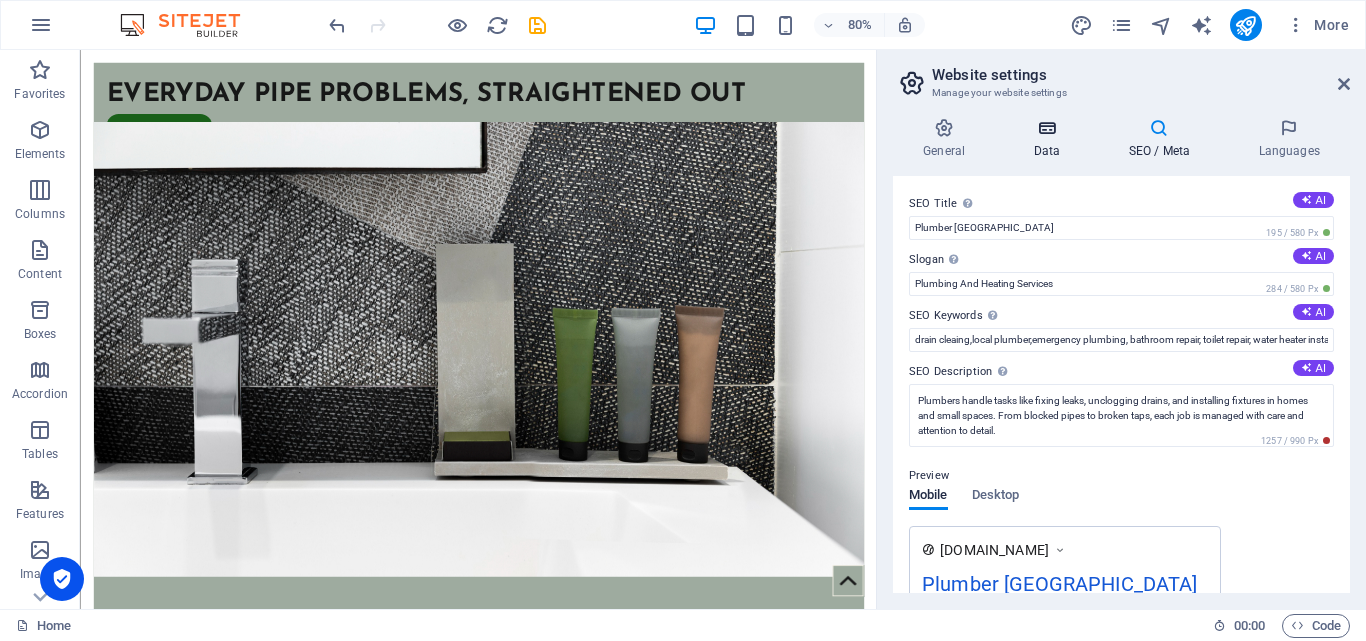 click on "Data" at bounding box center [1050, 139] 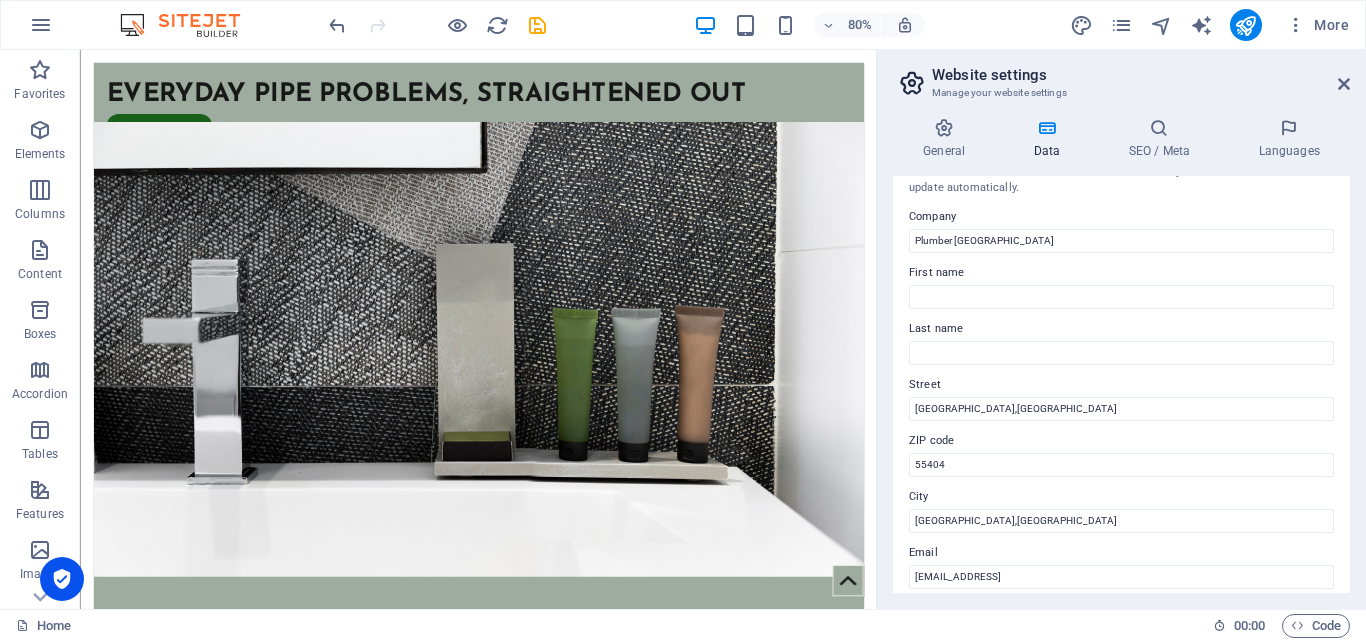 scroll, scrollTop: 0, scrollLeft: 0, axis: both 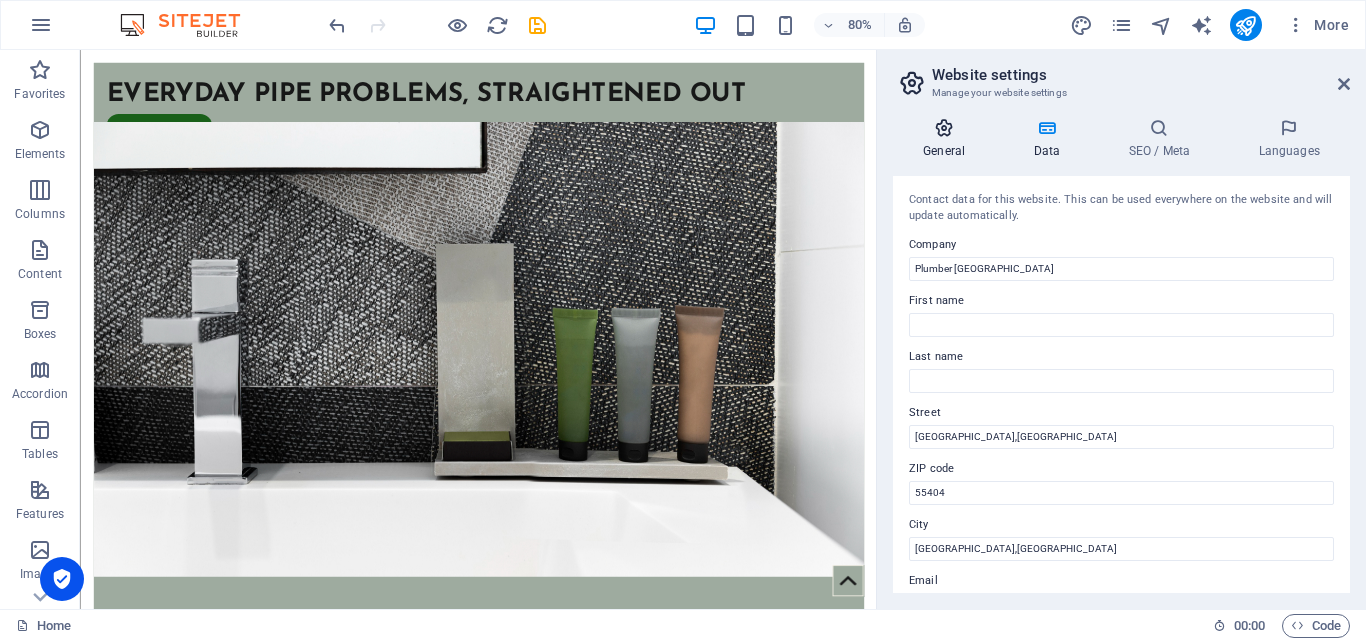 click on "General" at bounding box center (948, 139) 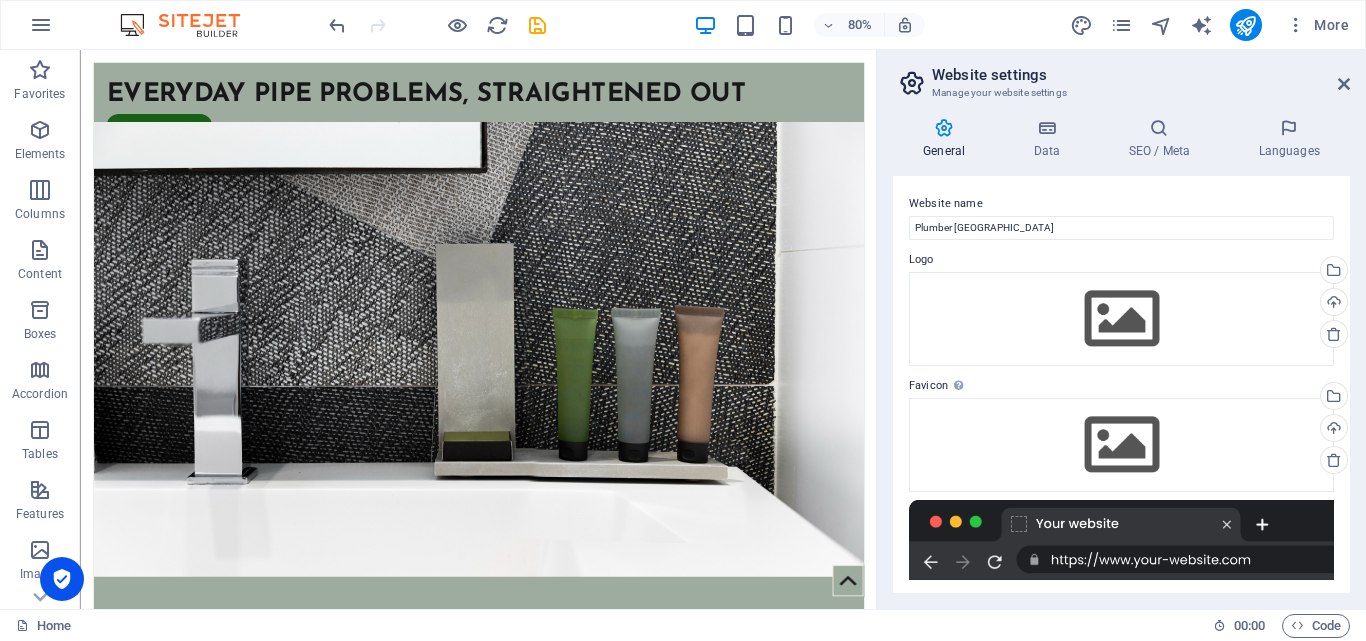 click on "Website settings Manage your website settings" at bounding box center (1123, 76) 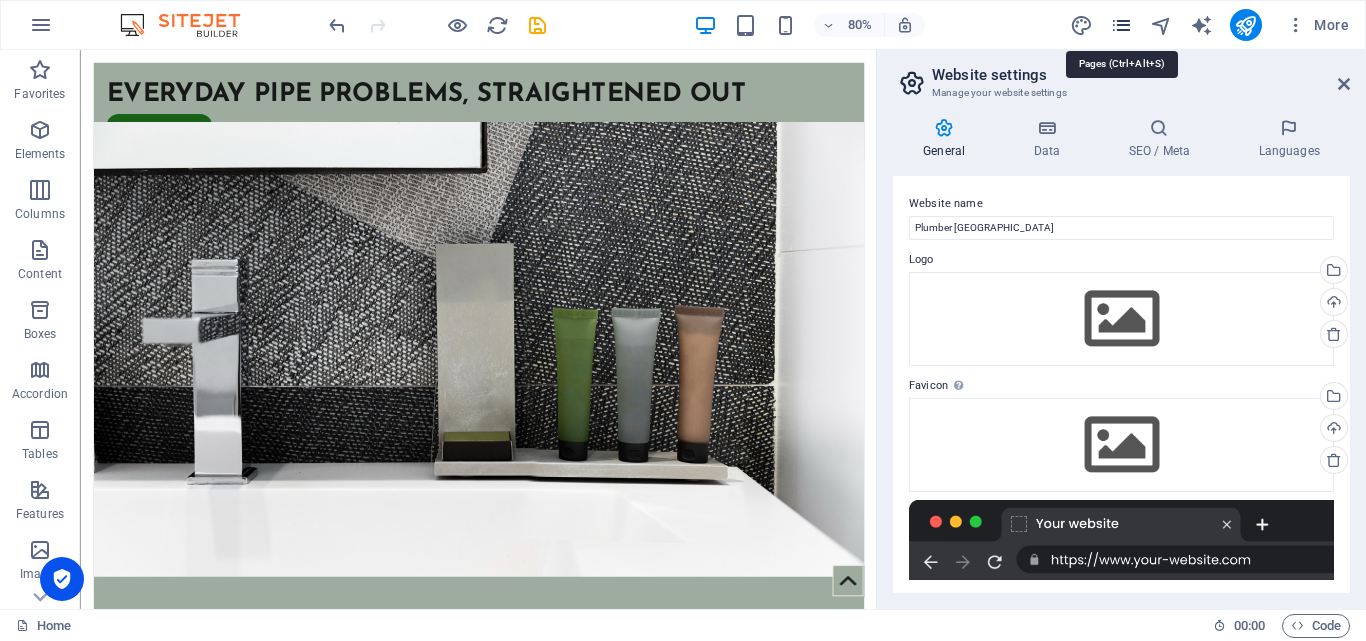 click at bounding box center (1121, 25) 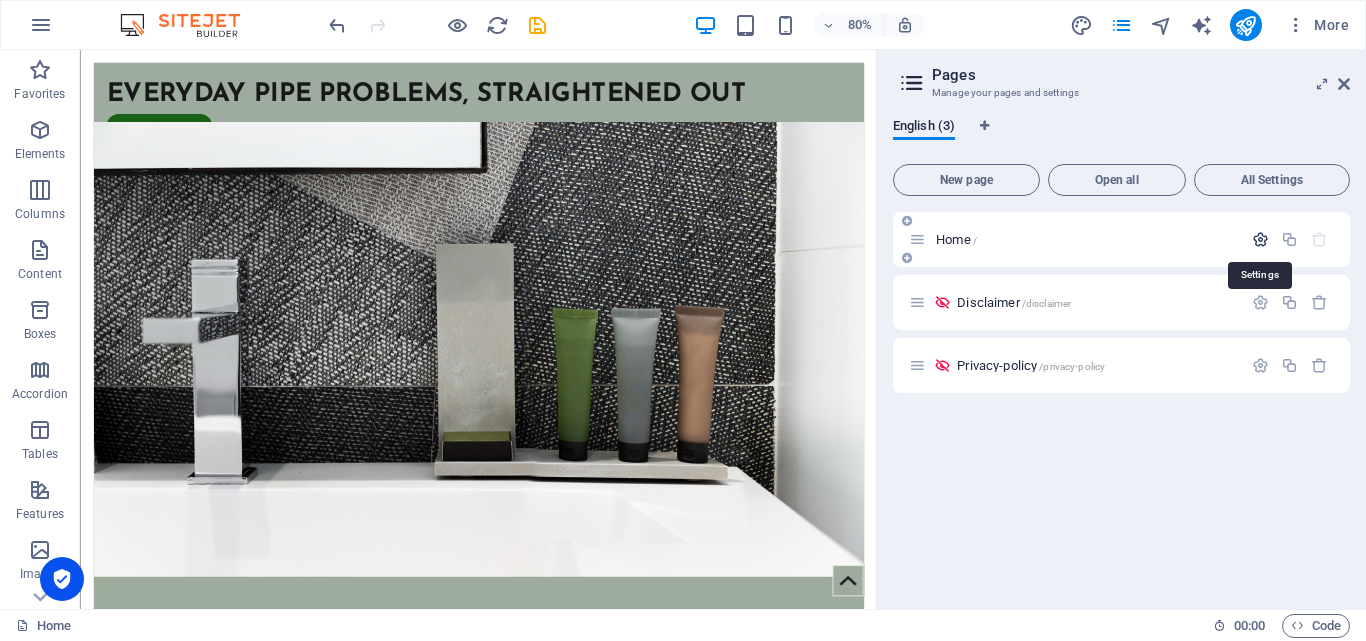 click at bounding box center (1260, 239) 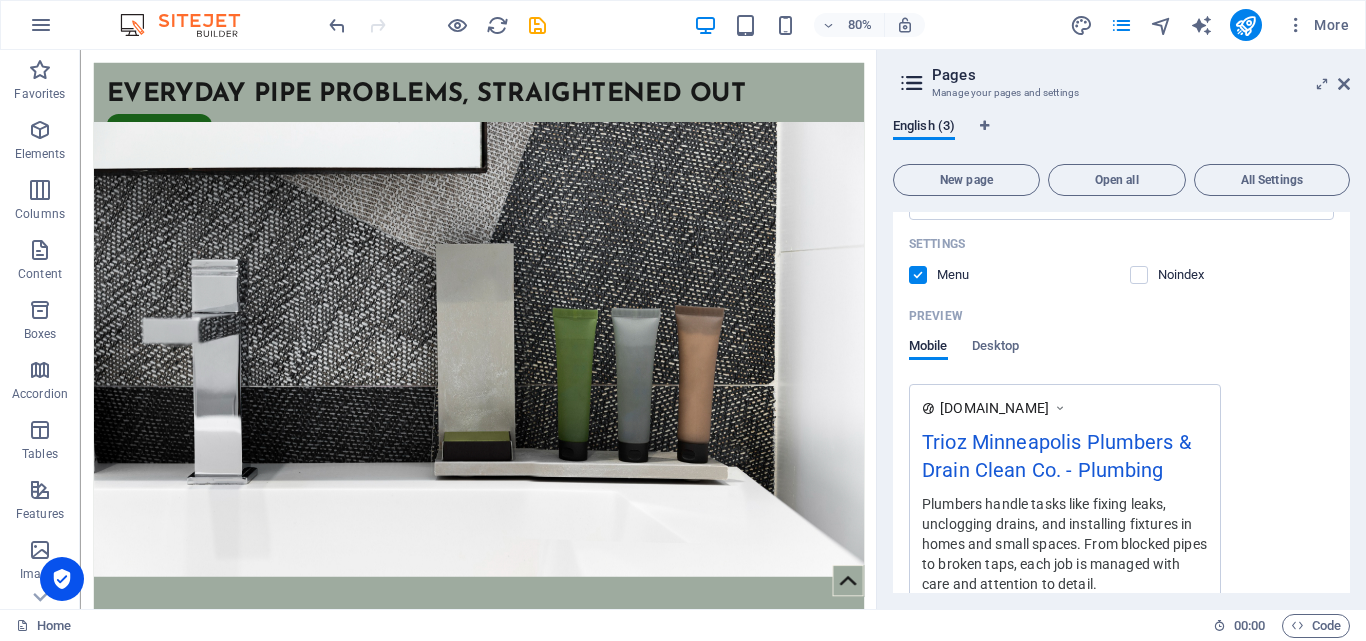 scroll, scrollTop: 400, scrollLeft: 0, axis: vertical 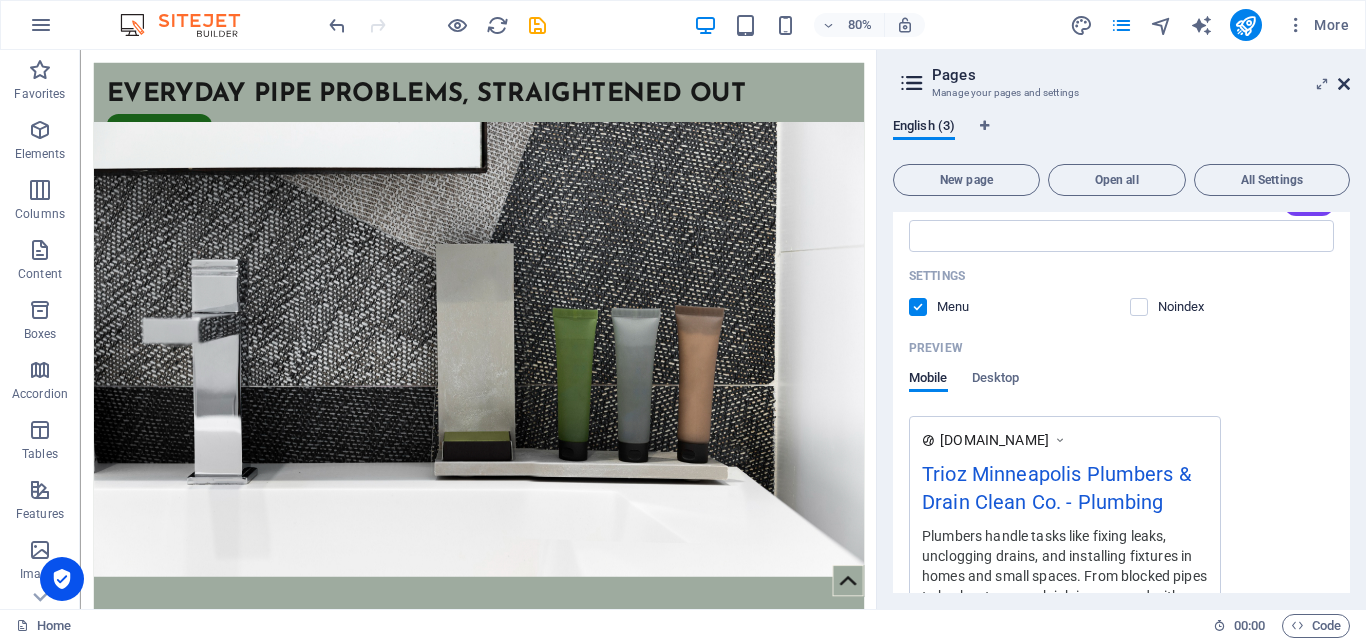 click at bounding box center (1344, 84) 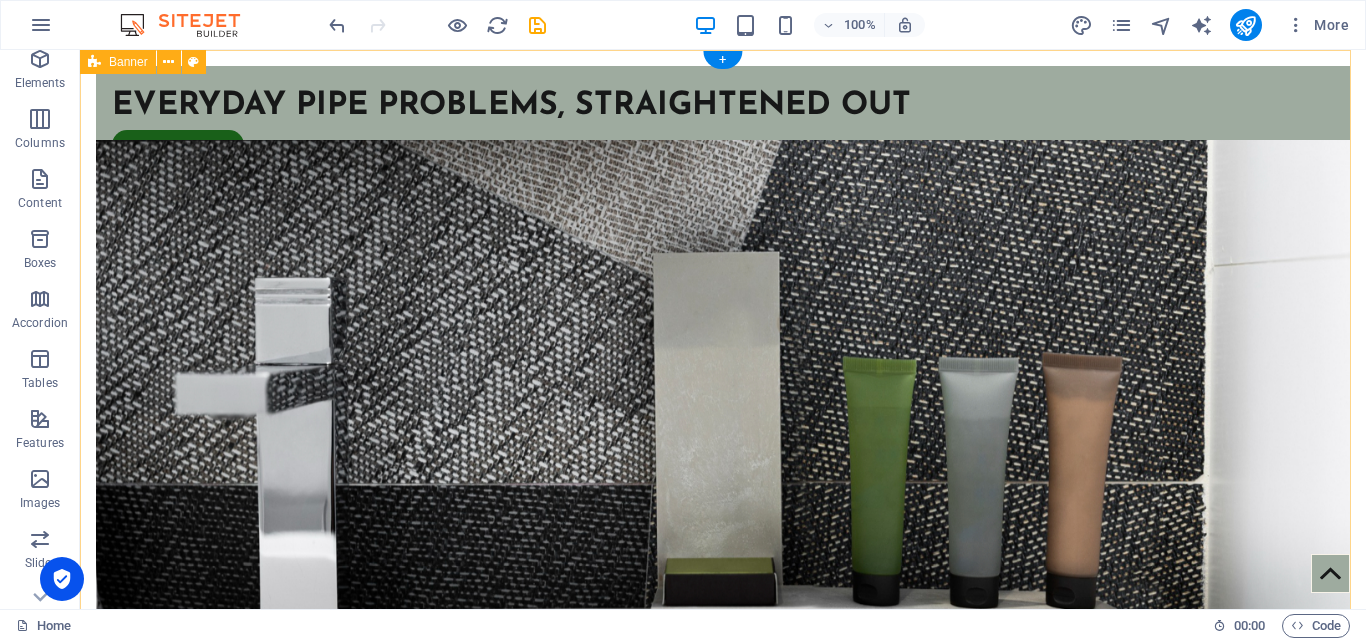 scroll, scrollTop: 100, scrollLeft: 0, axis: vertical 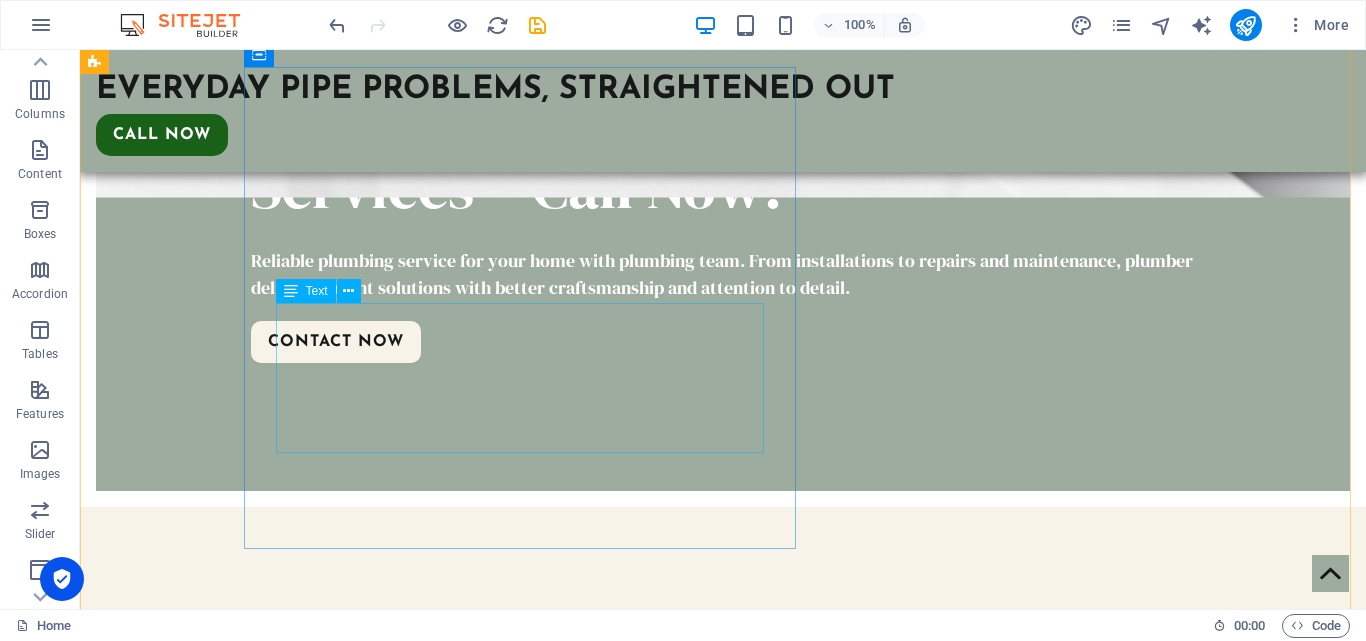 click on "Whether it’s a leaking faucet, clogged drain, pipe replacement, or a full plumbing installation, each task is handled with precision. From routine maintenance to urgent repairs, the focus is on keeping your plumbing in good working condition. No matter the size of the project, the goal is to provide a smooth and hassle-free service, making sure your water and drainage systems function properly." at bounding box center (763, 854) 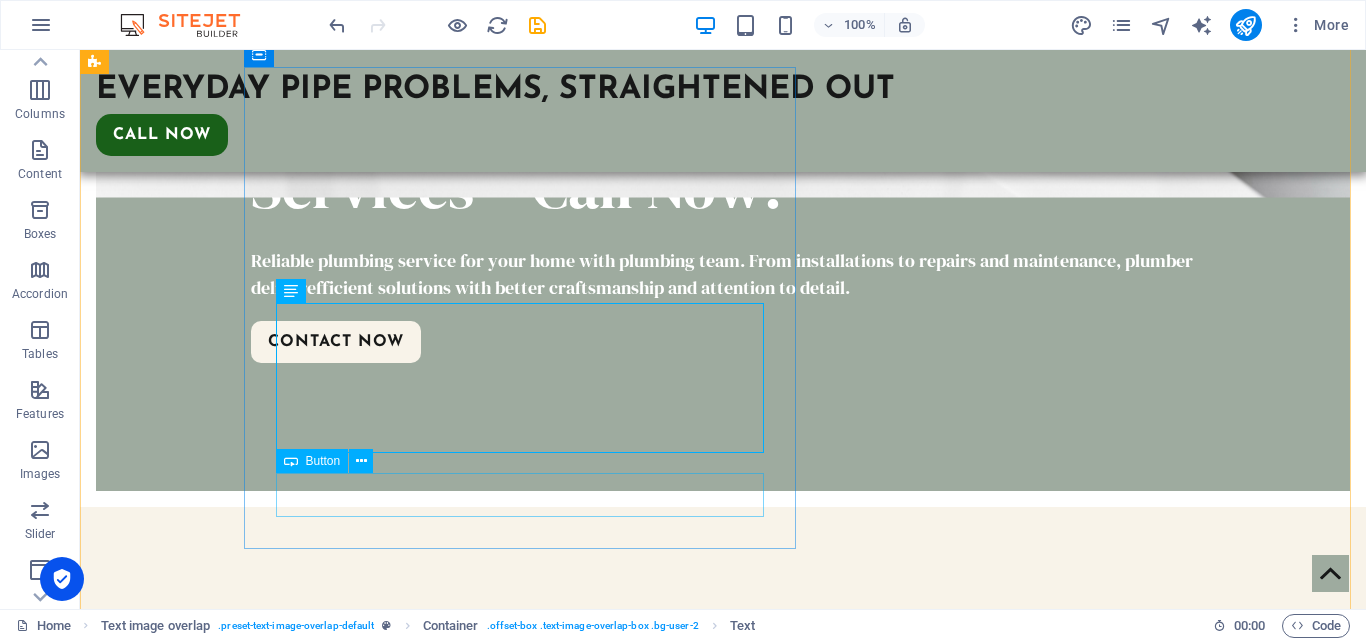 click on "[PHONE_NUMBER]" at bounding box center [763, 934] 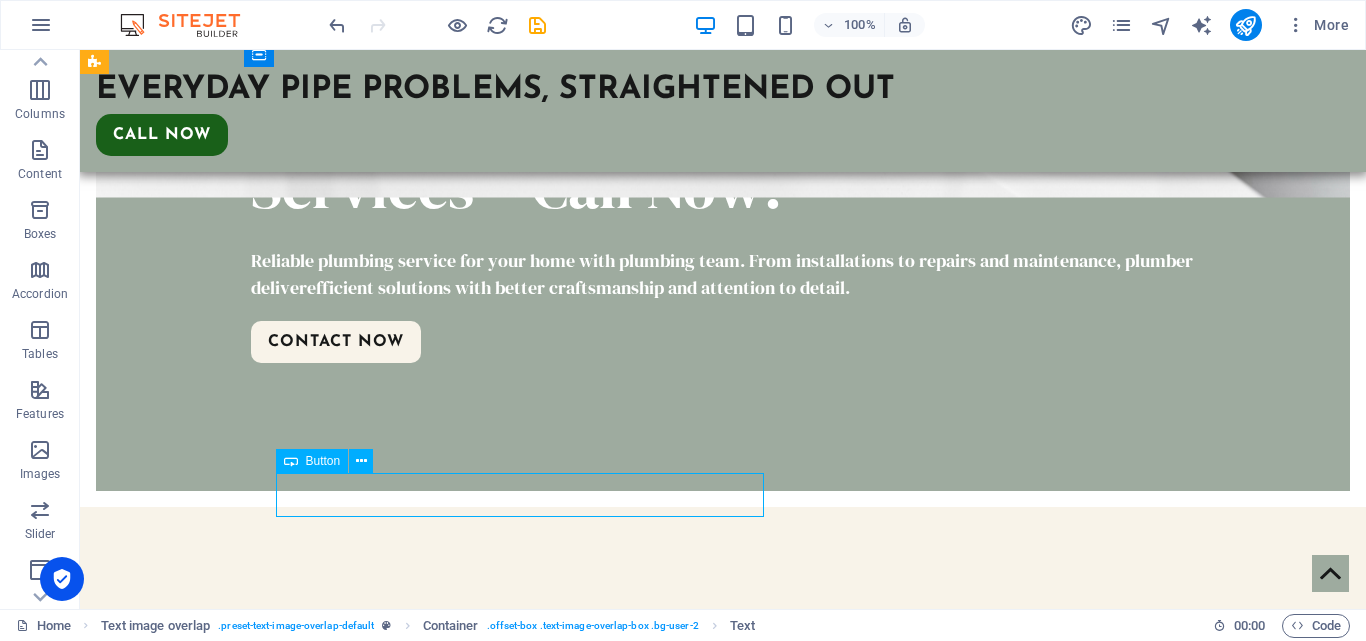 click on "[PHONE_NUMBER]" at bounding box center (763, 934) 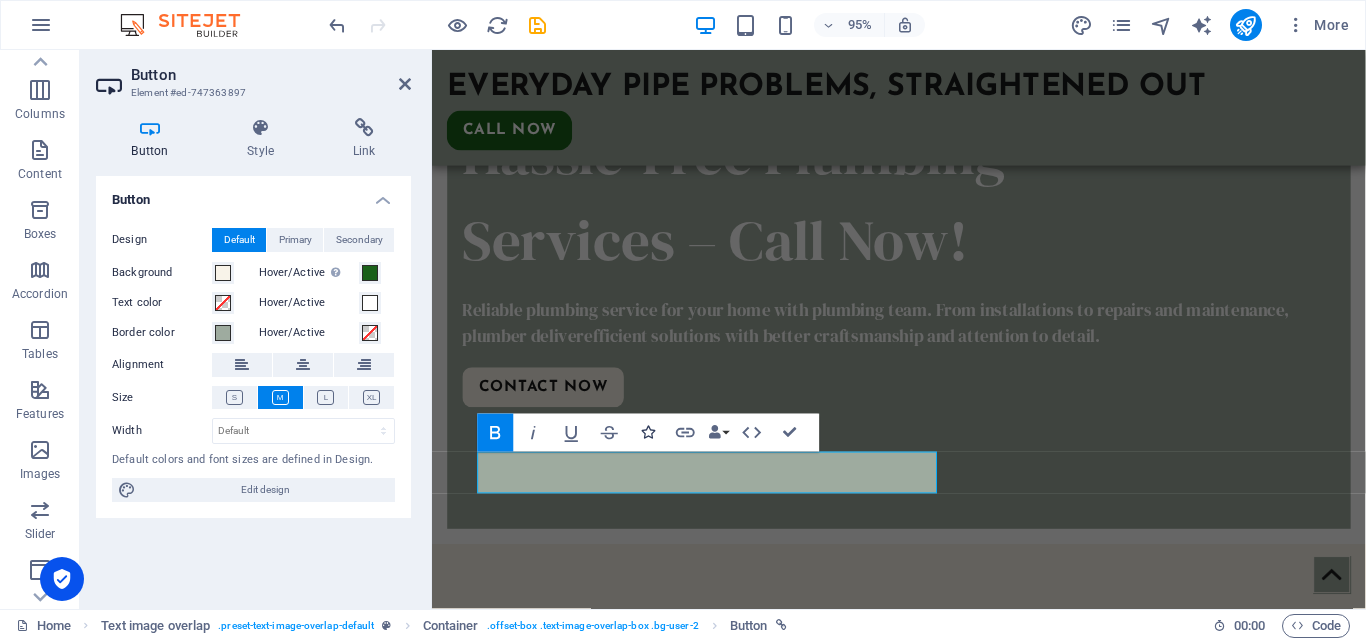 scroll, scrollTop: 848, scrollLeft: 0, axis: vertical 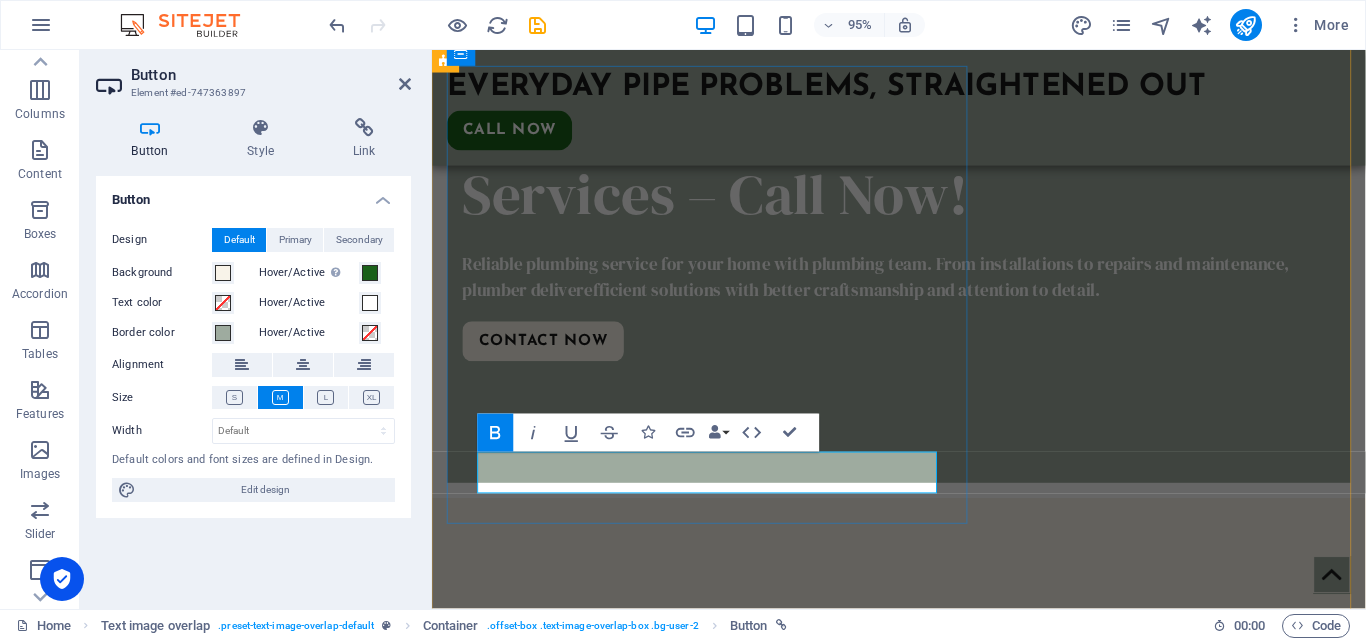 type 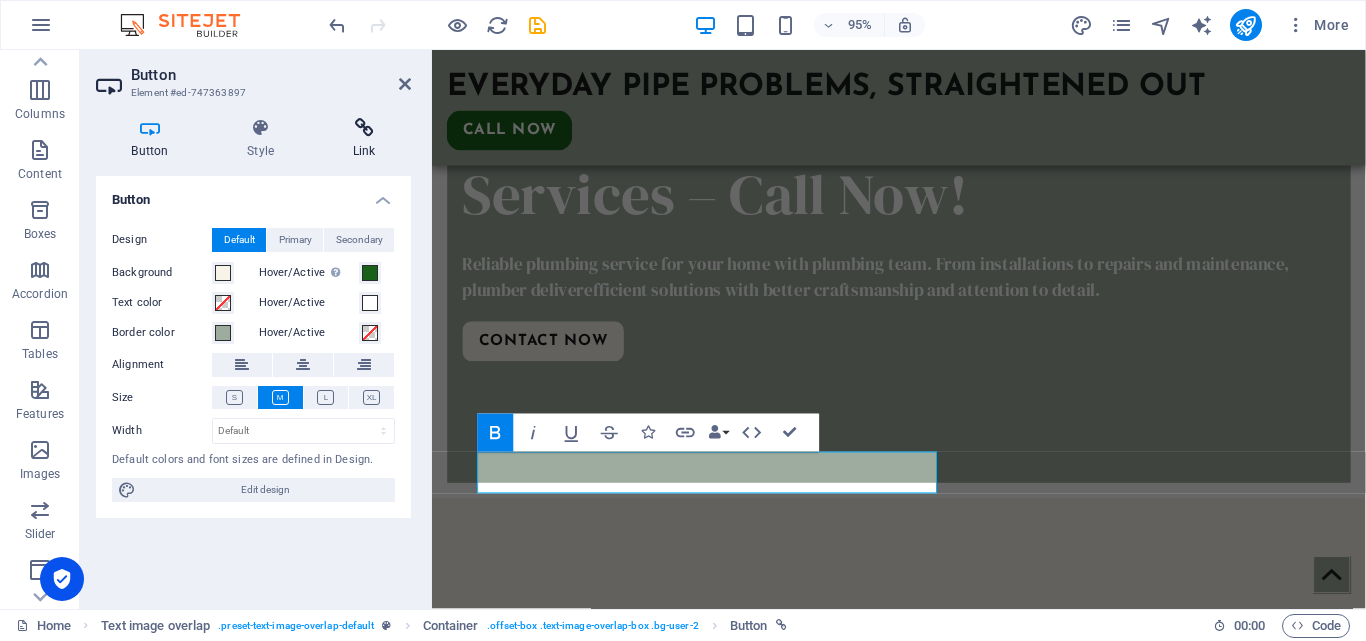 click at bounding box center (364, 128) 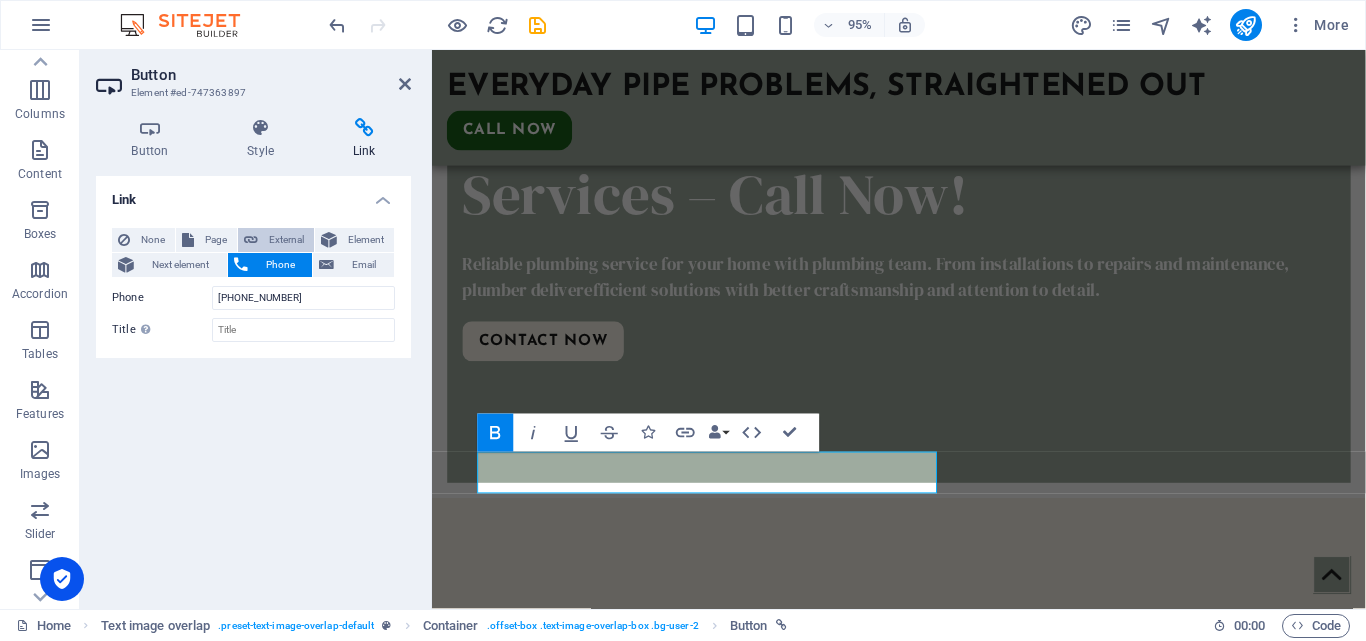 click on "External" at bounding box center [286, 240] 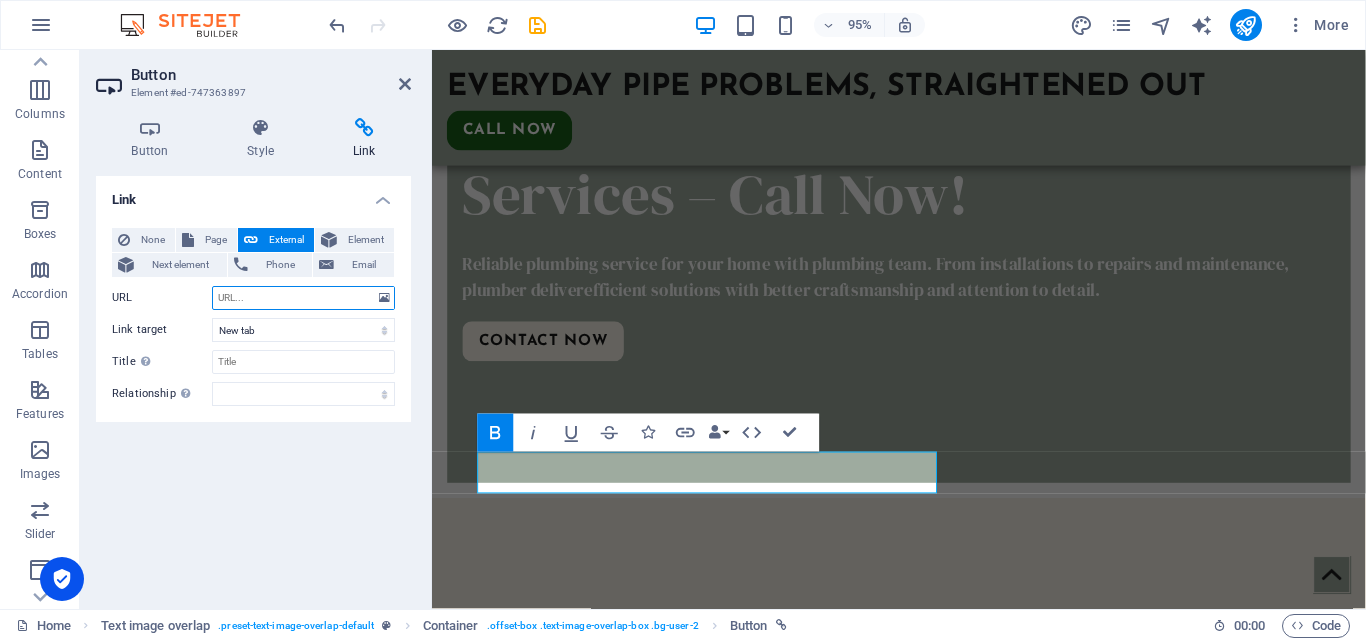 click on "URL" at bounding box center (303, 298) 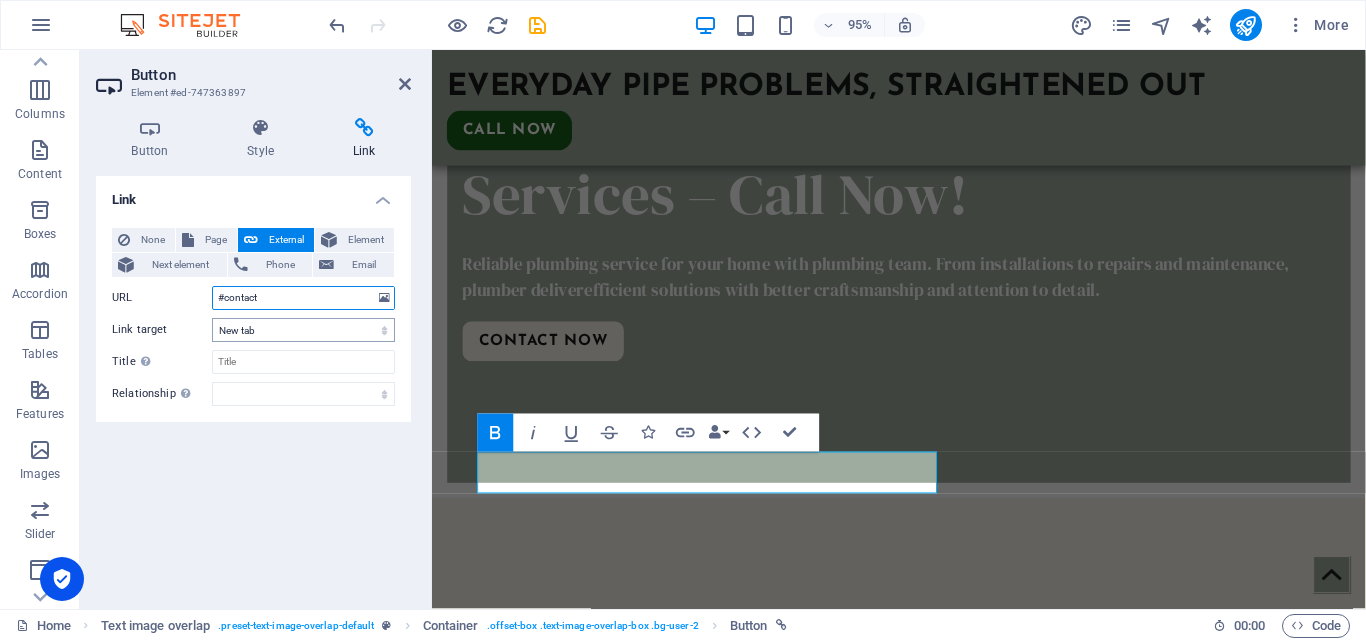 type on "#contact" 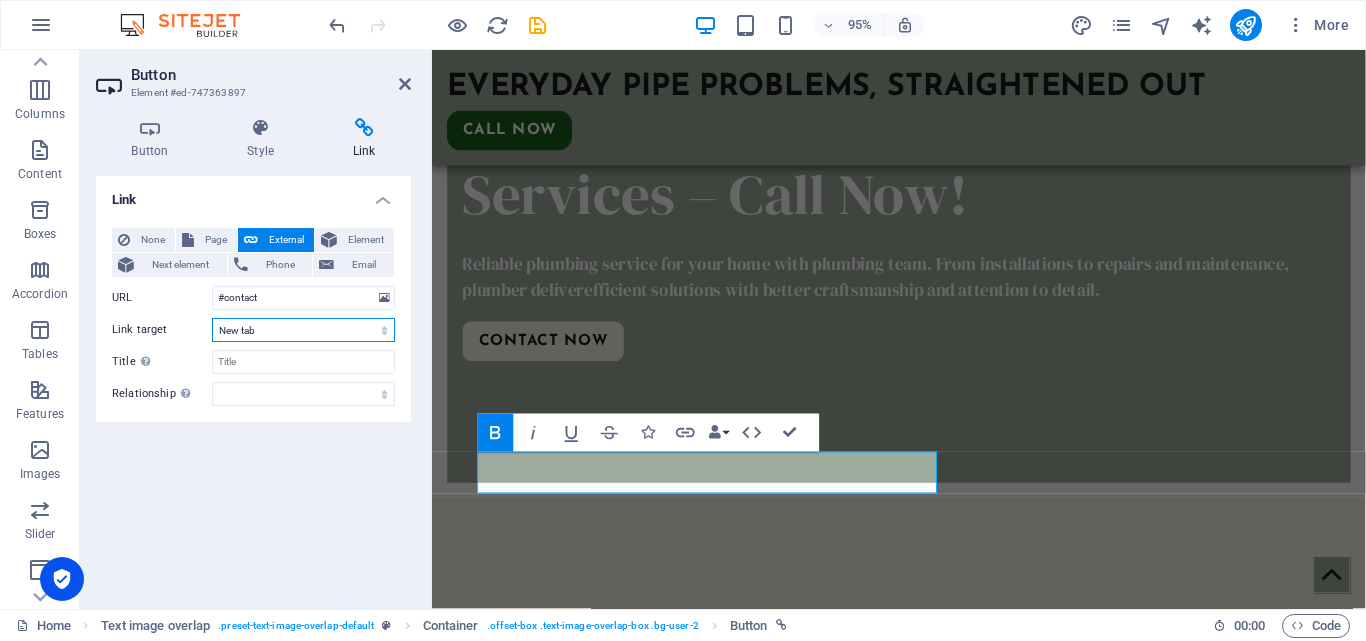 click on "New tab Same tab Overlay" at bounding box center [303, 330] 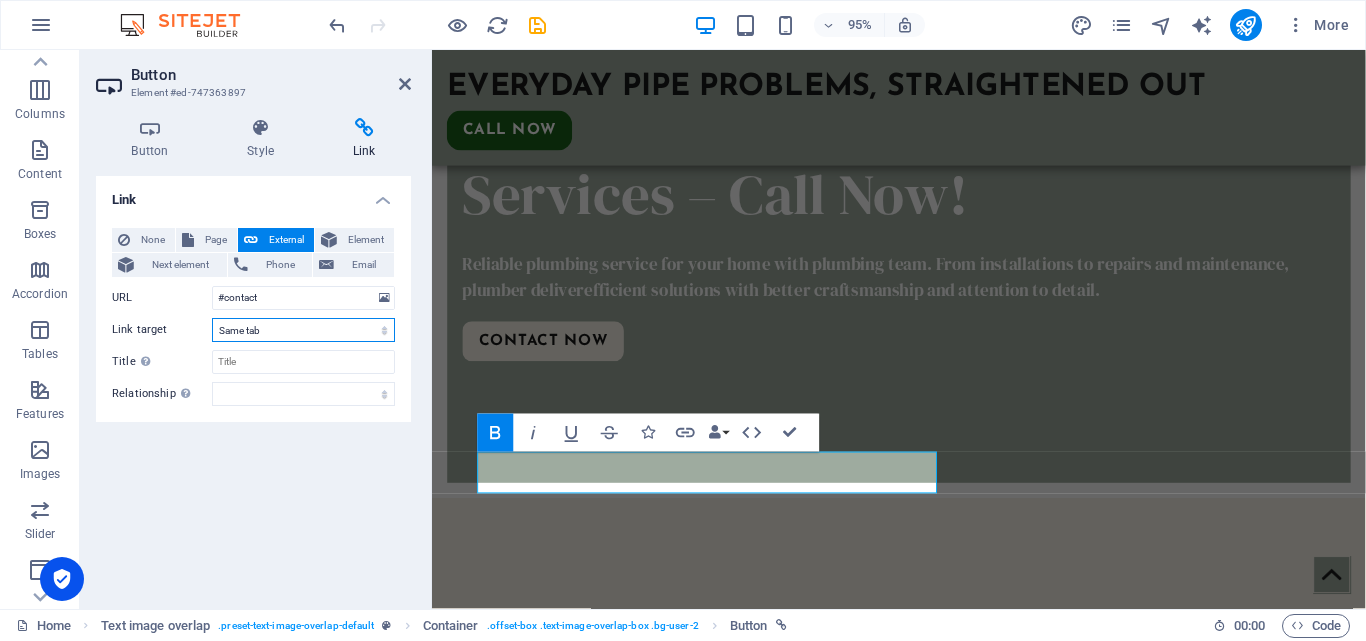 click on "New tab Same tab Overlay" at bounding box center [303, 330] 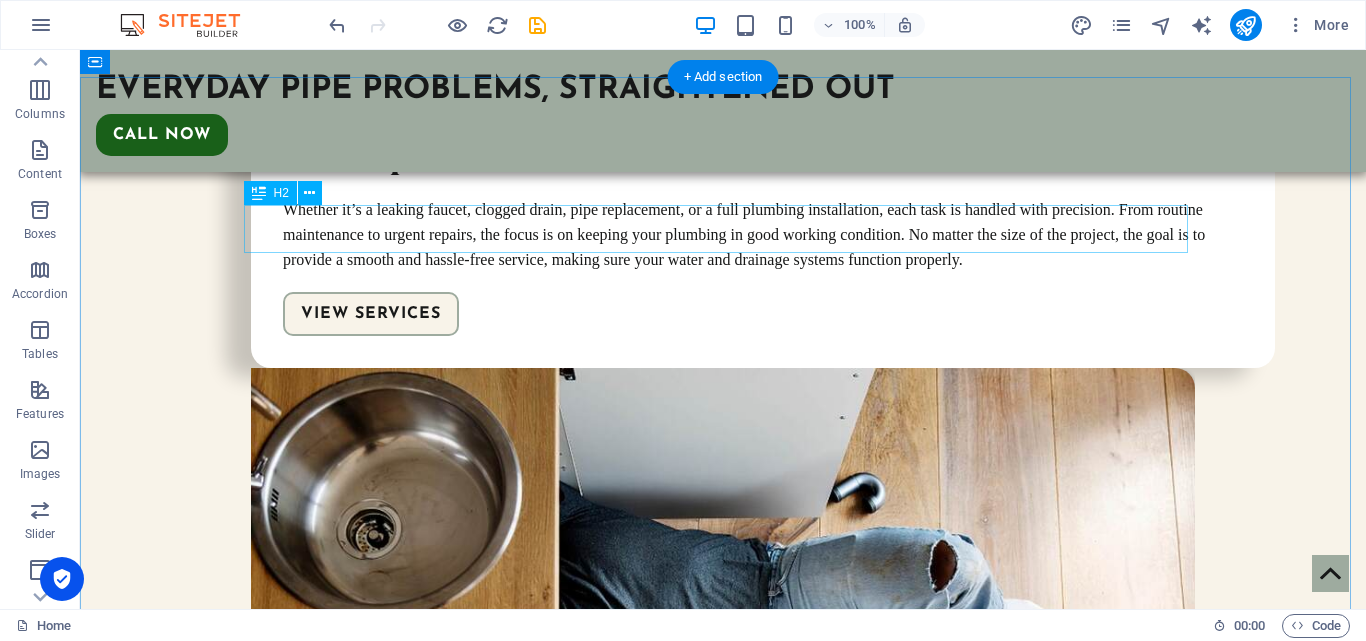 scroll, scrollTop: 1400, scrollLeft: 0, axis: vertical 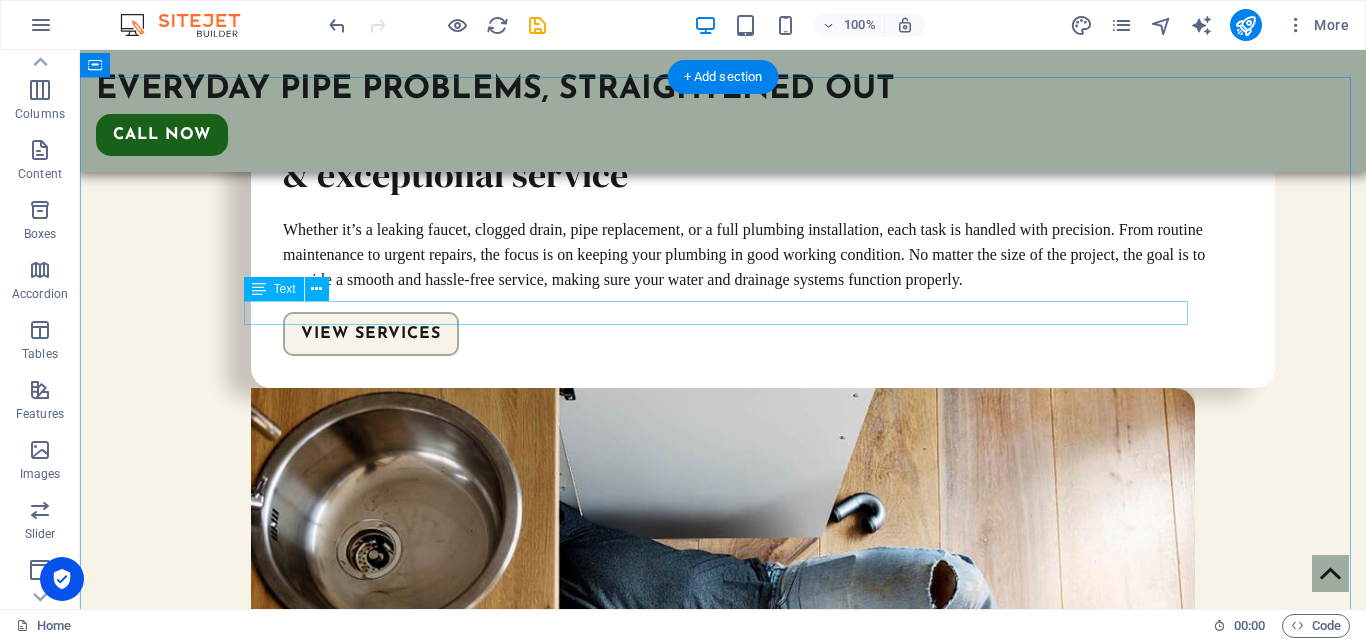 click on "Plumbing team offer reliable solutions for residential and commercial needs." at bounding box center (723, 1367) 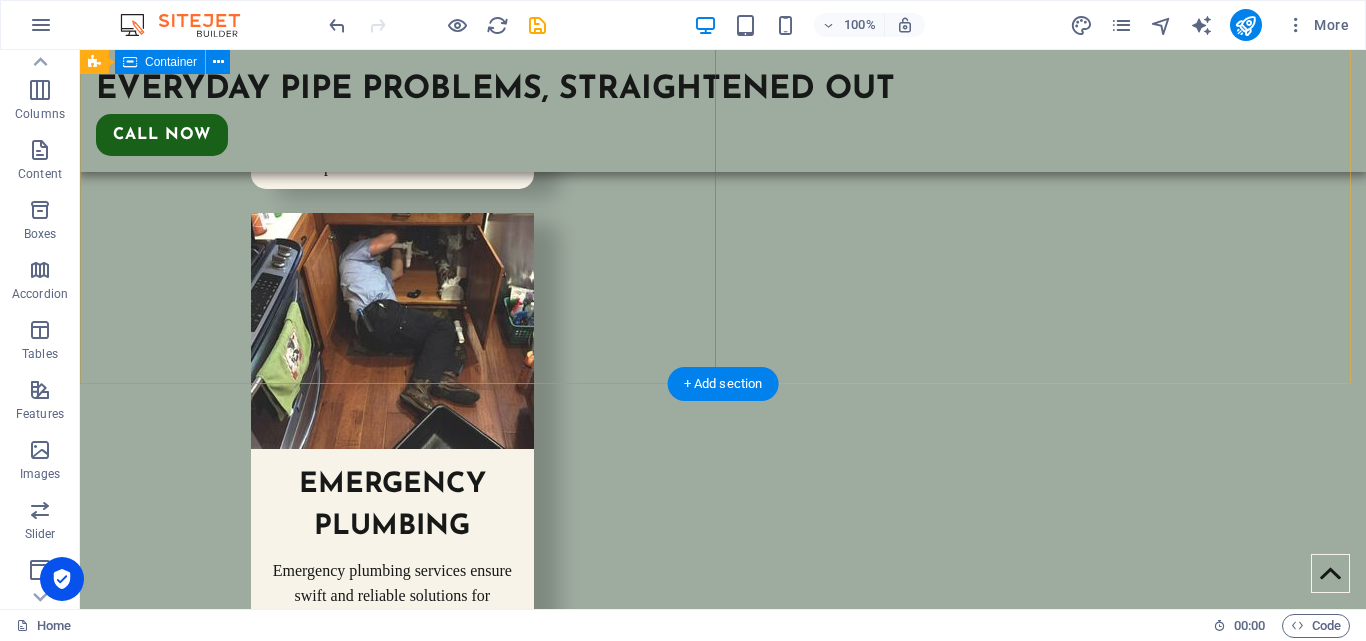 scroll, scrollTop: 3100, scrollLeft: 0, axis: vertical 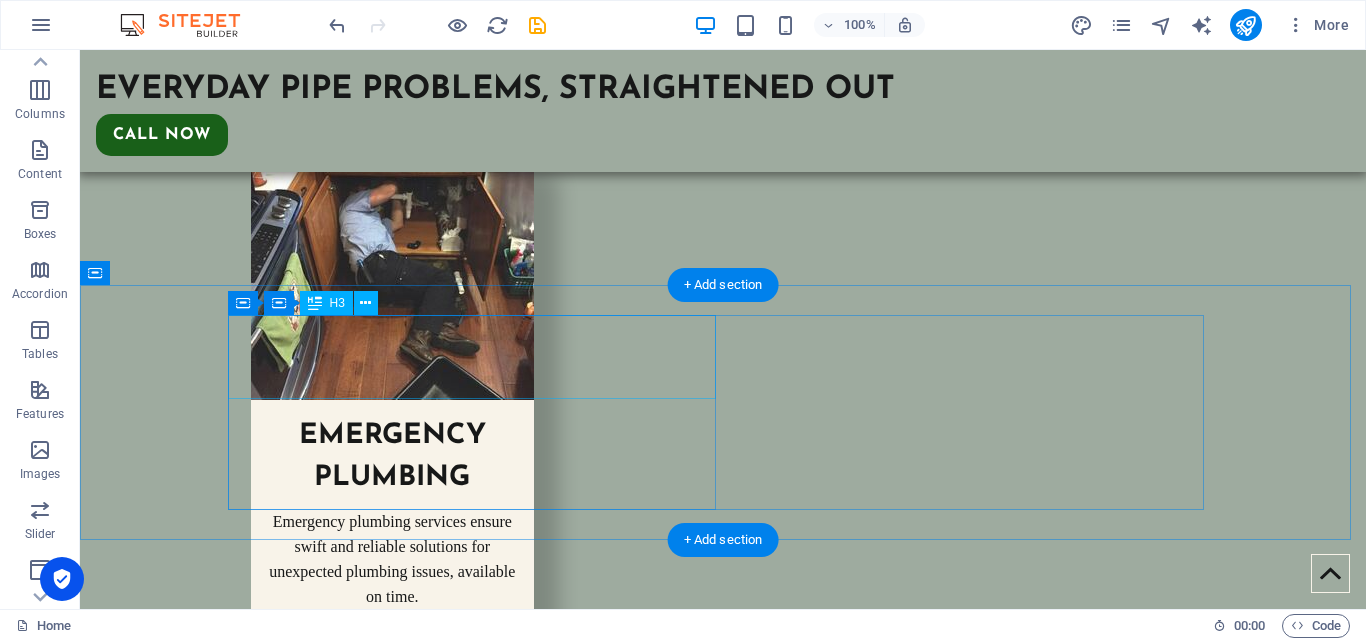 click on "Trioz Minneapolis Plumbers& Drain Clean Co." at bounding box center (479, 3834) 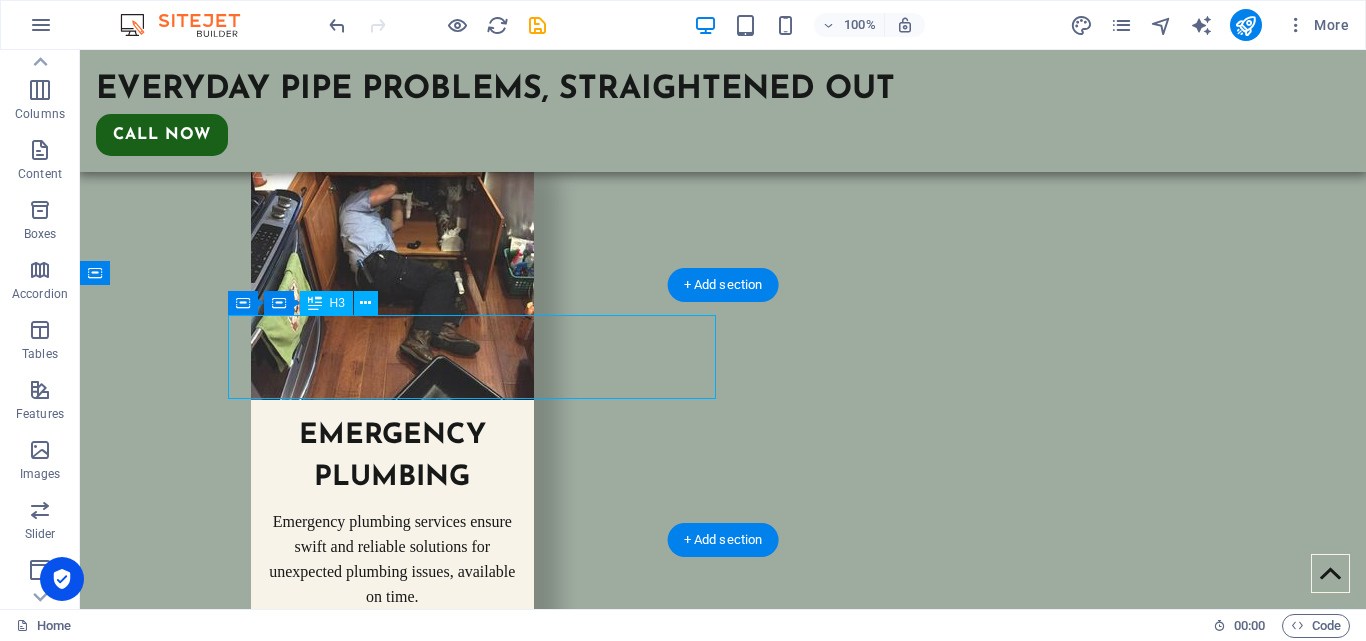 click on "Trioz Minneapolis Plumbers& Drain Clean Co." at bounding box center [479, 3834] 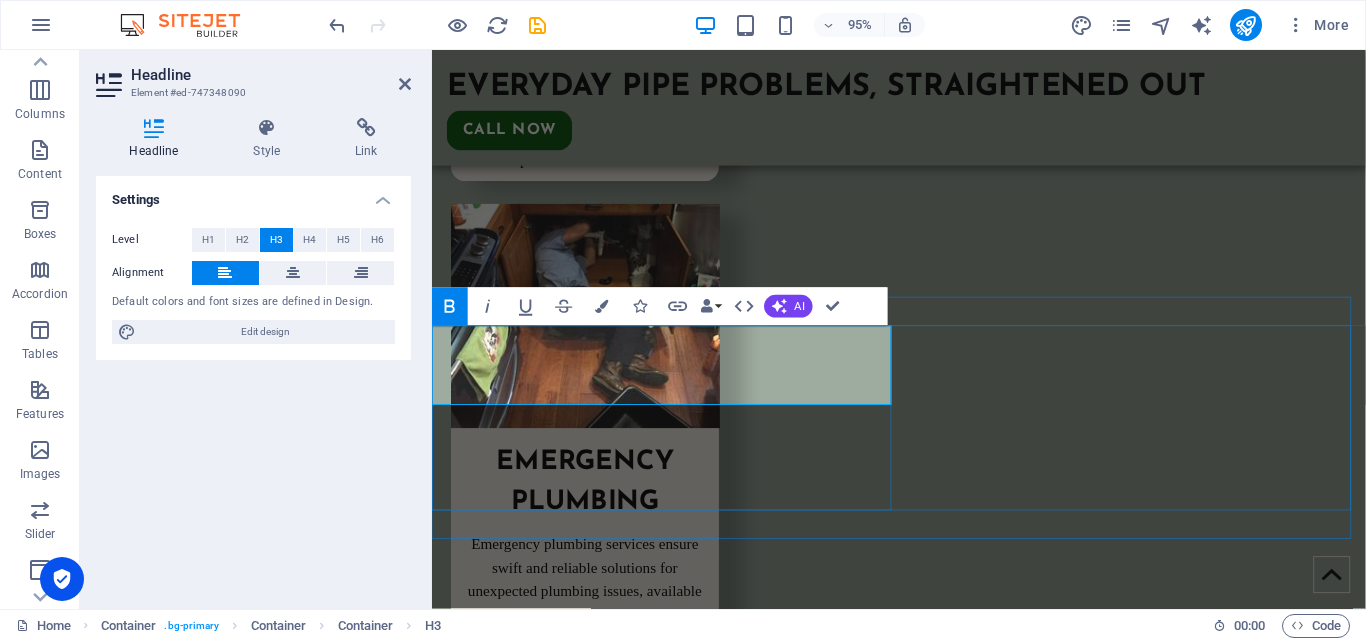 scroll, scrollTop: 3192, scrollLeft: 0, axis: vertical 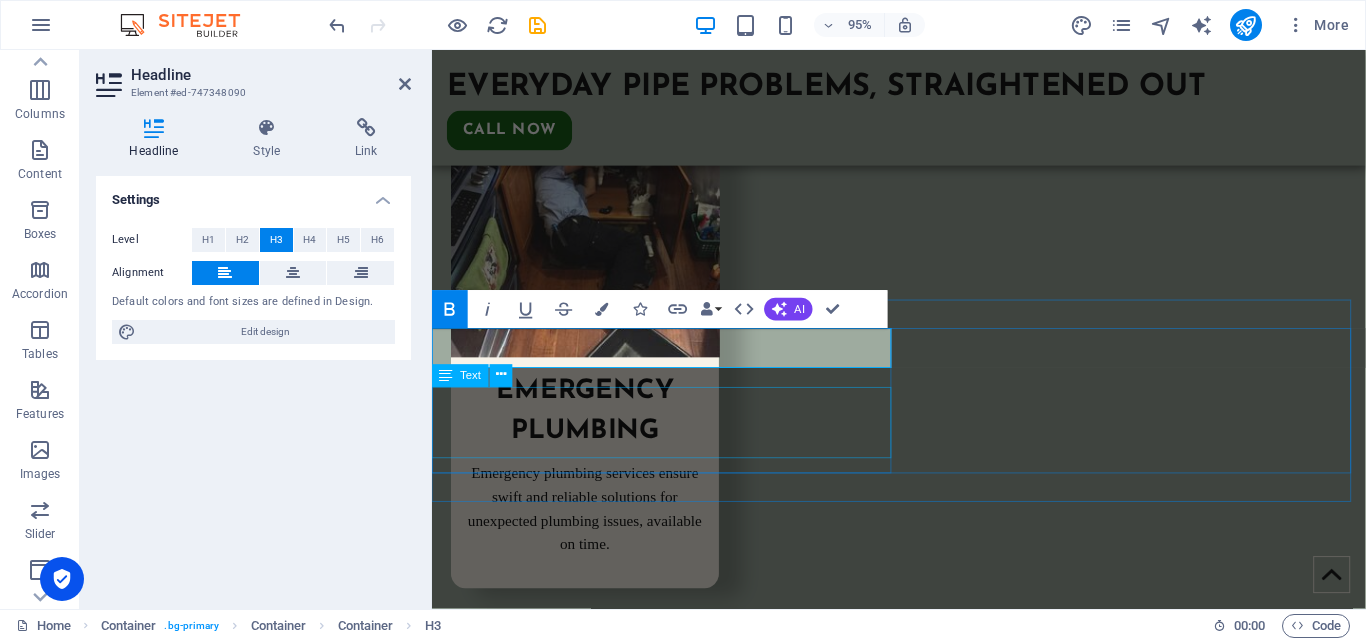 click on "From installations to repairs and maintenance, plumber deliver efficient solutions with better craftsmanship and attention to detail." at bounding box center [680, 3926] 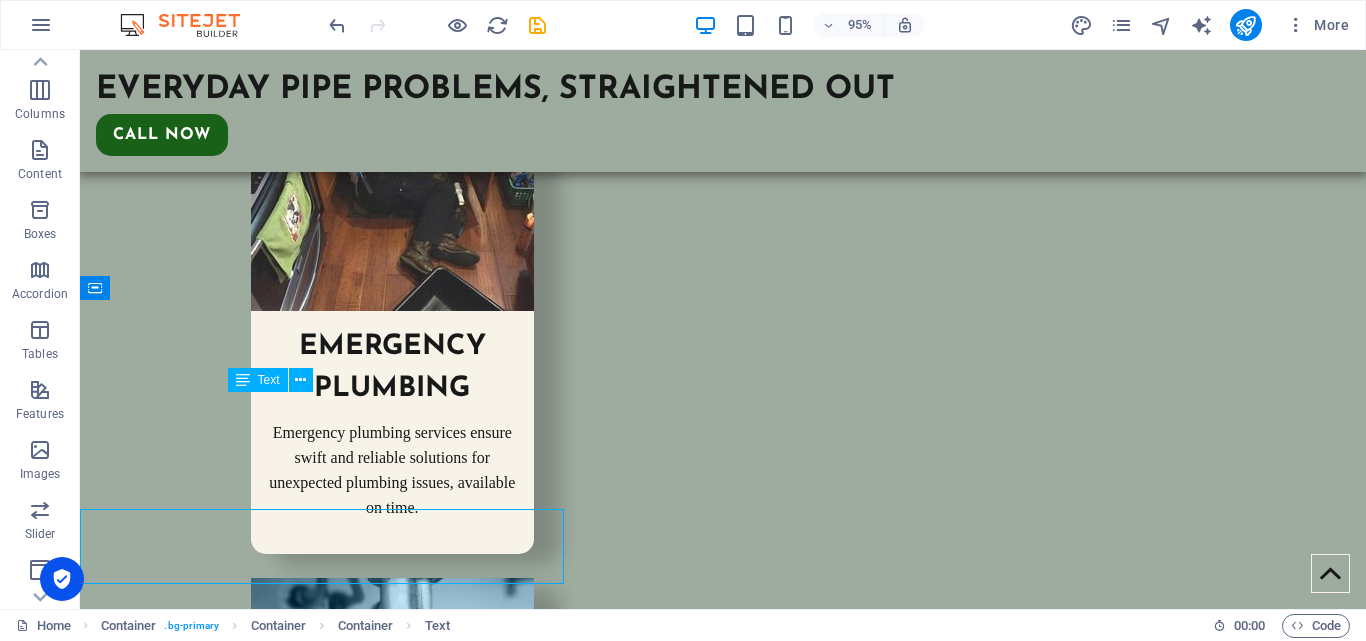 scroll, scrollTop: 3085, scrollLeft: 0, axis: vertical 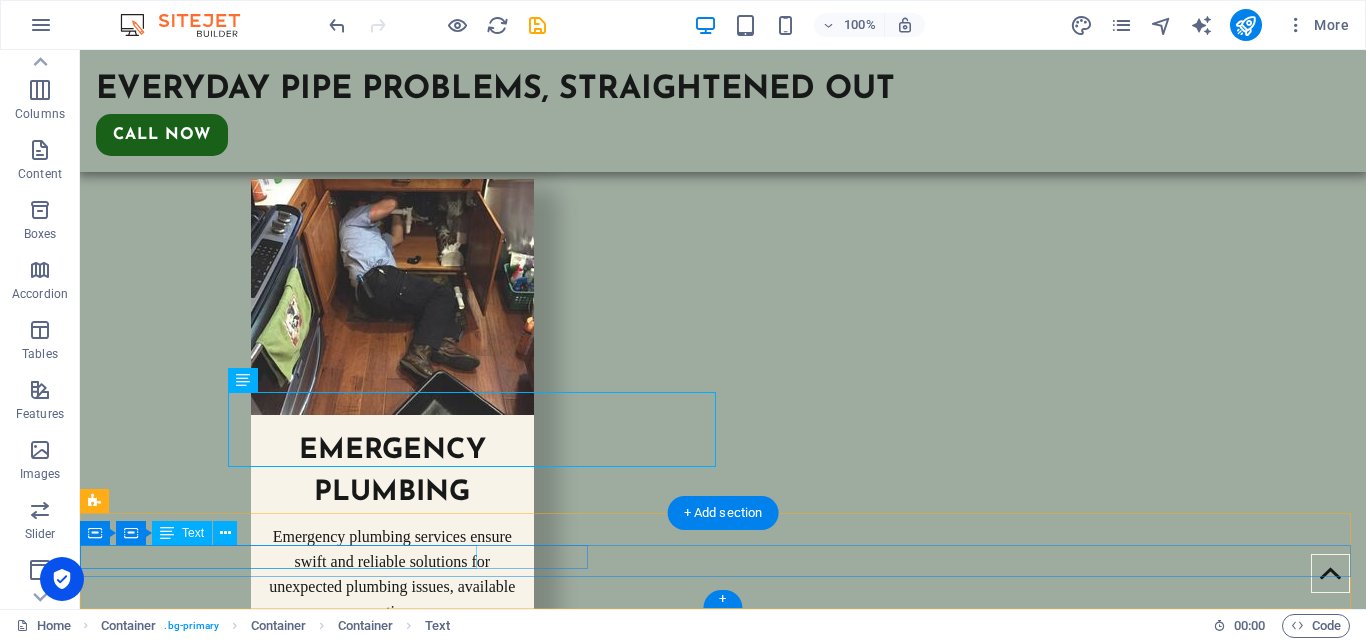 click on "© 2025 Trioz Minneapolis Plumbers & Drain Clean Co." at bounding box center (337, 4141) 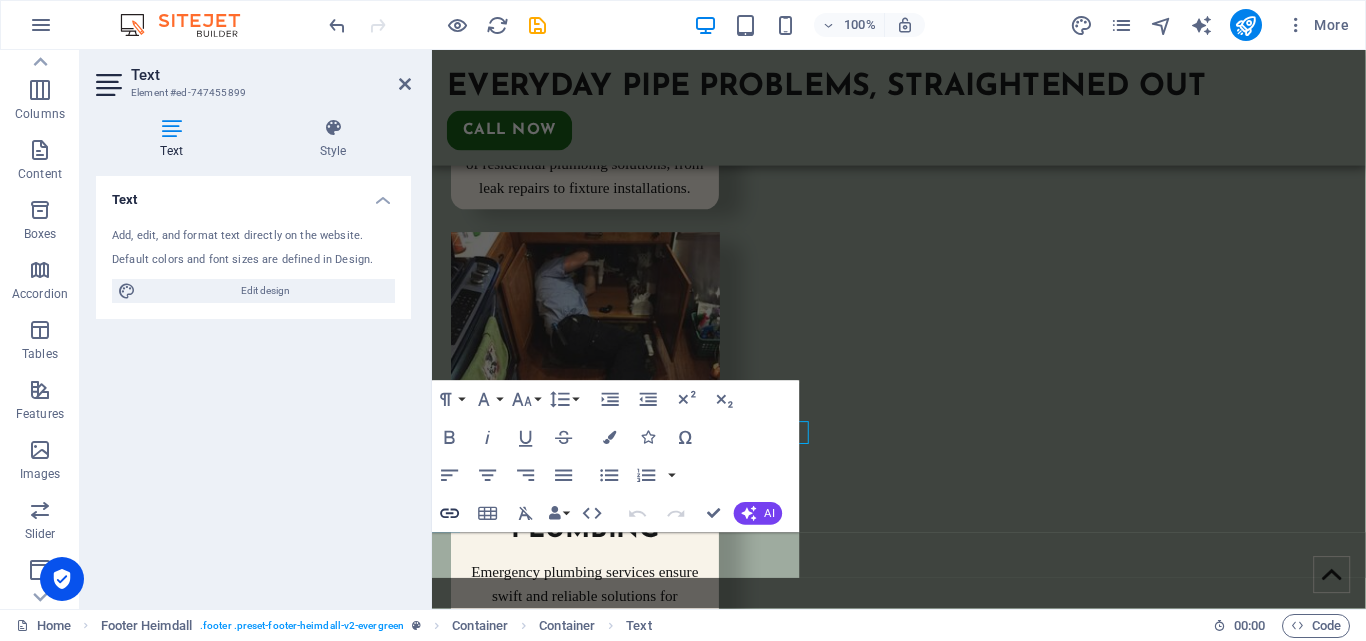 scroll, scrollTop: 3189, scrollLeft: 0, axis: vertical 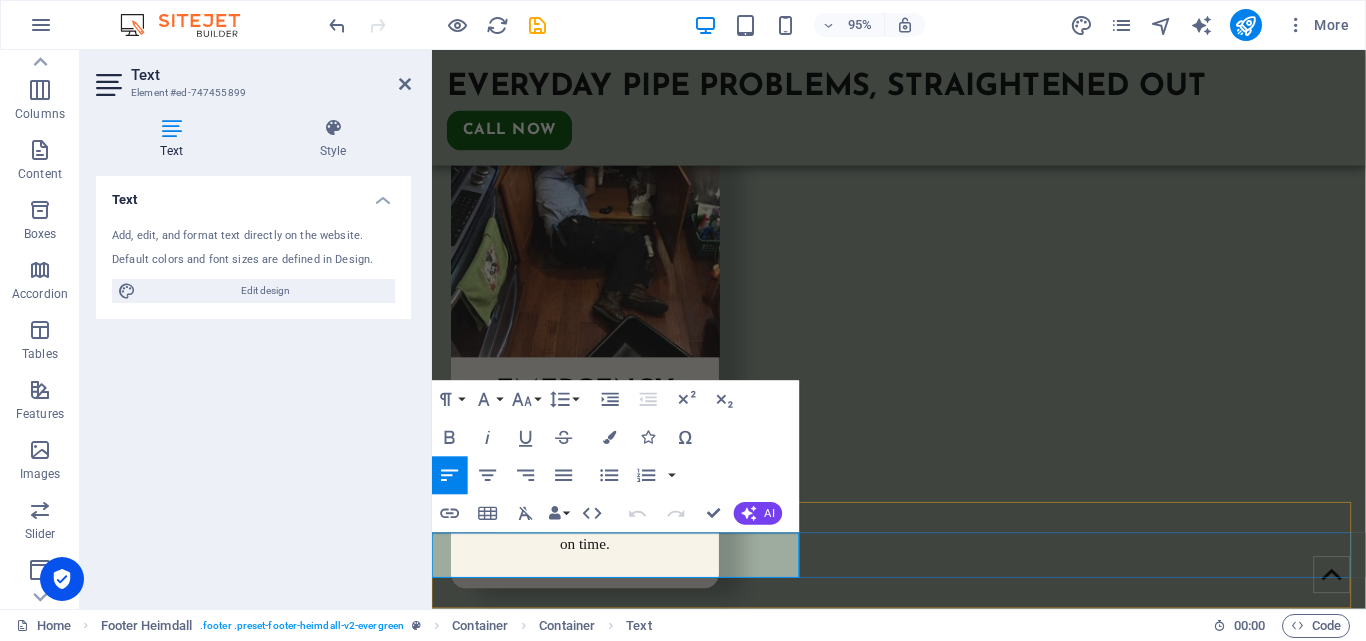 drag, startPoint x: 508, startPoint y: 571, endPoint x: 529, endPoint y: 597, distance: 33.42155 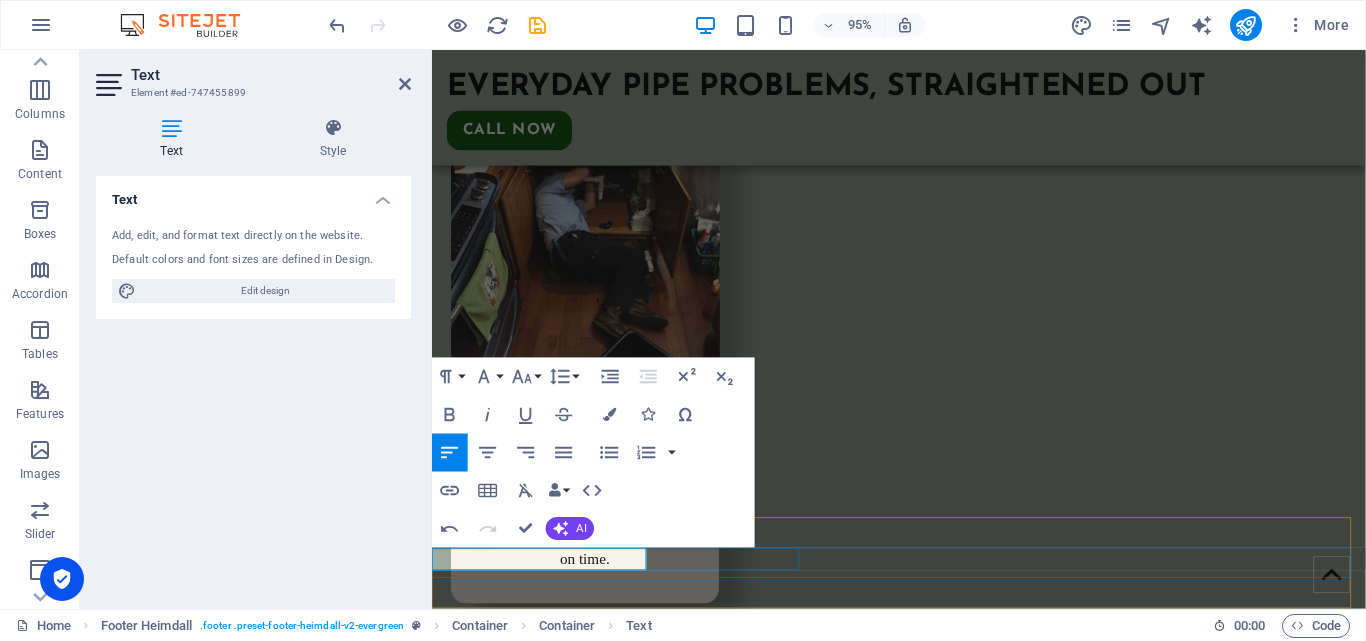 scroll, scrollTop: 0, scrollLeft: 2, axis: horizontal 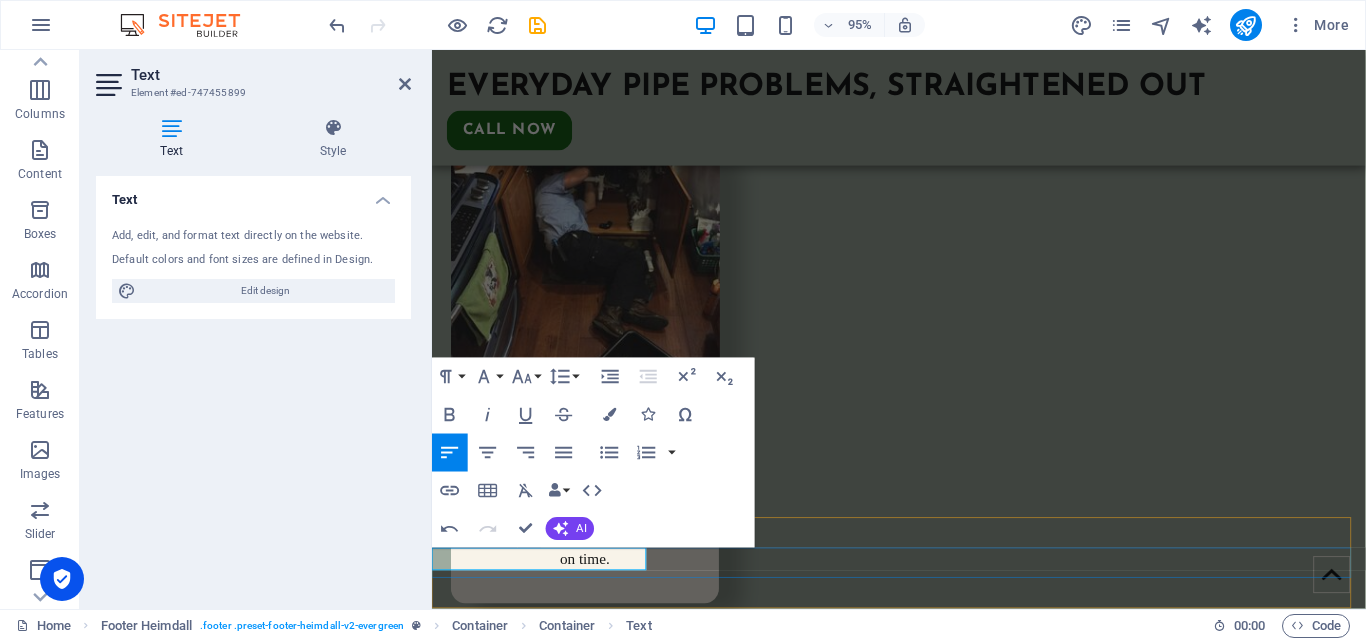 click on "© 2025 Plumber [GEOGRAPHIC_DATA]  Plumber [GEOGRAPHIC_DATA]  Disclaimer  |  Privacy Policy" at bounding box center [923, 4257] 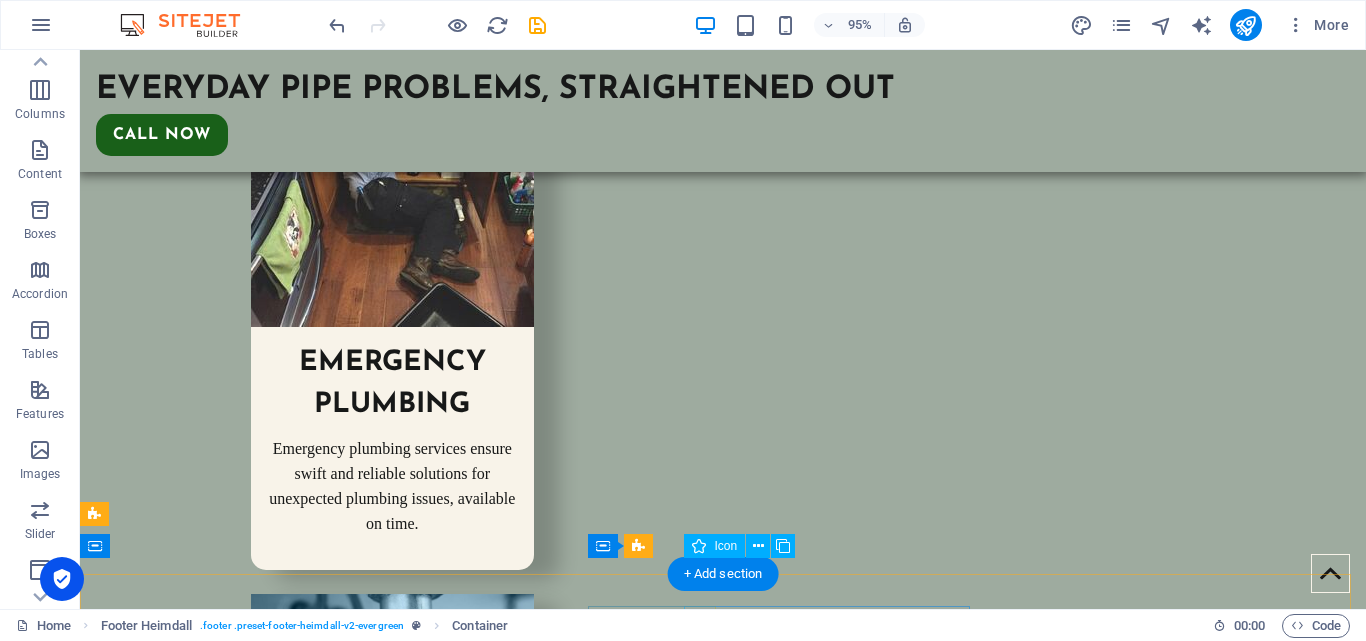 scroll, scrollTop: 3072, scrollLeft: 0, axis: vertical 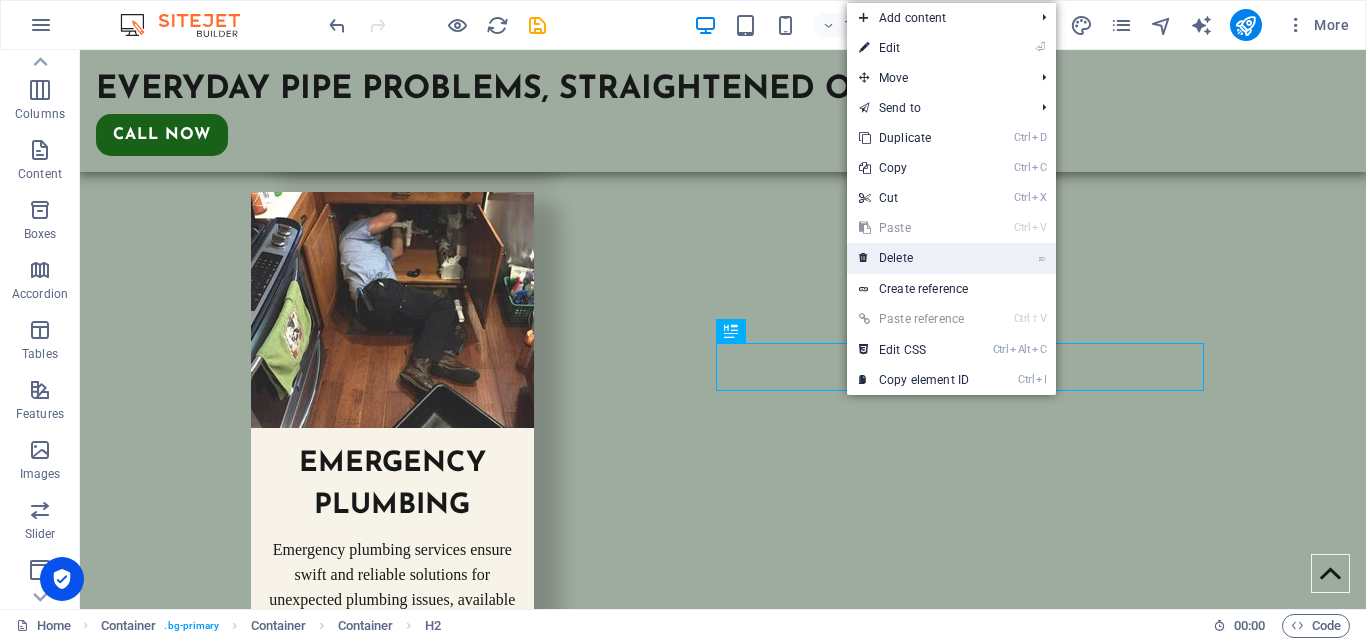 click on "⌦  Delete" at bounding box center [914, 258] 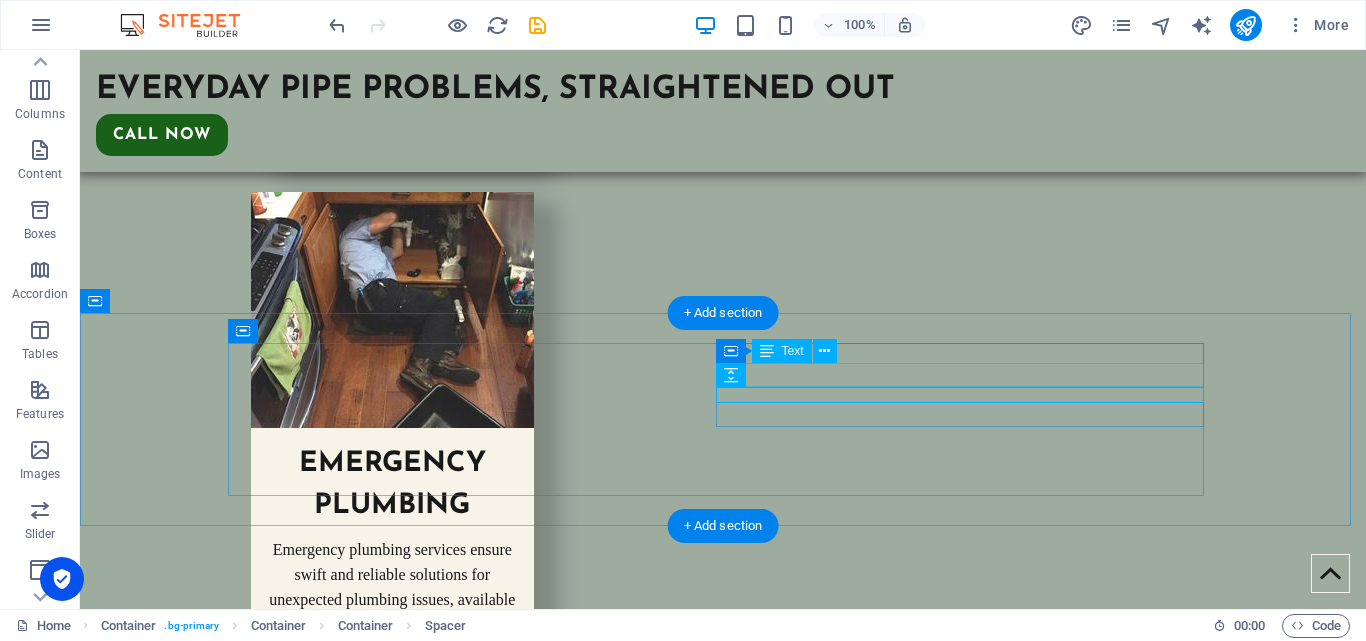 click on "[PHONE_NUMBER]" at bounding box center [479, 3980] 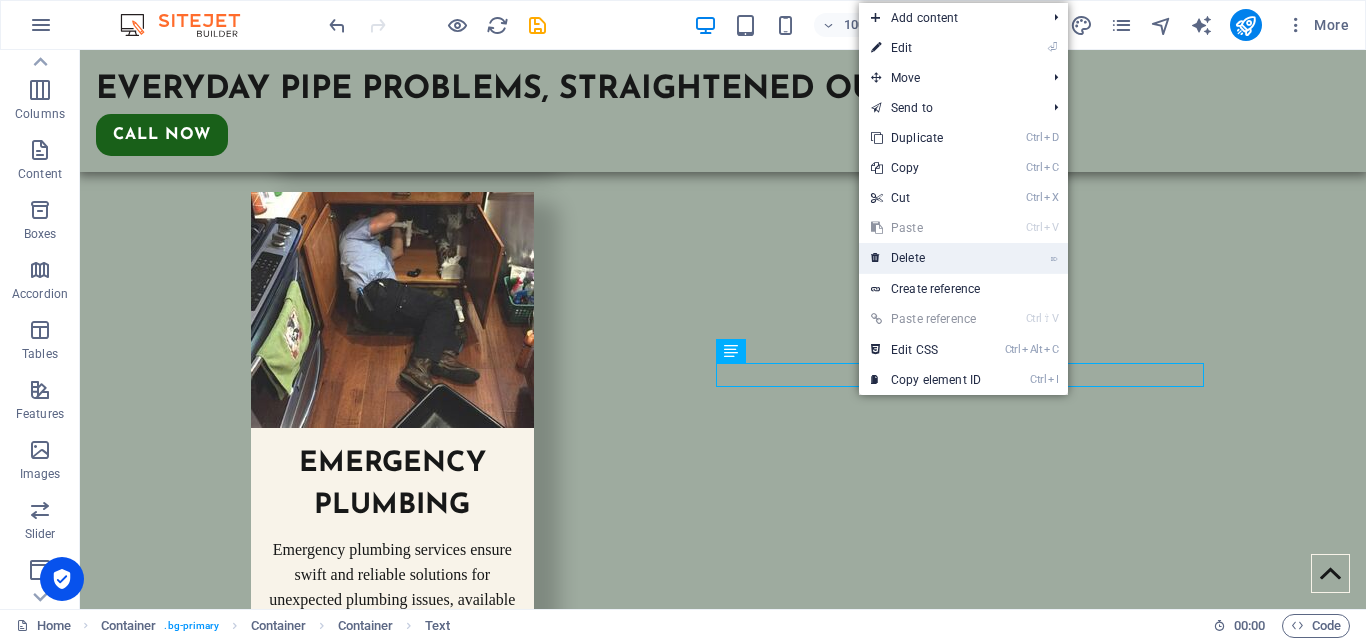 click on "⌦  Delete" at bounding box center (926, 258) 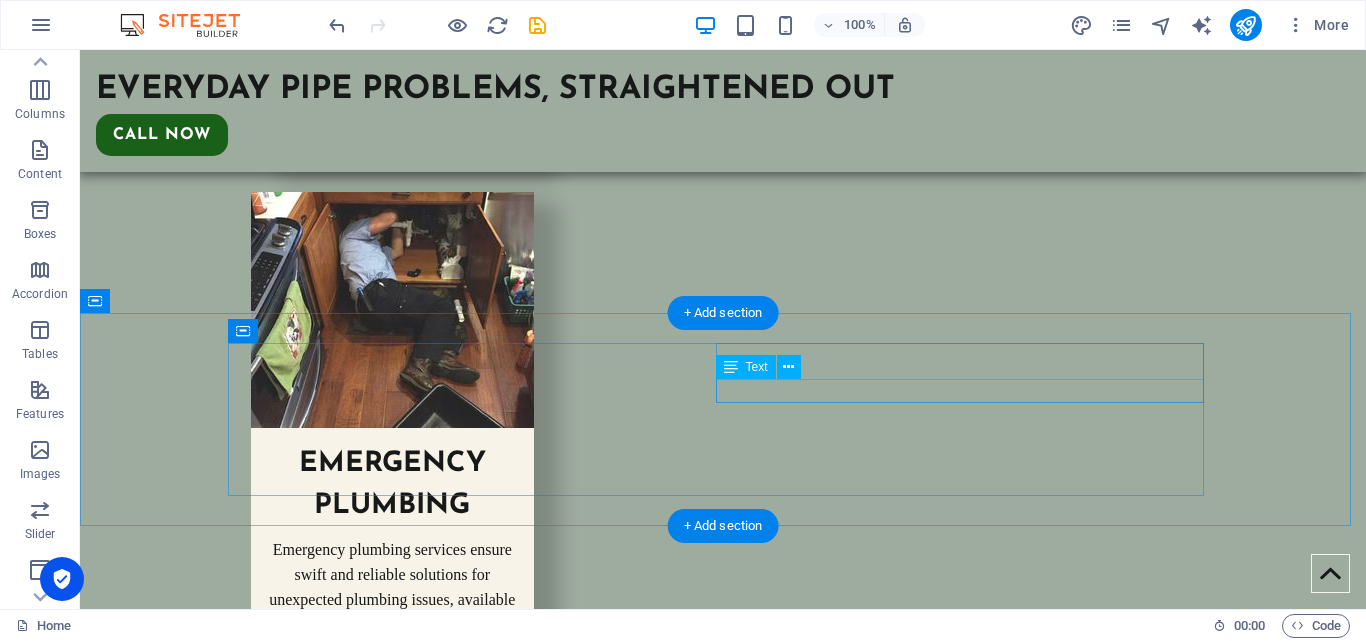 click on "[GEOGRAPHIC_DATA], [GEOGRAPHIC_DATA]" at bounding box center (479, 3996) 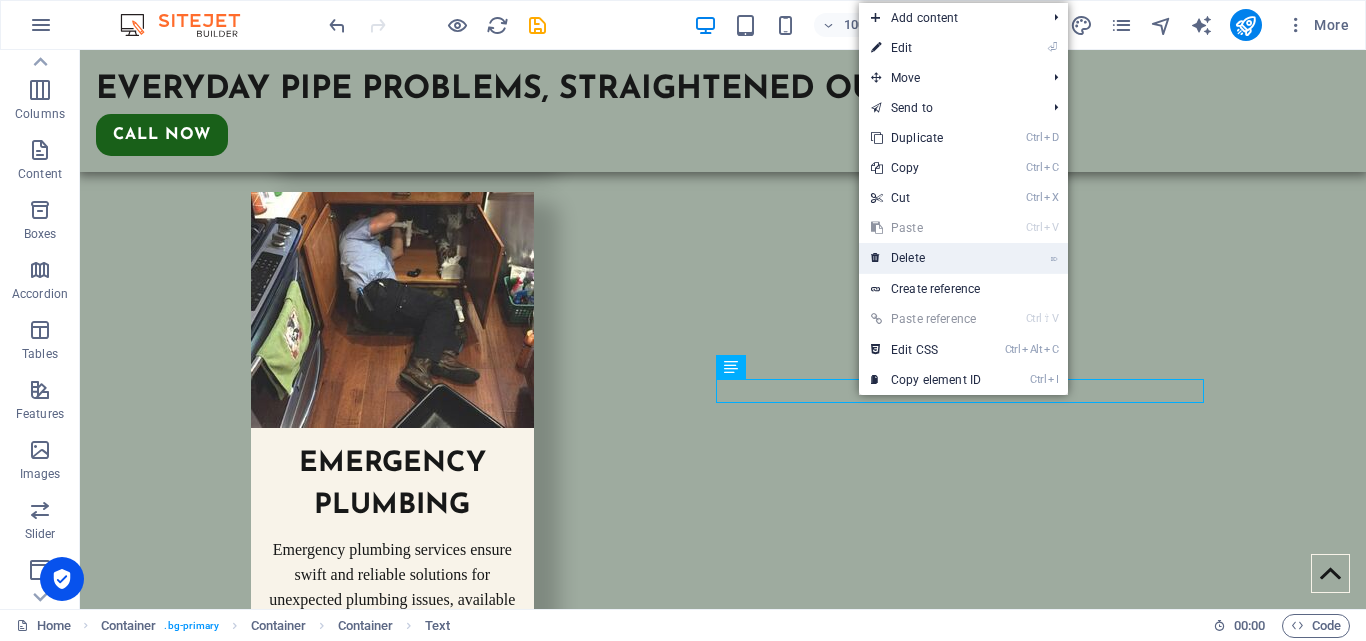 click on "⌦  Delete" at bounding box center [926, 258] 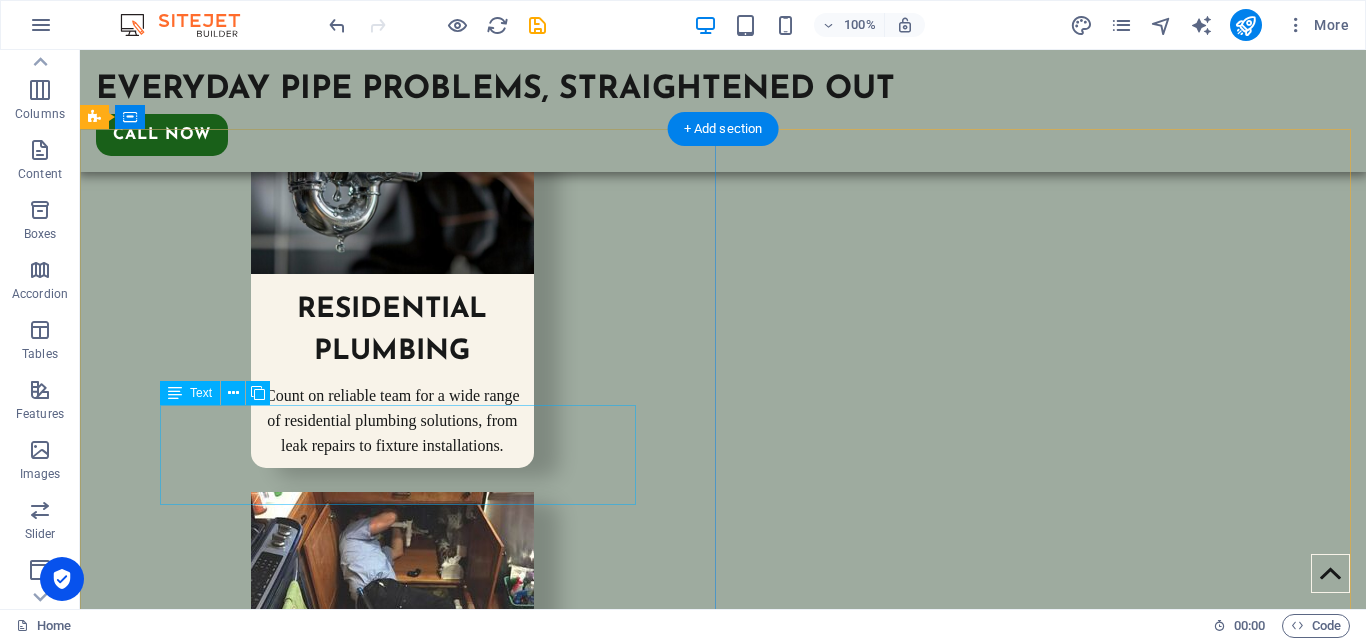 scroll, scrollTop: 2572, scrollLeft: 0, axis: vertical 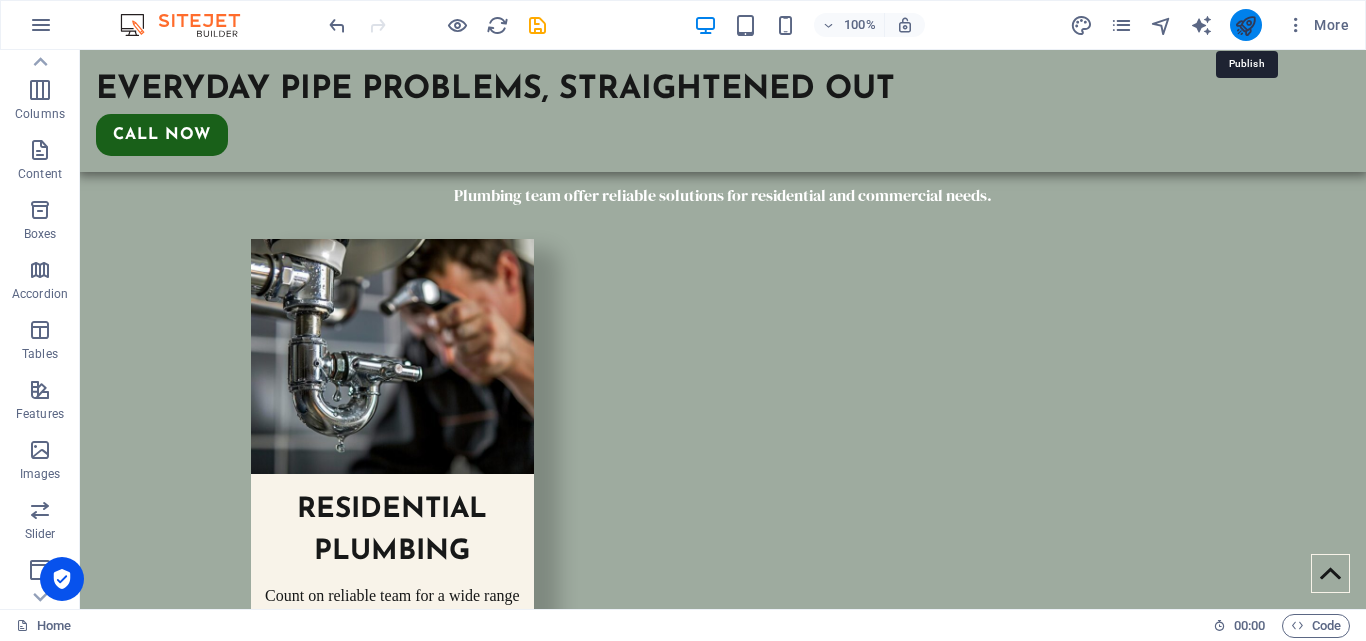 click at bounding box center [1245, 25] 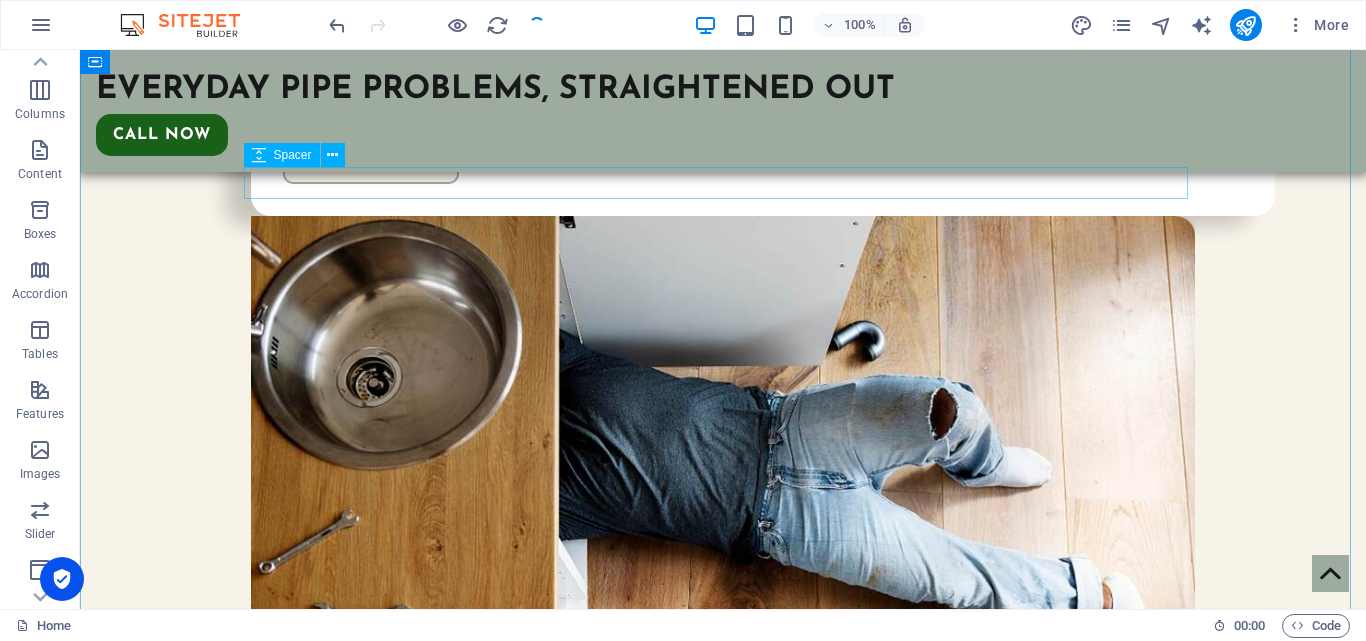 scroll, scrollTop: 1472, scrollLeft: 0, axis: vertical 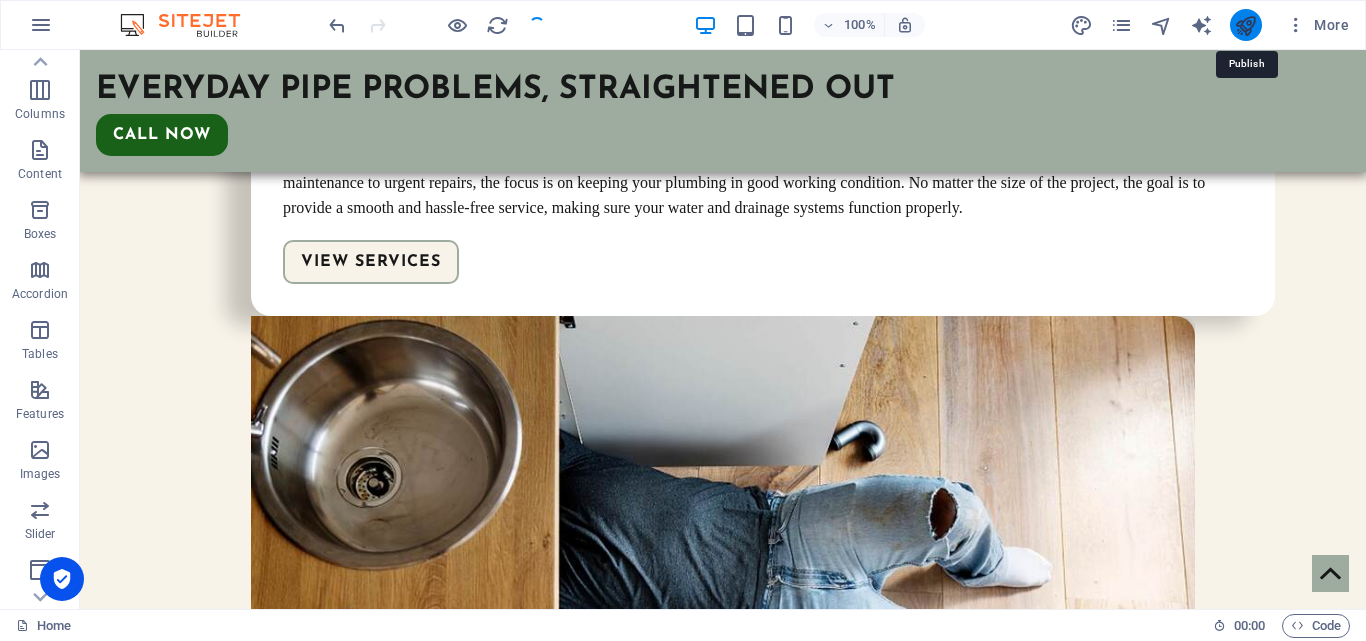 click at bounding box center [1245, 25] 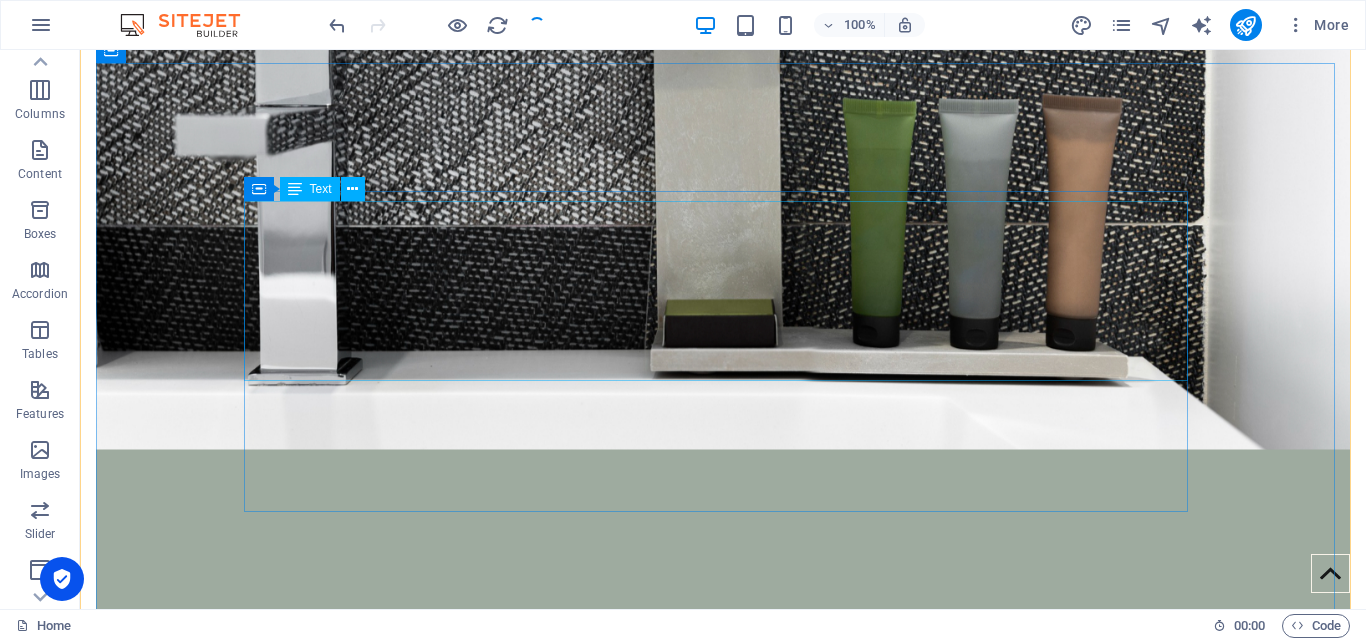 scroll, scrollTop: 0, scrollLeft: 0, axis: both 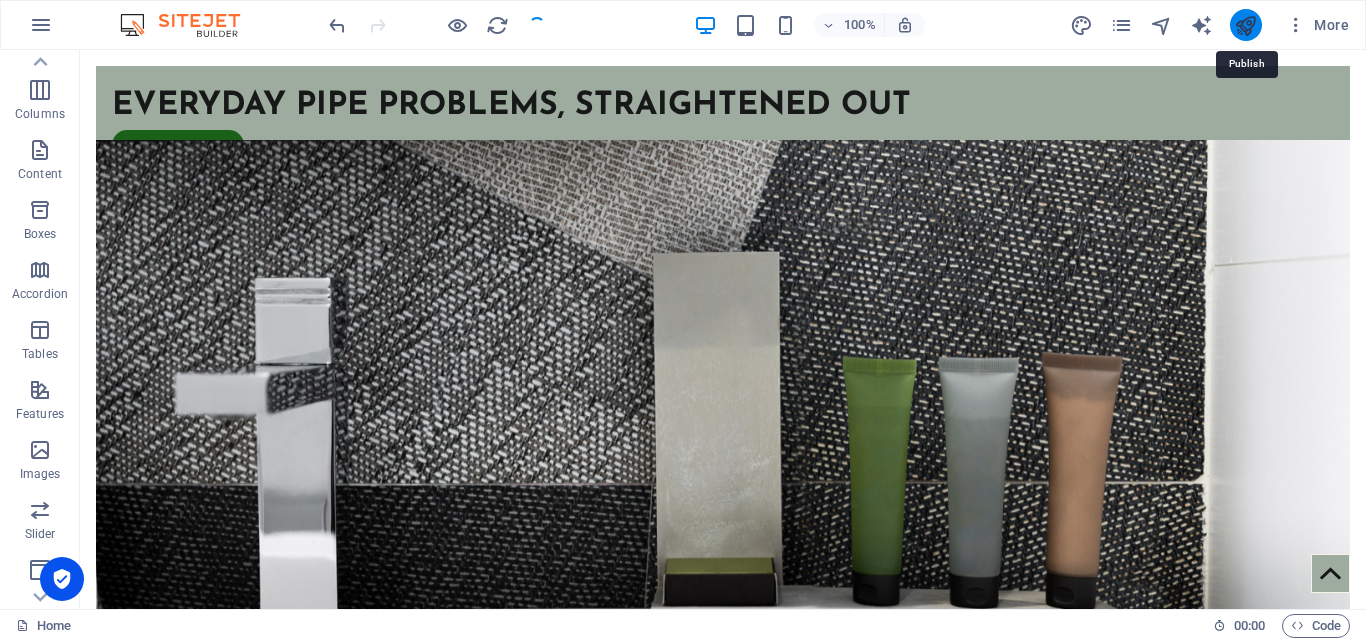 click at bounding box center [1245, 25] 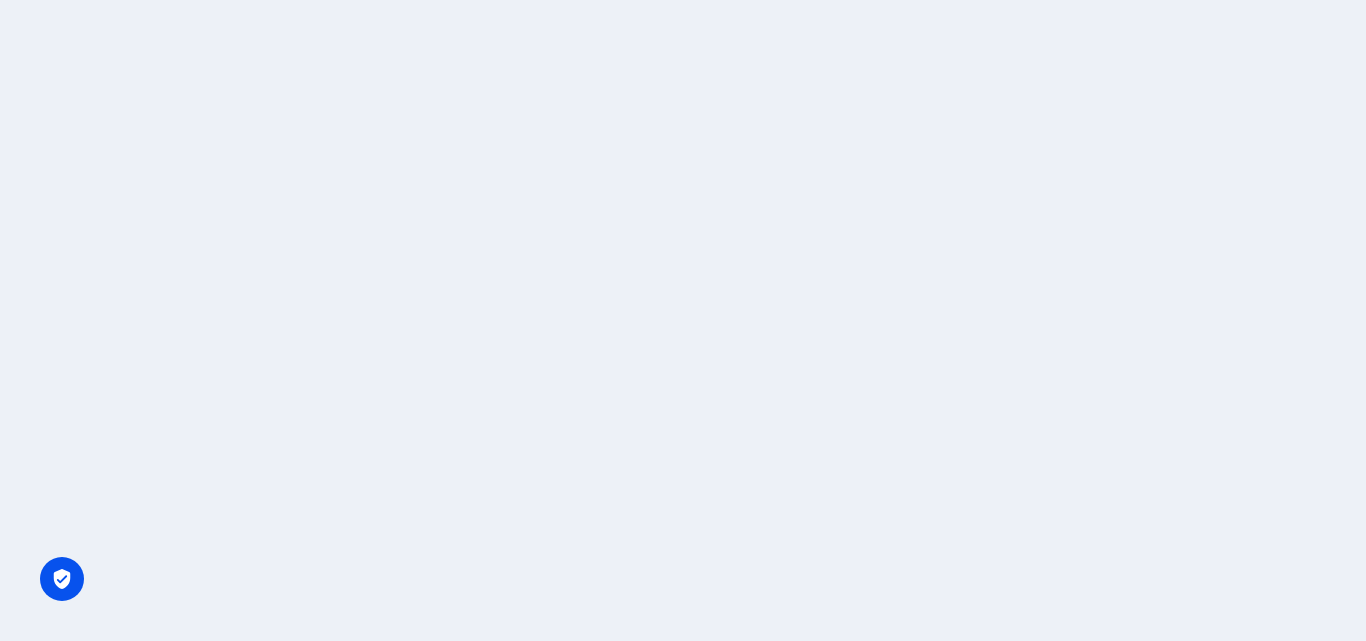 scroll, scrollTop: 0, scrollLeft: 0, axis: both 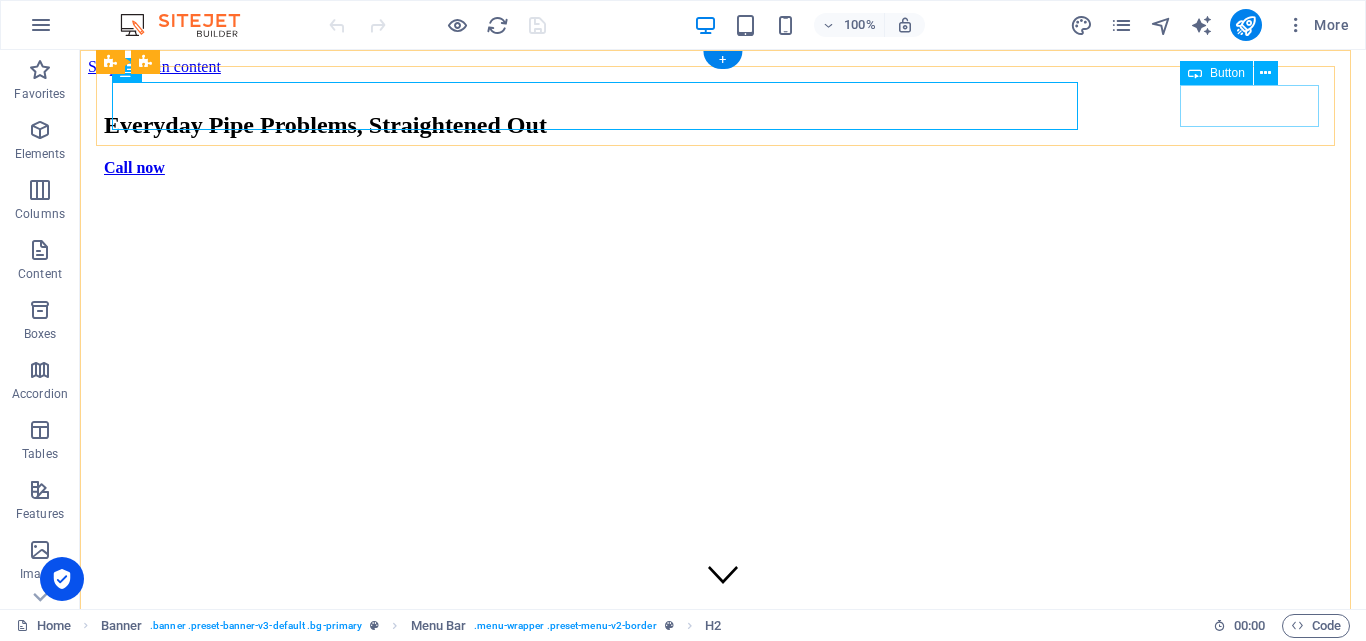 click on "Call now" at bounding box center (723, 168) 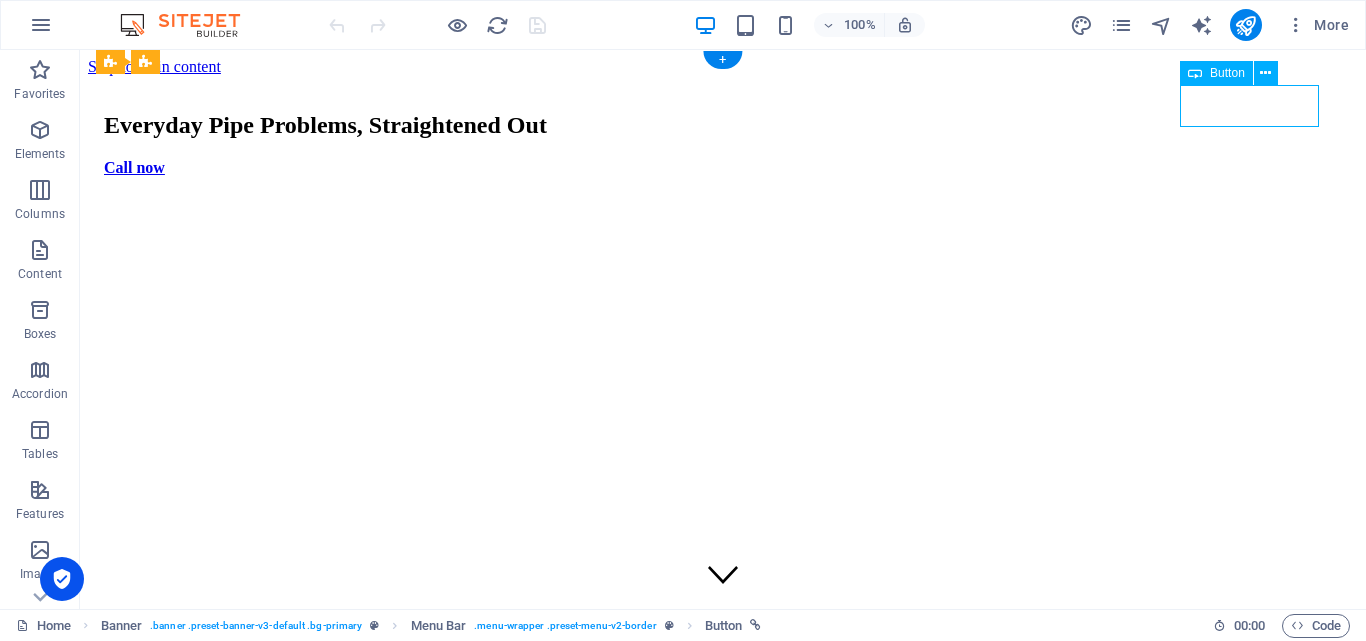 click on "Call now" at bounding box center [723, 168] 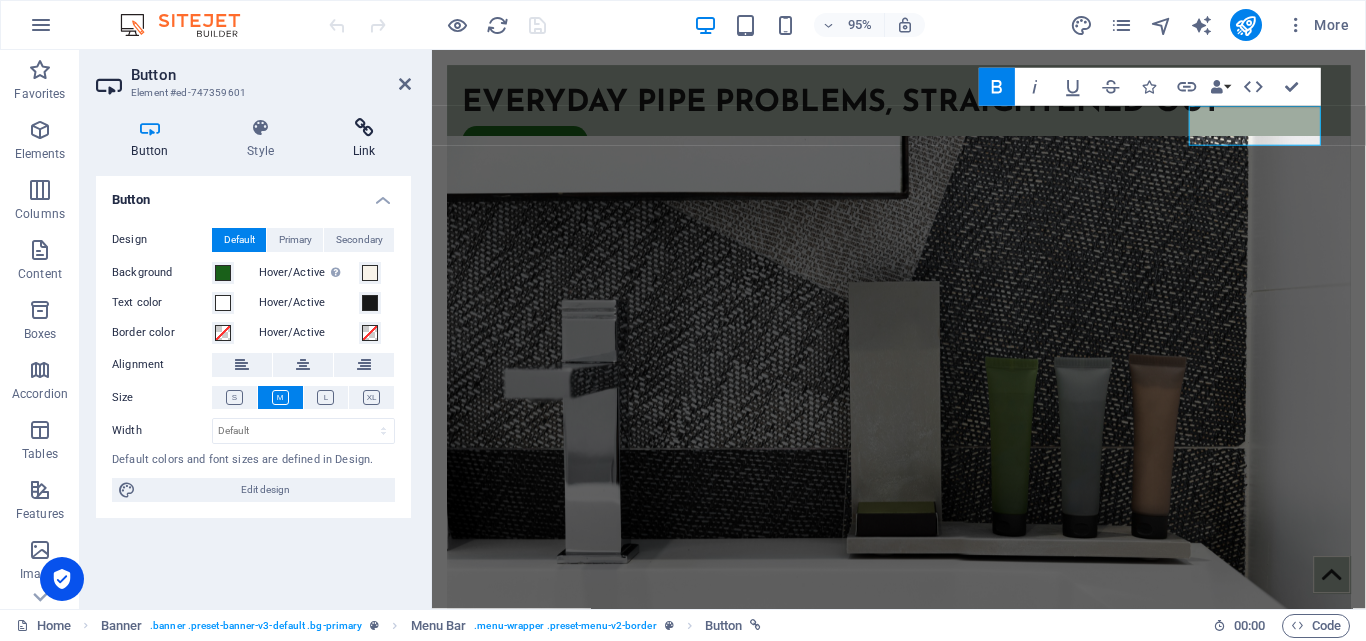 click on "Link" at bounding box center (364, 139) 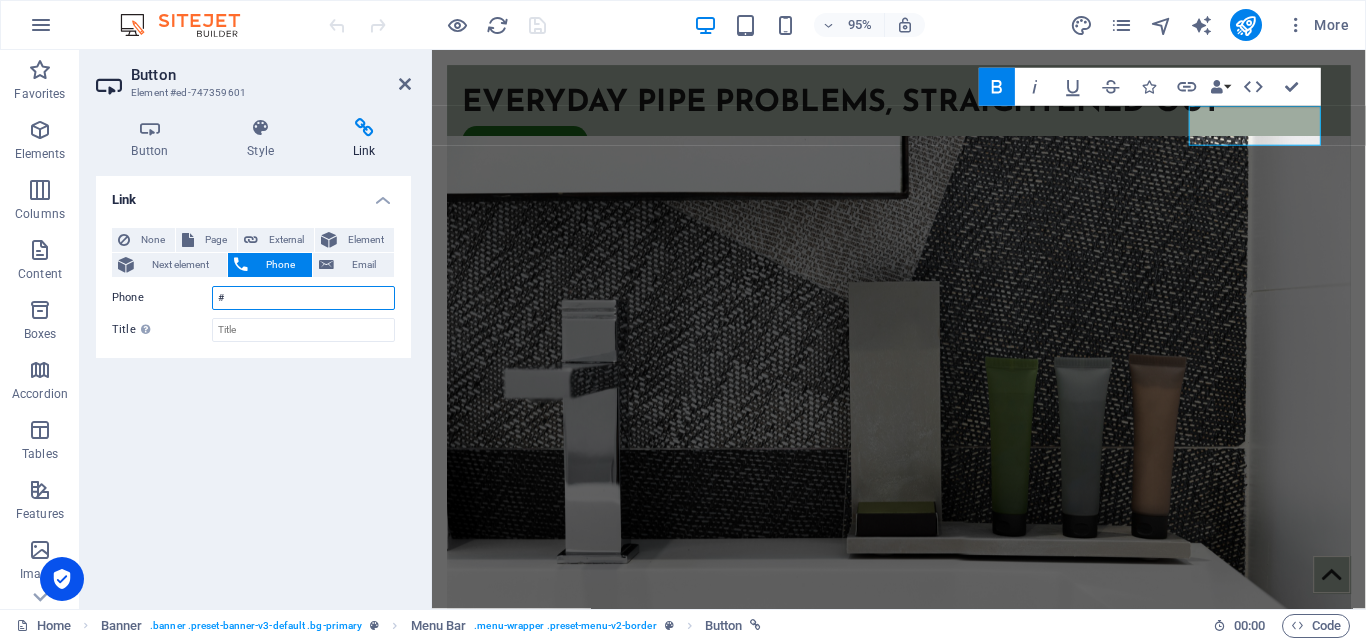 click on "#" at bounding box center [303, 298] 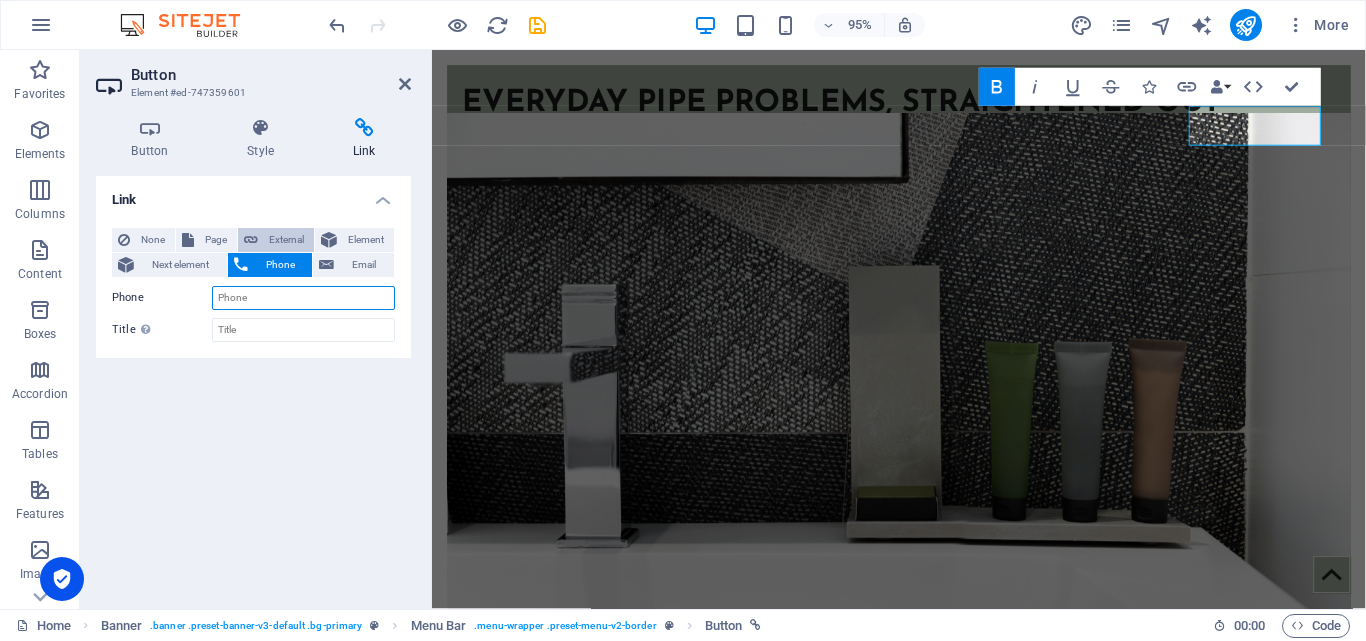 type 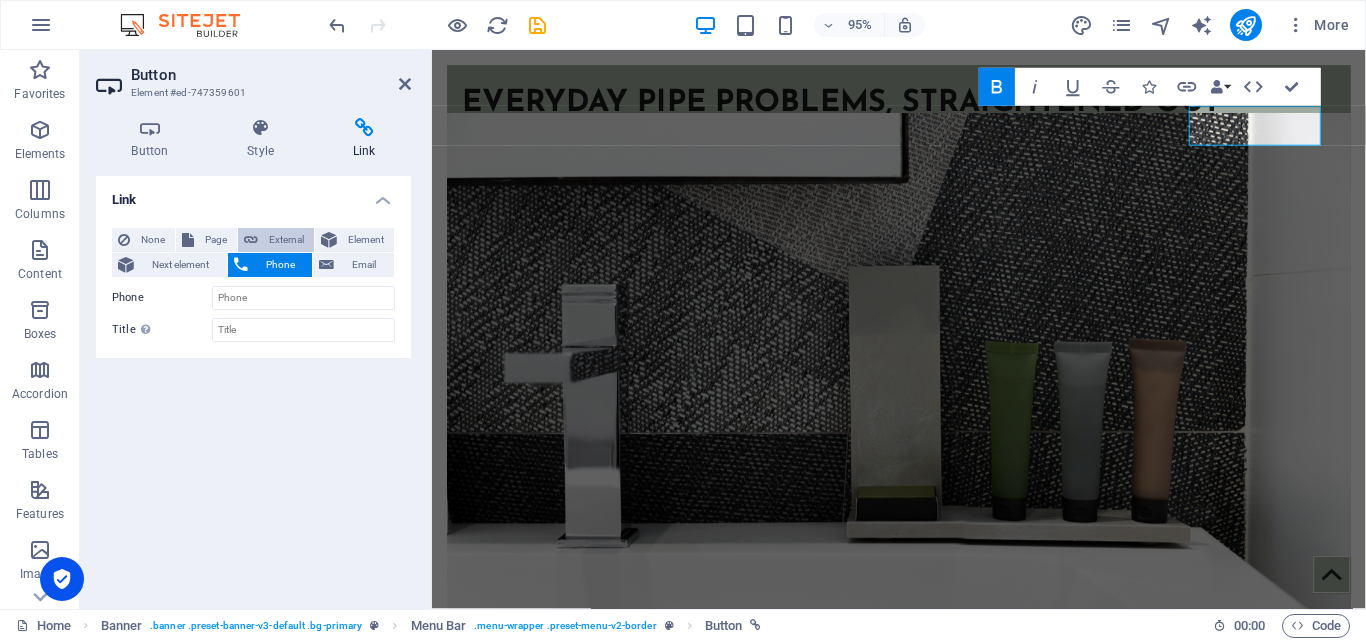 click on "External" at bounding box center (286, 240) 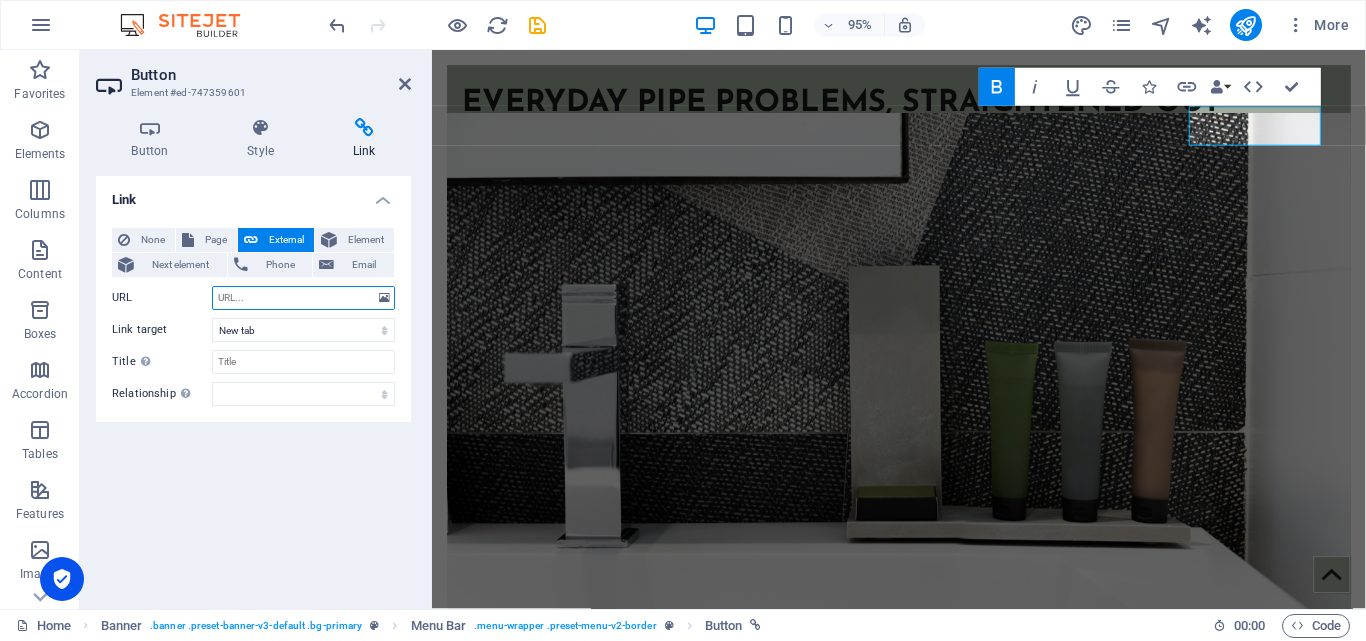 click on "URL" at bounding box center (303, 298) 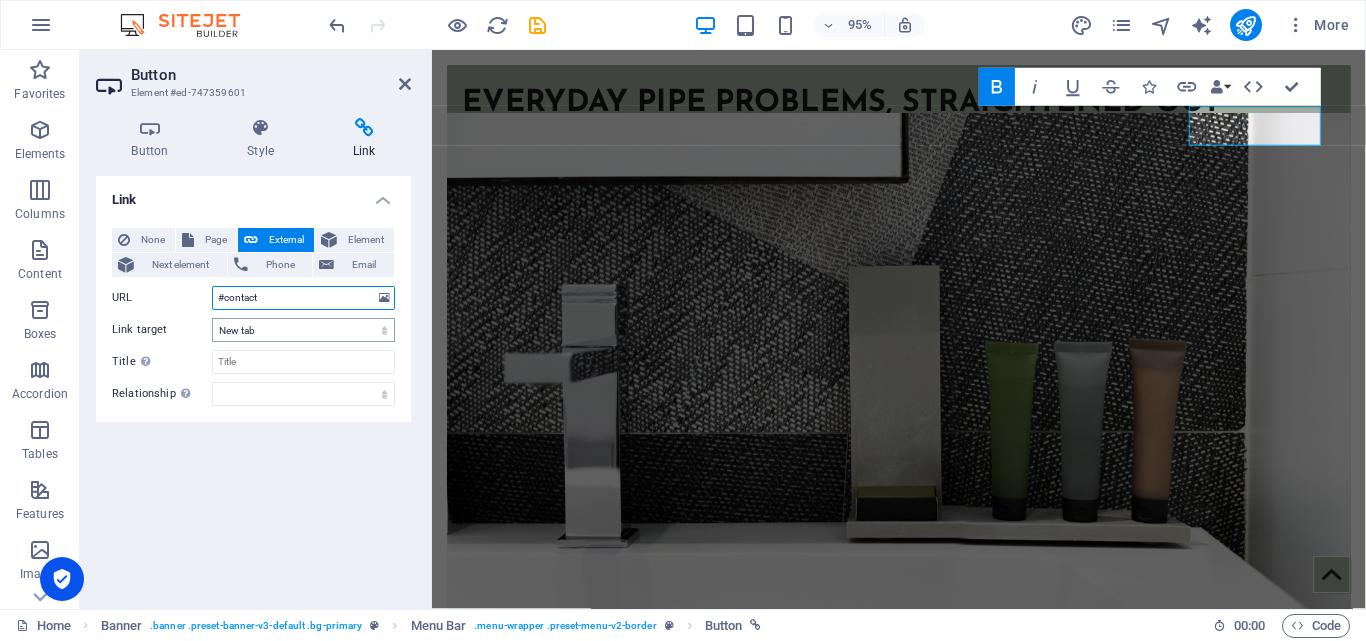 type on "#contact" 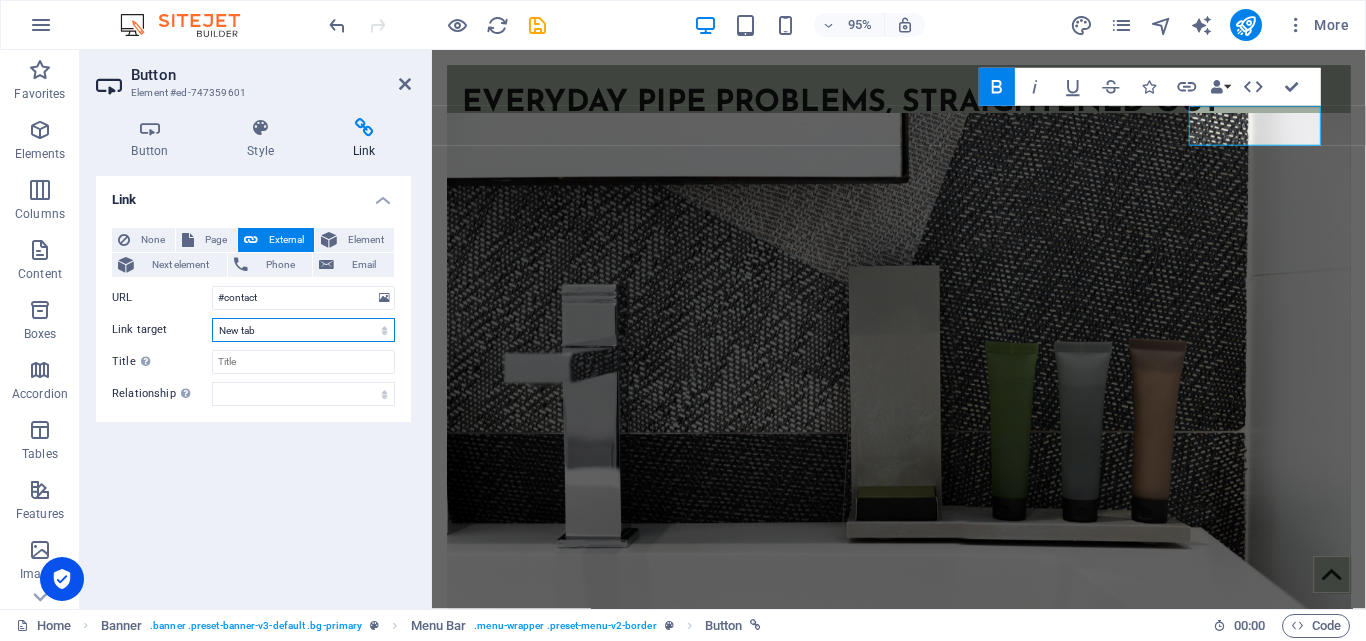 drag, startPoint x: 274, startPoint y: 326, endPoint x: 274, endPoint y: 341, distance: 15 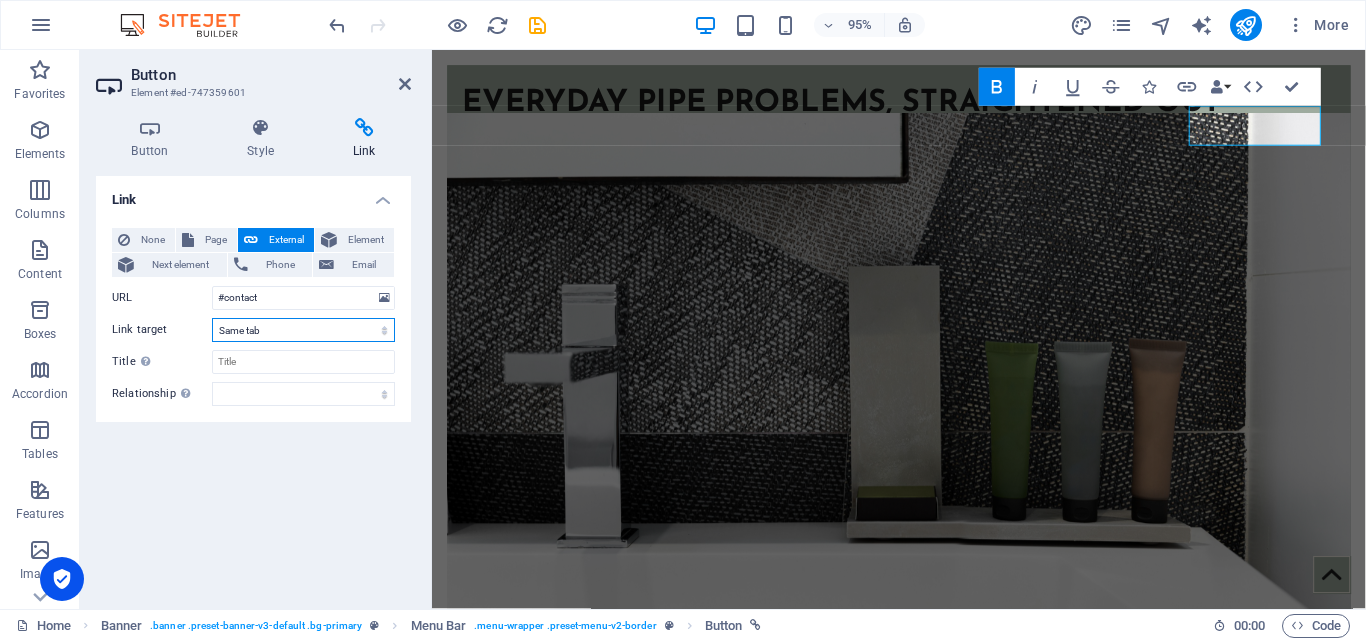 click on "New tab Same tab Overlay" at bounding box center (303, 330) 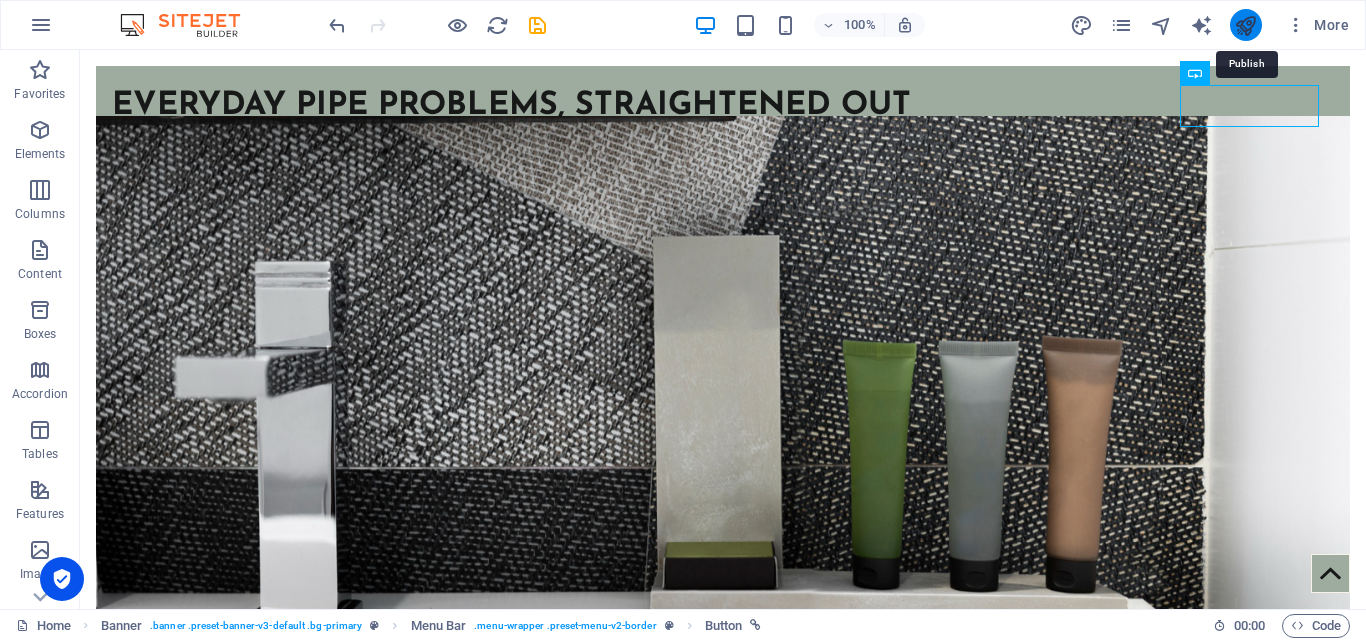 click at bounding box center (1245, 25) 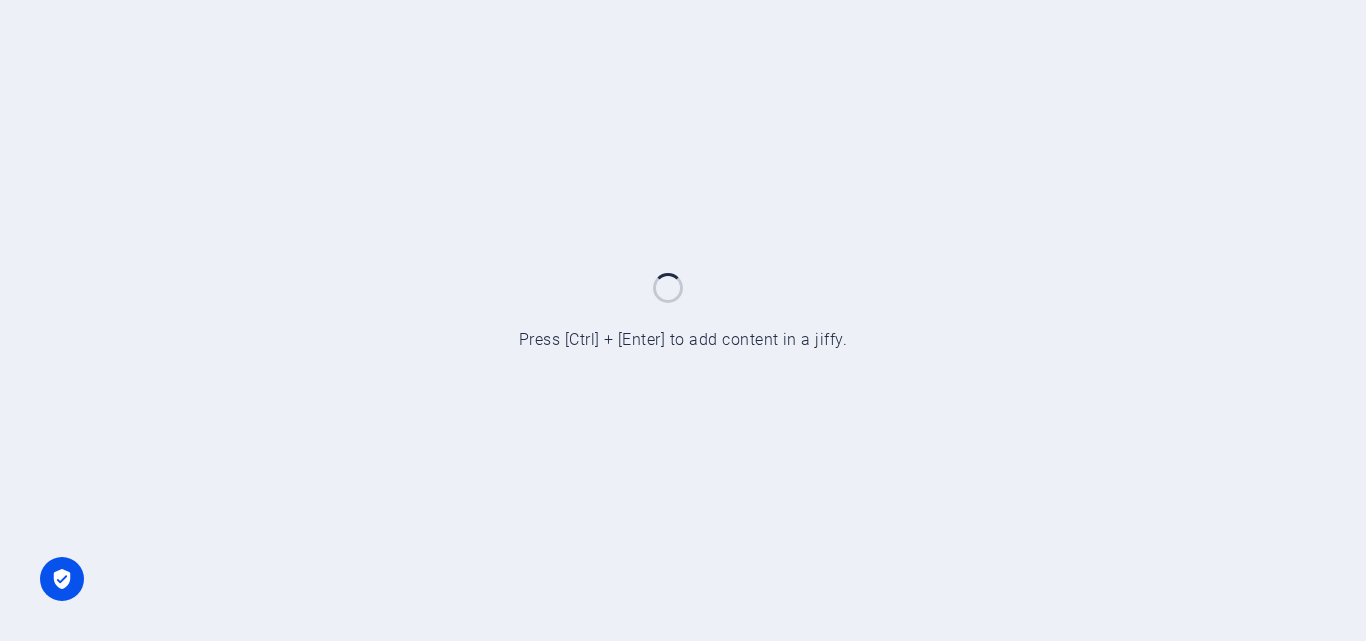 scroll, scrollTop: 0, scrollLeft: 0, axis: both 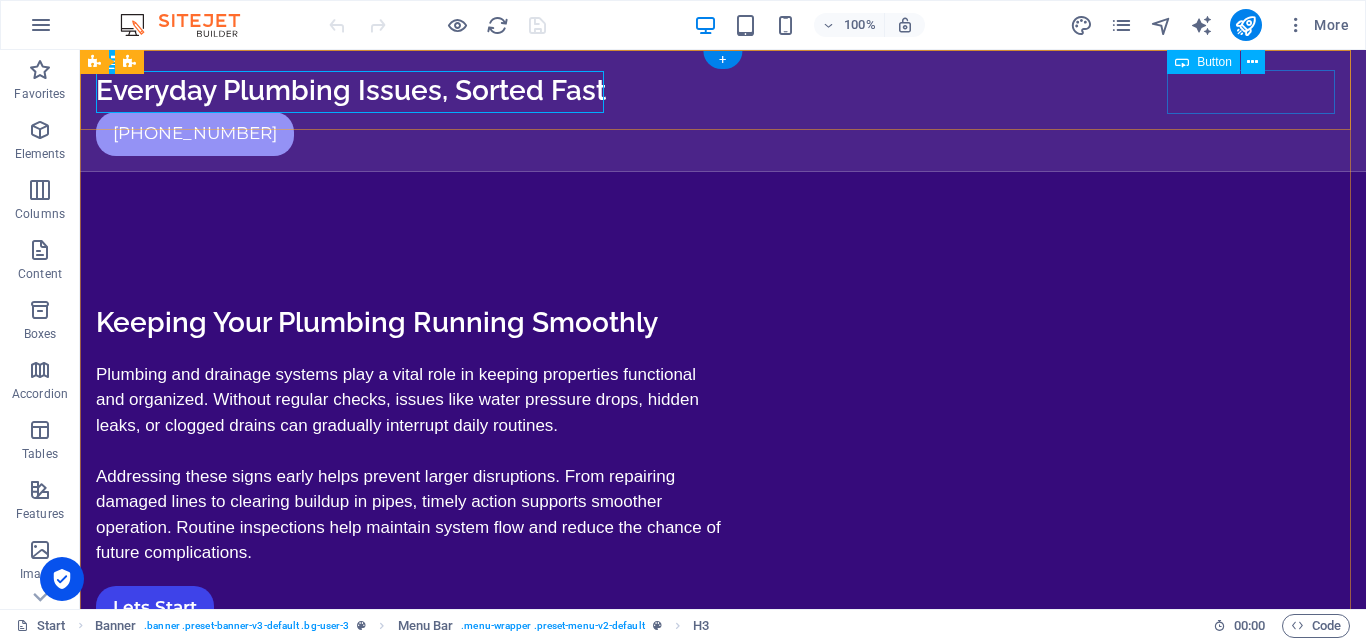 click on "+1-858-377-5592" at bounding box center (723, 134) 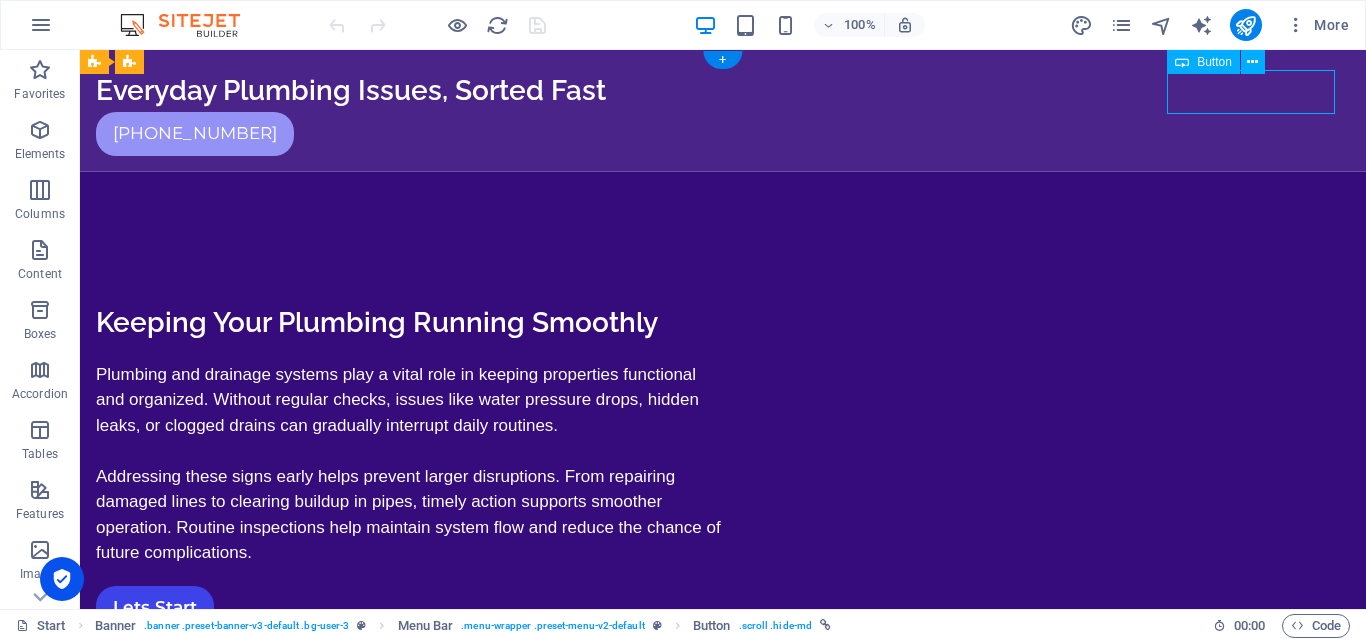 click on "+1-858-377-5592" at bounding box center [723, 134] 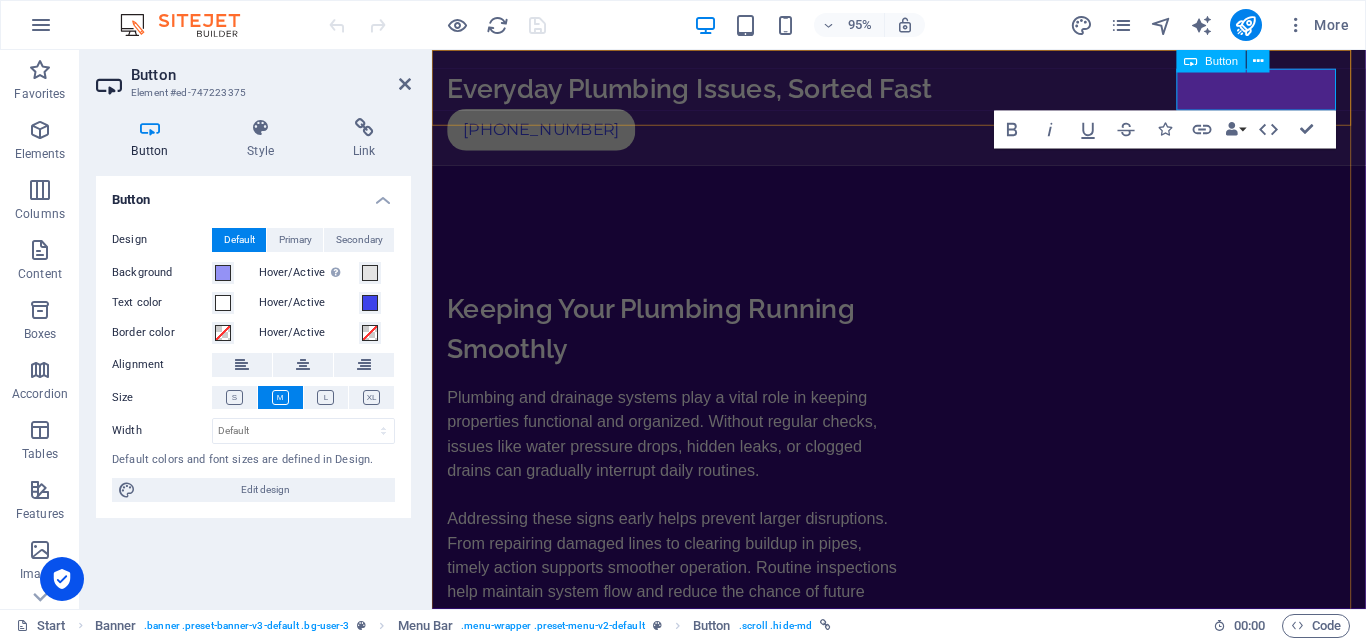 click on "+1-858-377-5592" at bounding box center [547, 134] 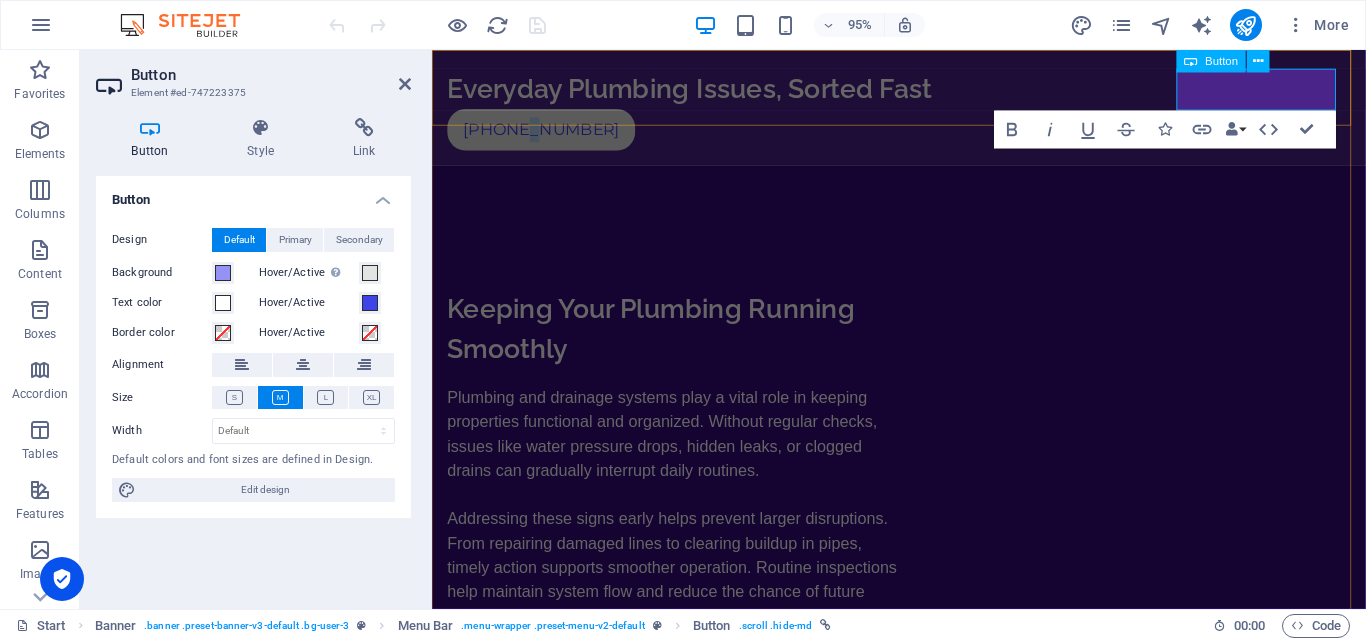 click on "+1-858-377-5592" at bounding box center (547, 134) 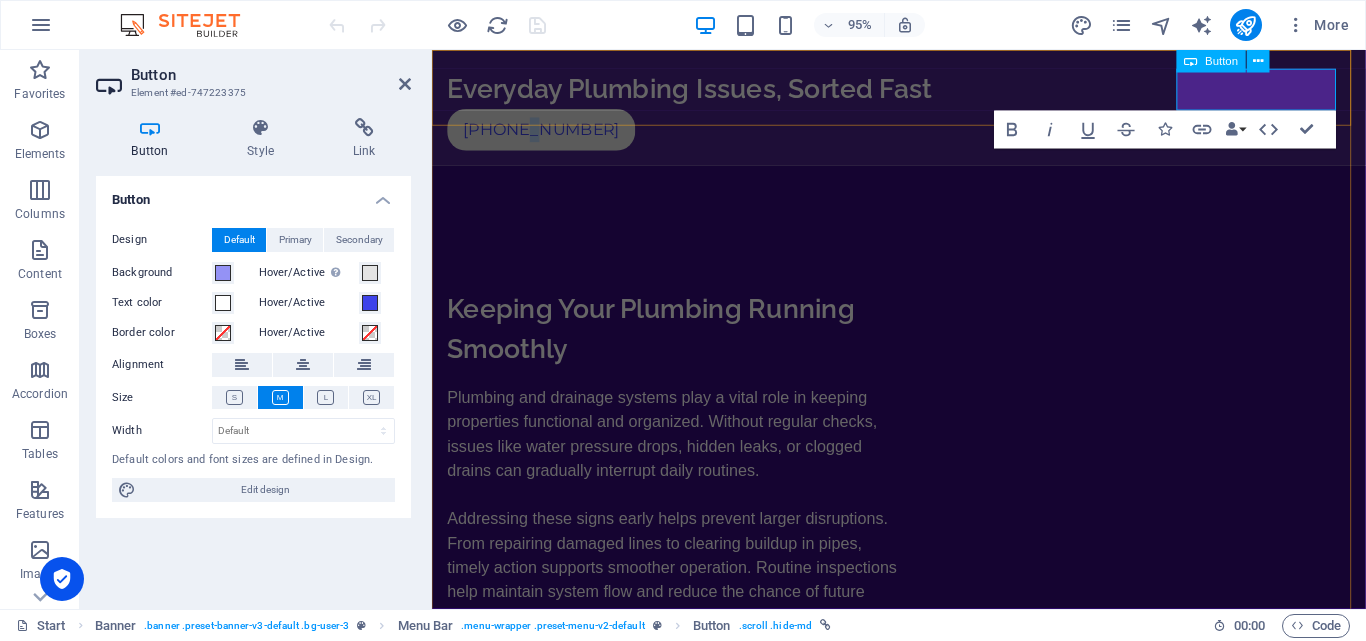 type 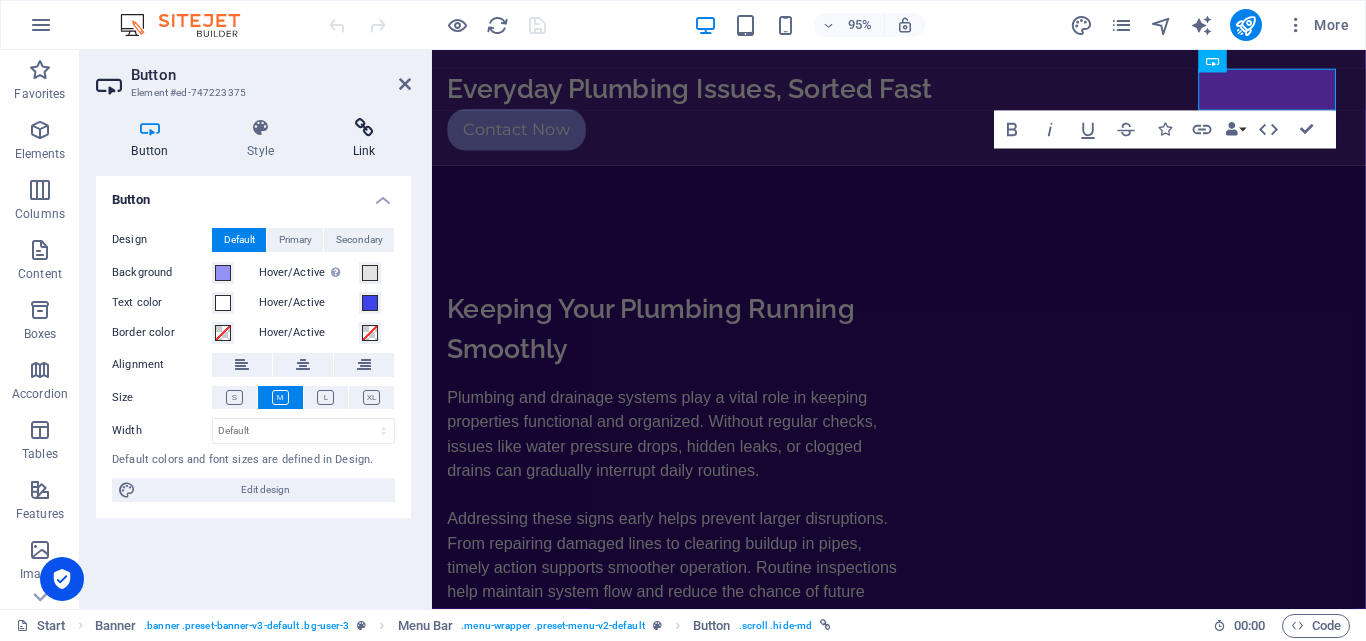 click on "Link" at bounding box center [364, 139] 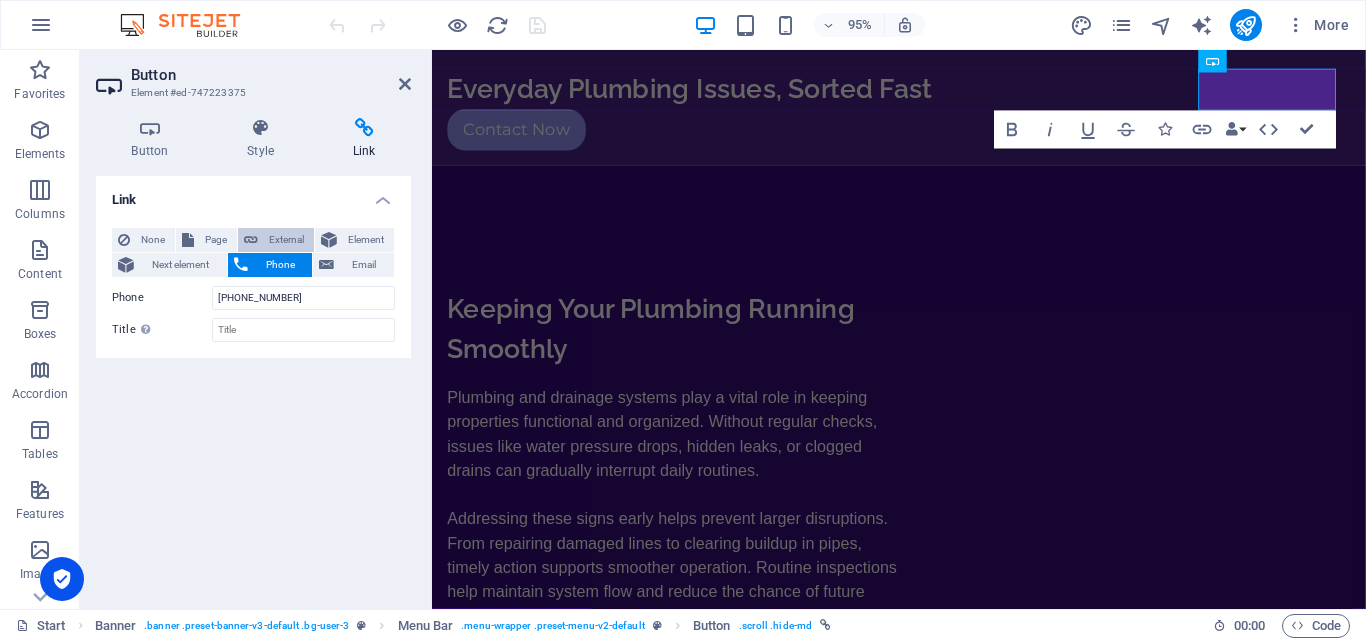 click on "External" at bounding box center (286, 240) 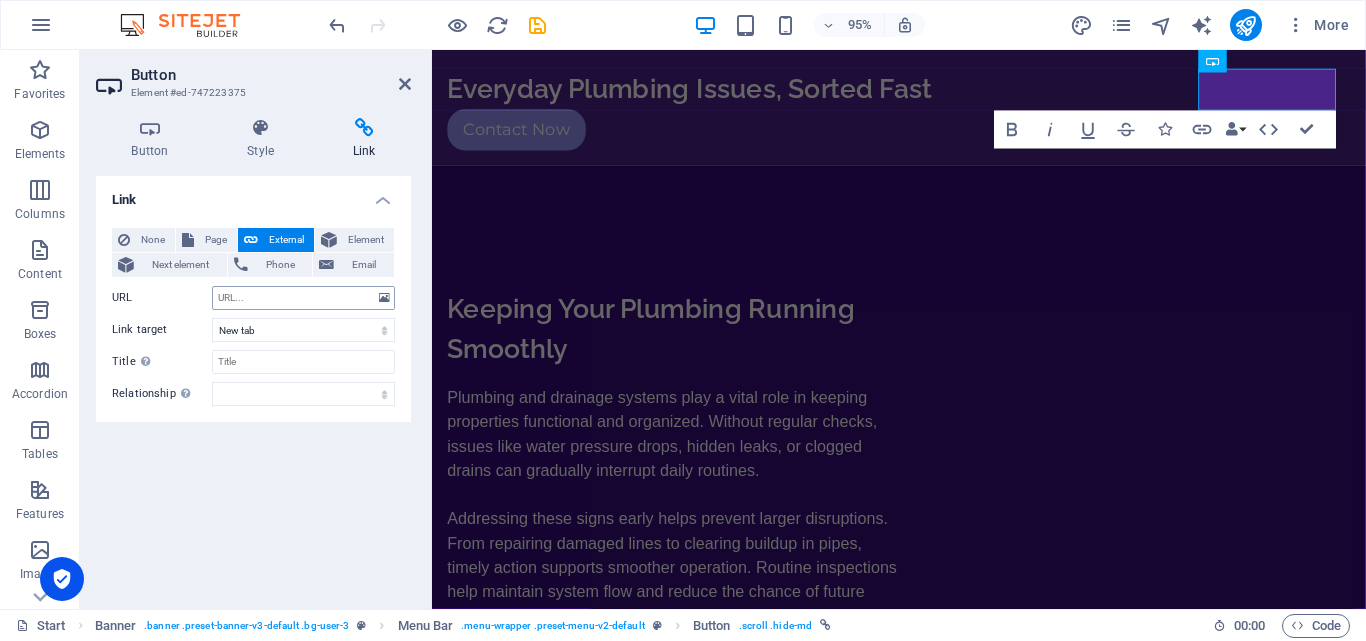 drag, startPoint x: 245, startPoint y: 280, endPoint x: 242, endPoint y: 307, distance: 27.166155 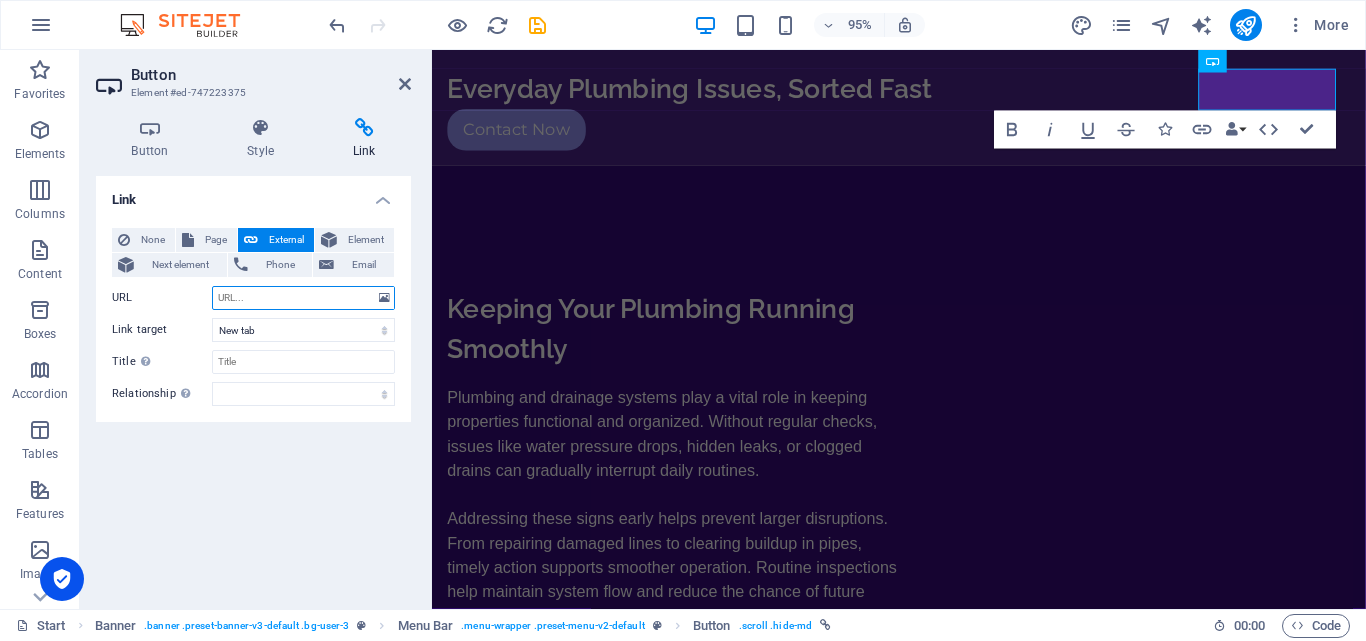 click on "URL" at bounding box center [303, 298] 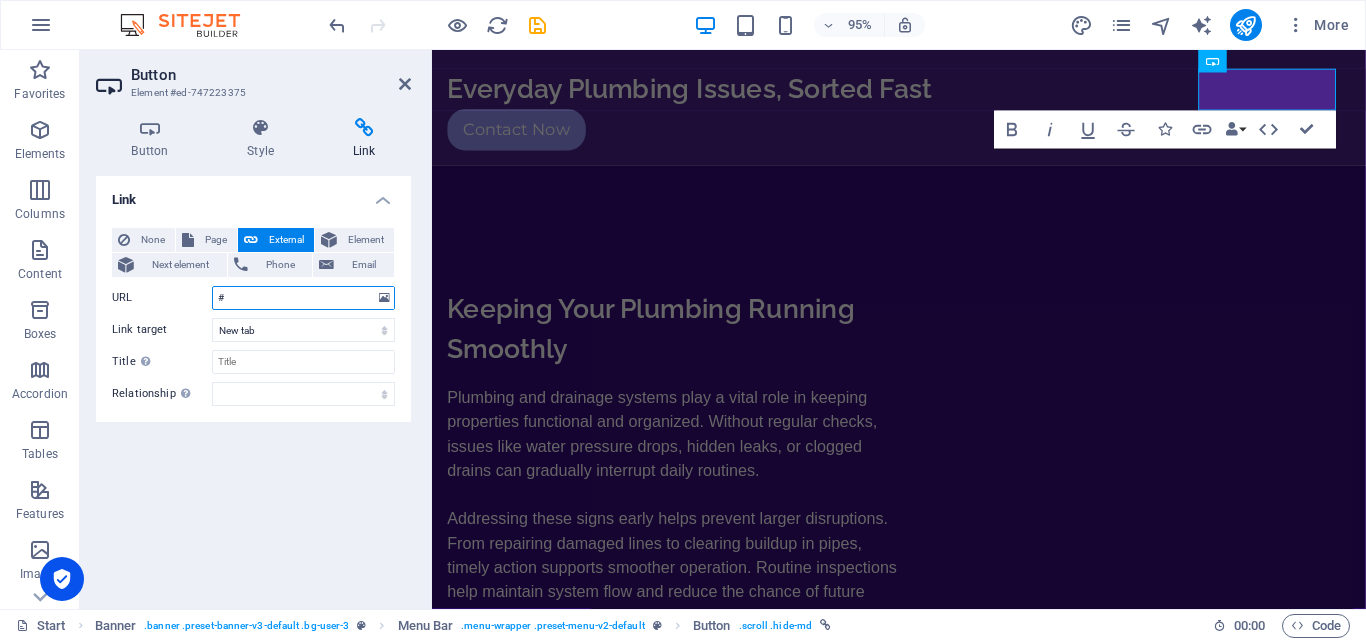 type on "#contact" 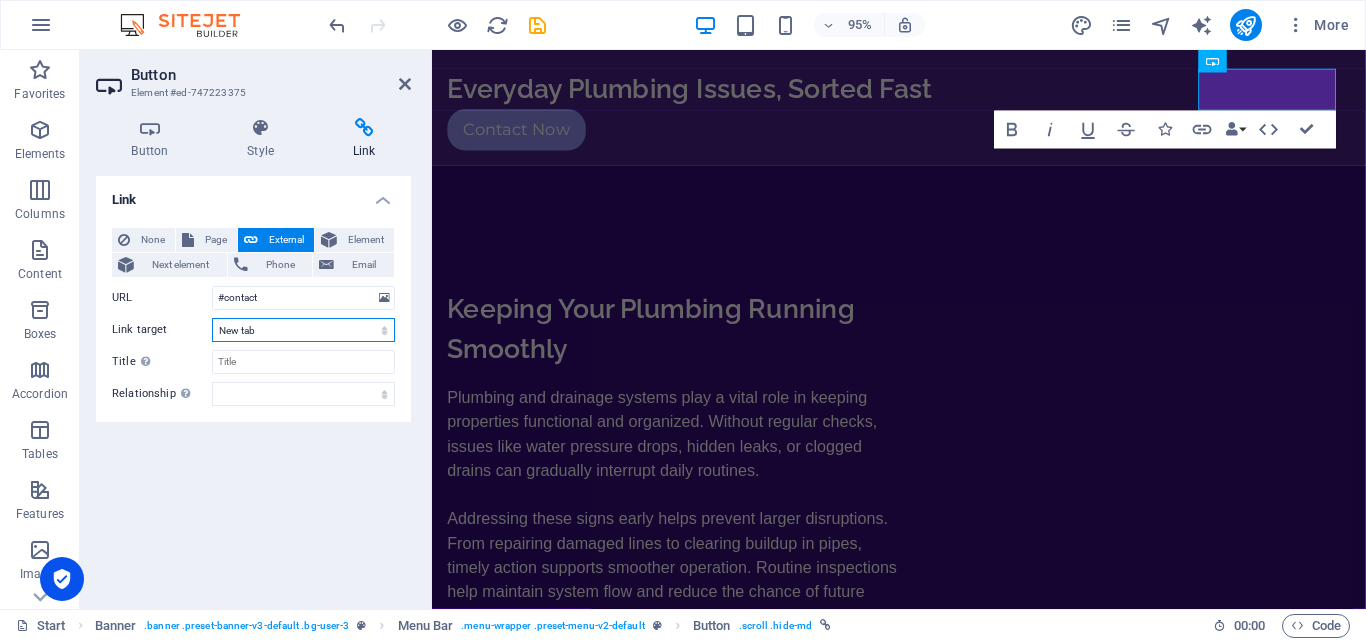 drag, startPoint x: 306, startPoint y: 329, endPoint x: 289, endPoint y: 340, distance: 20.248457 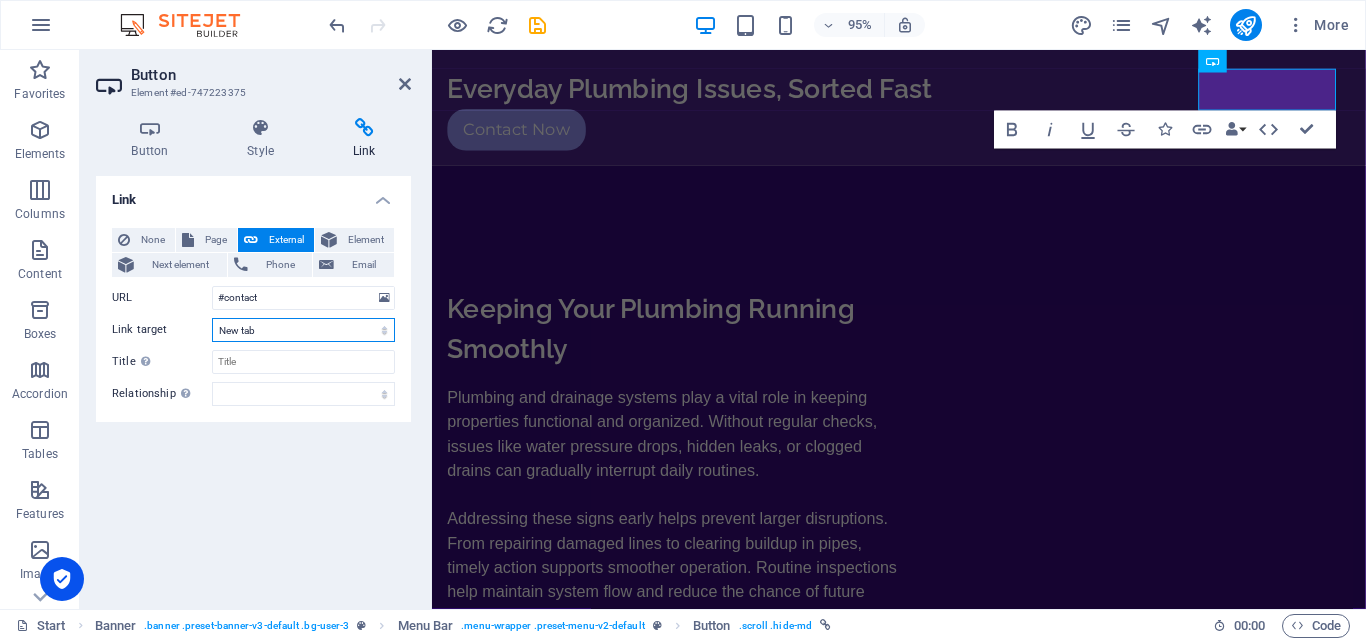click on "New tab Same tab Overlay" at bounding box center [303, 330] 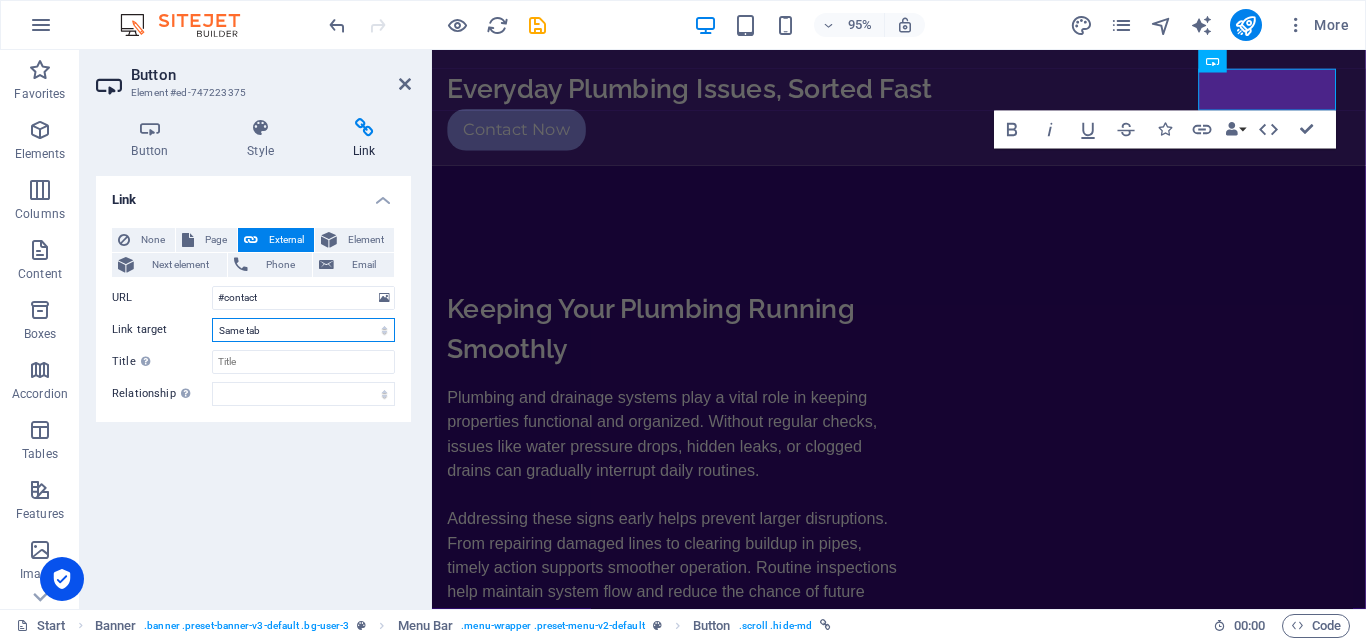 click on "New tab Same tab Overlay" at bounding box center (303, 330) 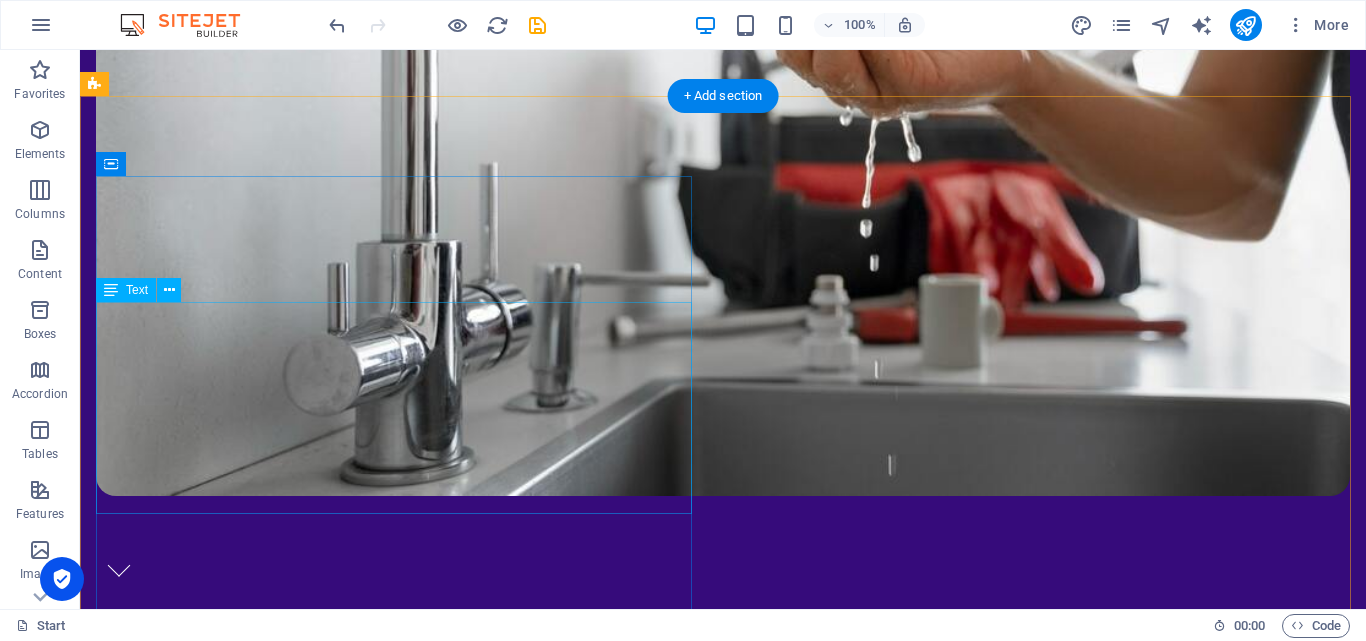 scroll, scrollTop: 996, scrollLeft: 0, axis: vertical 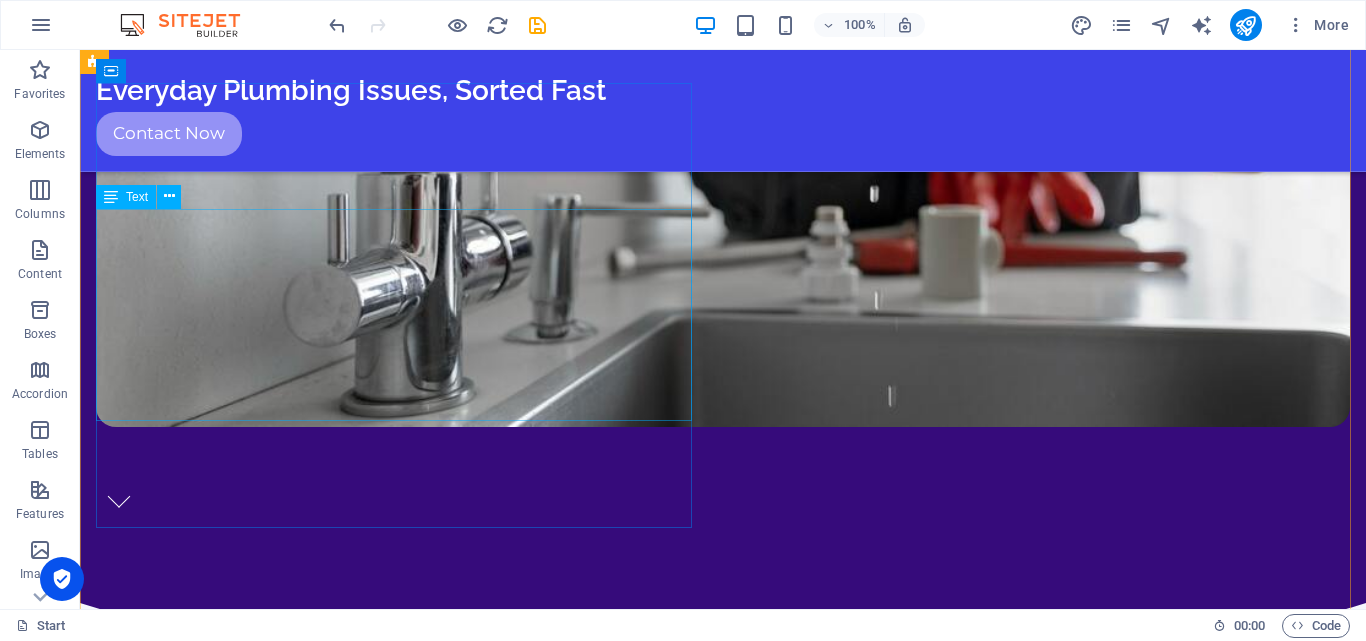 click on "Poway Plumbing & Drain connects residents and businesses in Poway, CA with plumbers who focus on resolving plumbing concerns with urgency and precision. Timely plumbing support plays a key role in preventing further complications, and this platform helps streamline the process by linking individuals with local plumbers ready to respond. From leaks to major pipe issues, the goal is to simplify access to plumbing services while reducing delays and confusion. Poway Plumbing & Drain stands as a resource for those seeking dependable plumbing attention in the area." at bounding box center (723, 1016) 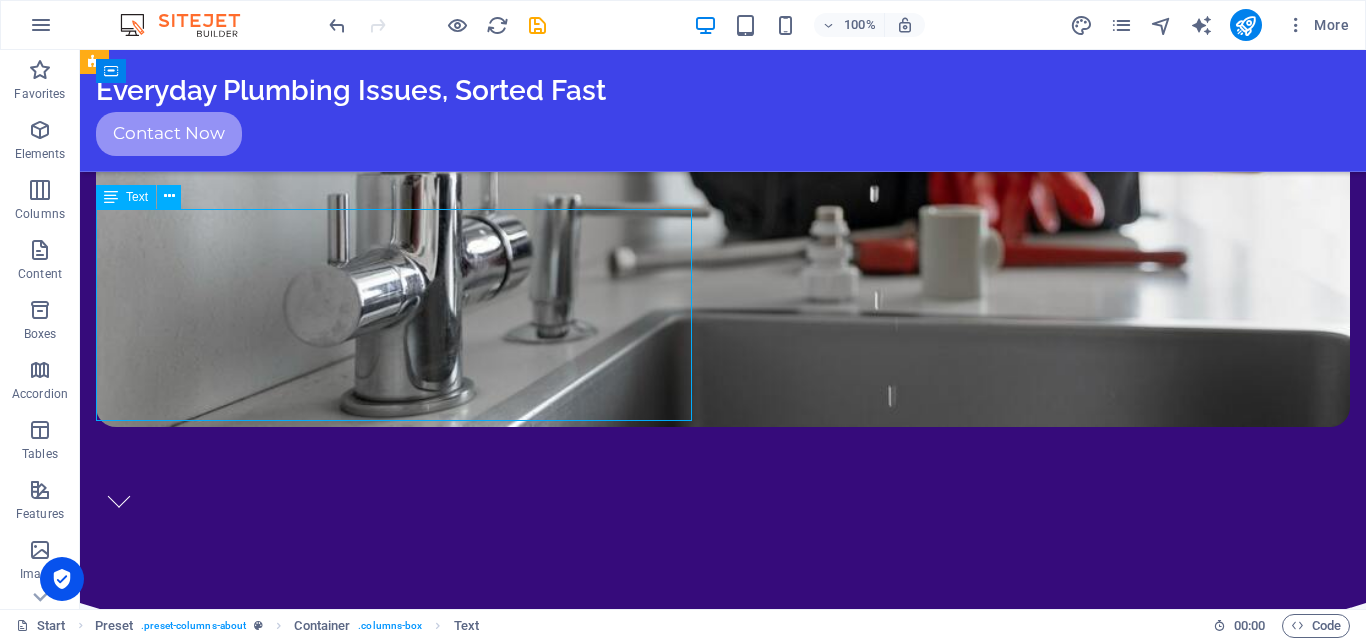 click on "Poway Plumbing & Drain connects residents and businesses in Poway, CA with plumbers who focus on resolving plumbing concerns with urgency and precision. Timely plumbing support plays a key role in preventing further complications, and this platform helps streamline the process by linking individuals with local plumbers ready to respond. From leaks to major pipe issues, the goal is to simplify access to plumbing services while reducing delays and confusion. Poway Plumbing & Drain stands as a resource for those seeking dependable plumbing attention in the area." at bounding box center [723, 1016] 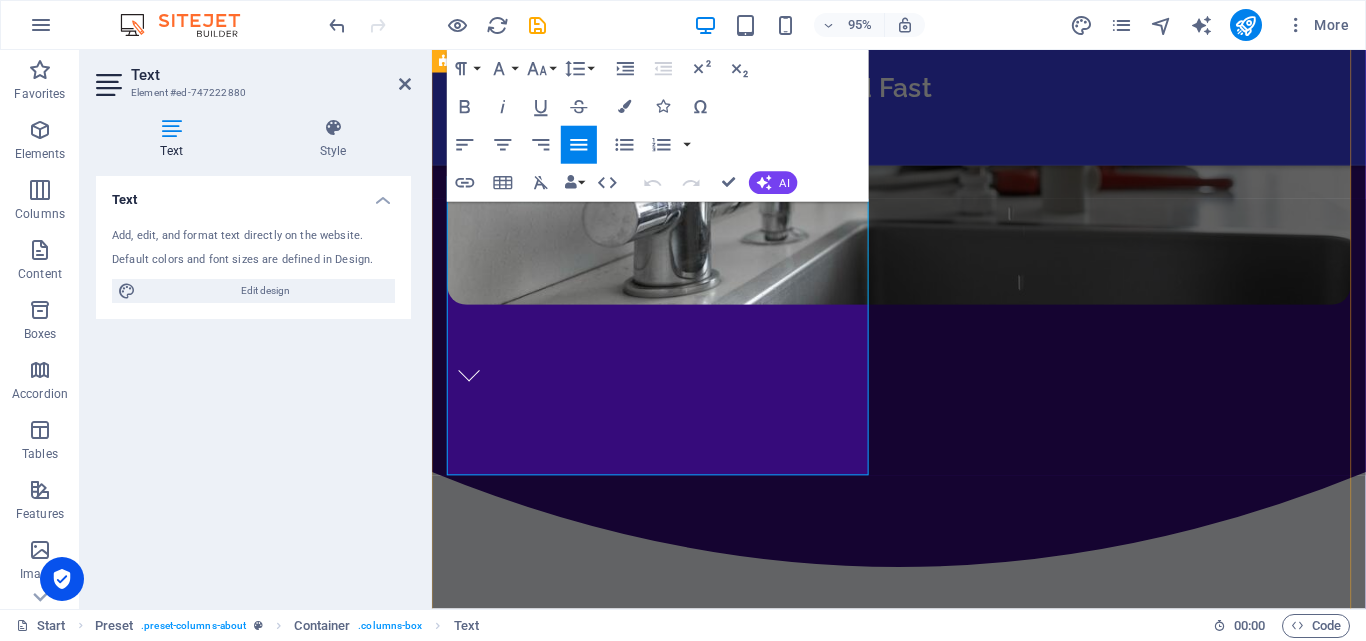 scroll, scrollTop: 1064, scrollLeft: 0, axis: vertical 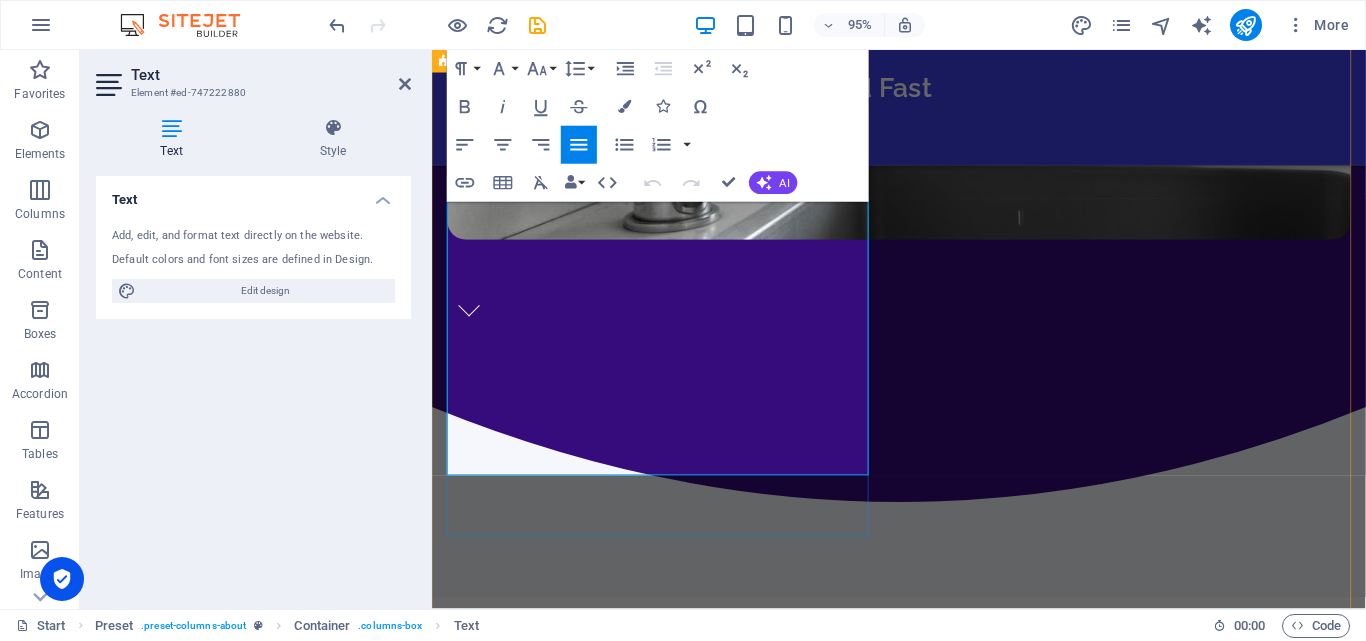 click on "Poway Plumbing & Drain connects residents and businesses in Poway, CA with plumbers who focus on resolving plumbing concerns with urgency and precision. Timely plumbing support plays a key role in preventing further complications, and this platform helps streamline the process by linking individuals with local plumbers ready to respond. From leaks to major pipe issues, the goal is to simplify access to plumbing services while reducing delays and confusion. Poway Plumbing & Drain stands as a resource for those seeking dependable plumbing attention in the area." at bounding box center [923, 851] 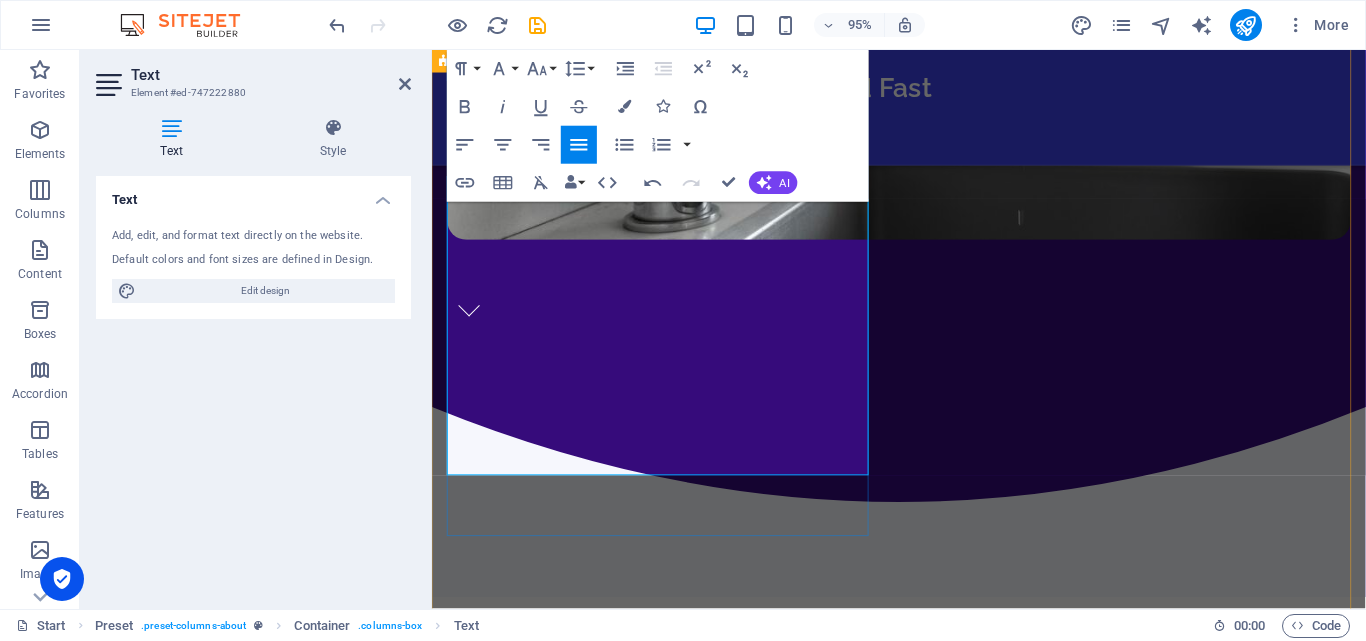 click on "Plumbing Poway rain connects residents and businesses in Poway, CA with plumbers who focus on resolving plumbing concerns with urgency and precision. Timely plumbing support plays a key role in preventing further complications, and this platform helps streamline the process by linking individuals with local plumbers ready to respond. From leaks to major pipe issues, the goal is to simplify access to plumbing services while reducing delays and confusion. Poway Plumbing & Drain stands as a resource for those seeking dependable plumbing attention in the area." at bounding box center (923, 851) 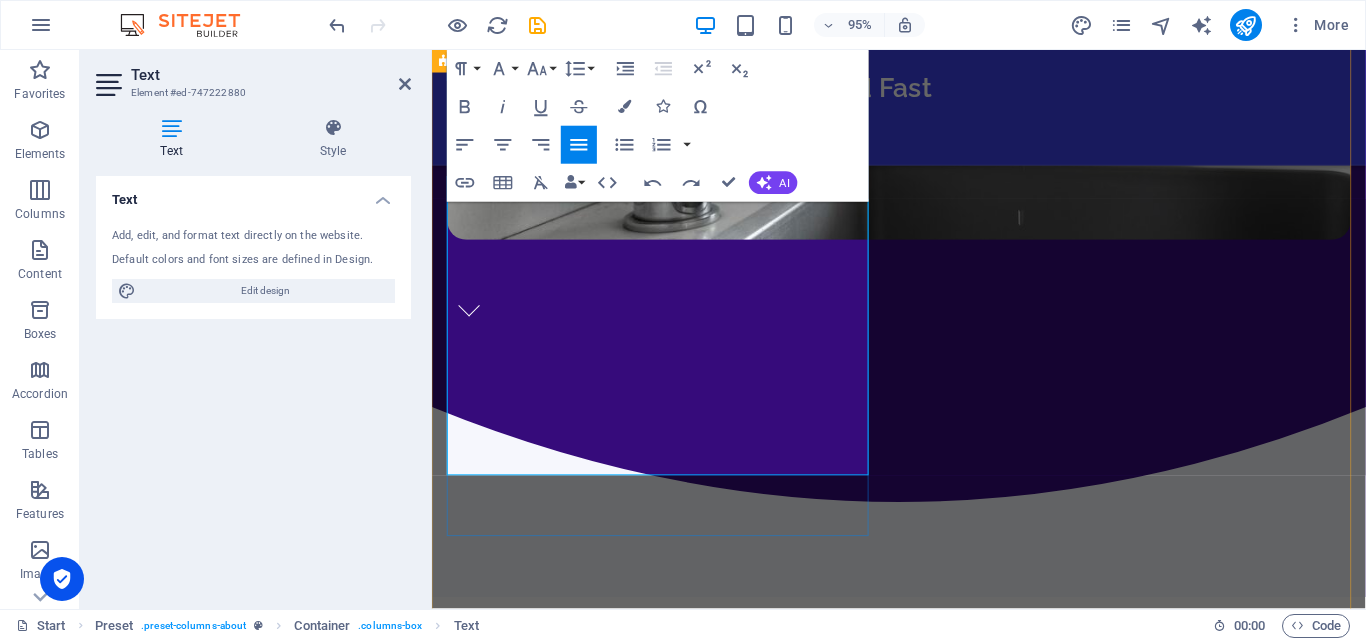 click on "Plumbing Poway Plumbing & Drain connects residents and businesses in Poway, CA with plumbers who focus on resolving plumbing concerns with urgency and precision. Timely plumbing support plays a key role in preventing further complications, and this platform helps streamline the process by linking individuals with local plumbers ready to respond. From leaks to major pipe issues, the goal is to simplify access to plumbing services while reducing delays and confusion. Poway Plumbing & Drain stands as a resource for those seeking dependable plumbing attention in the area." at bounding box center [923, 864] 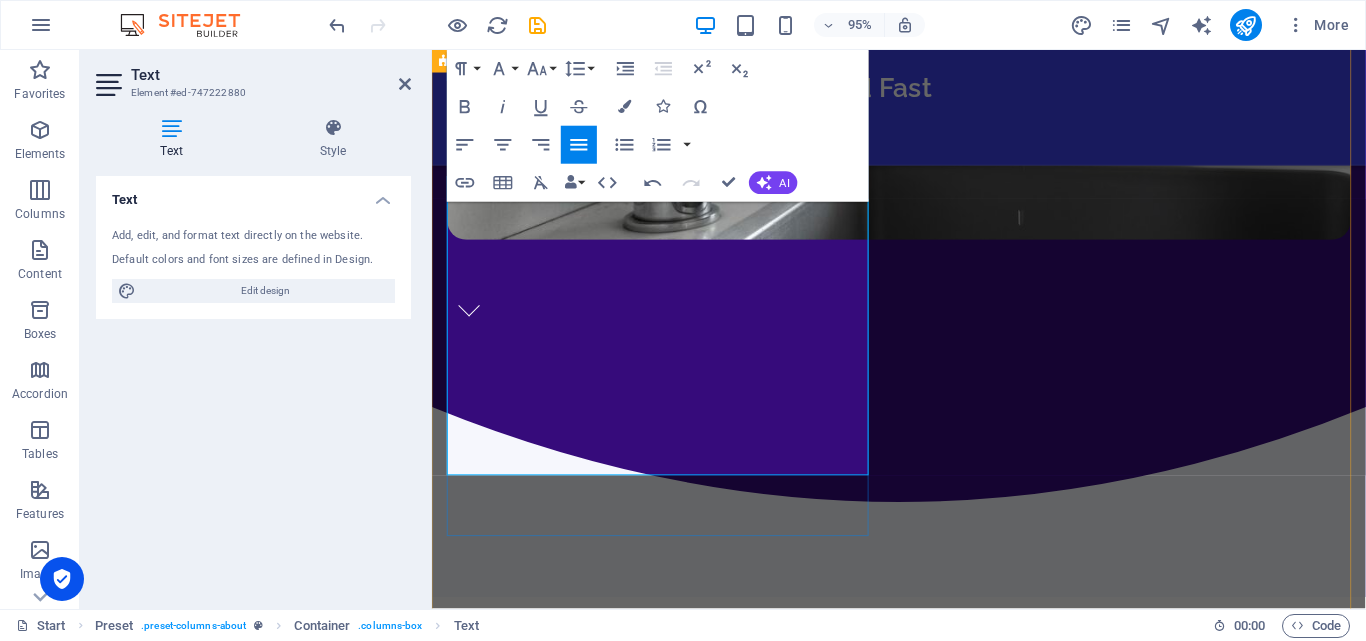drag, startPoint x: 449, startPoint y: 218, endPoint x: 593, endPoint y: 220, distance: 144.01389 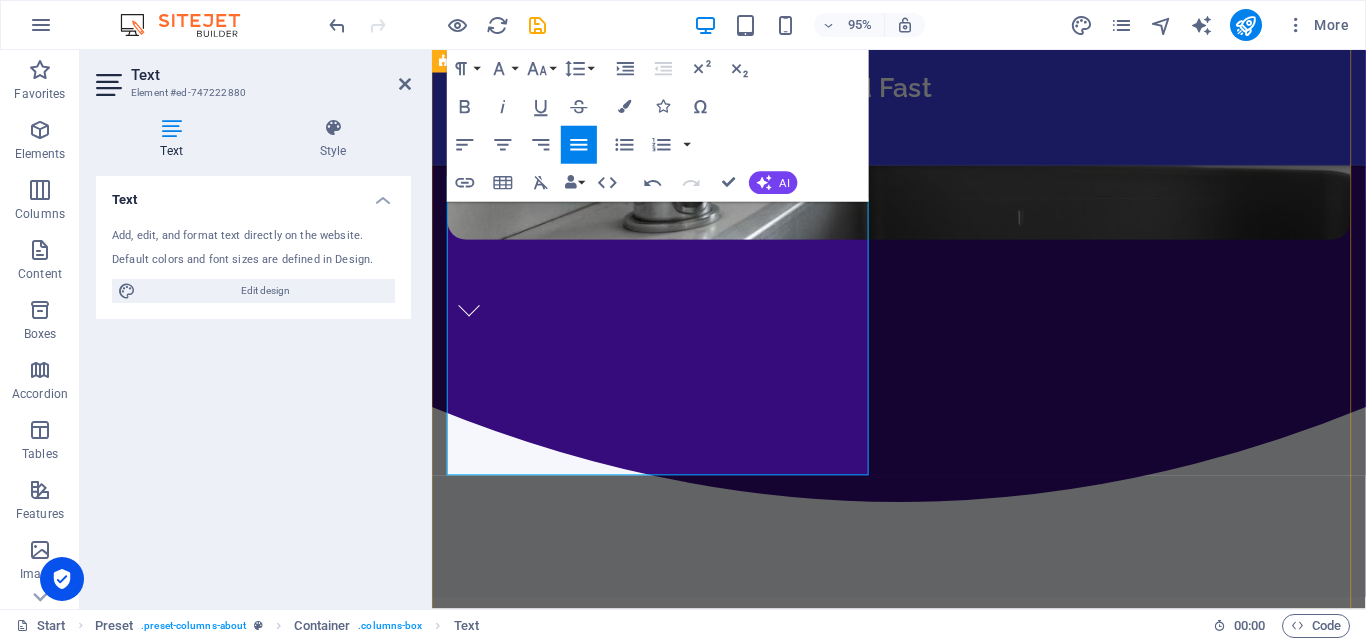 drag, startPoint x: 562, startPoint y: 249, endPoint x: 445, endPoint y: 208, distance: 123.97581 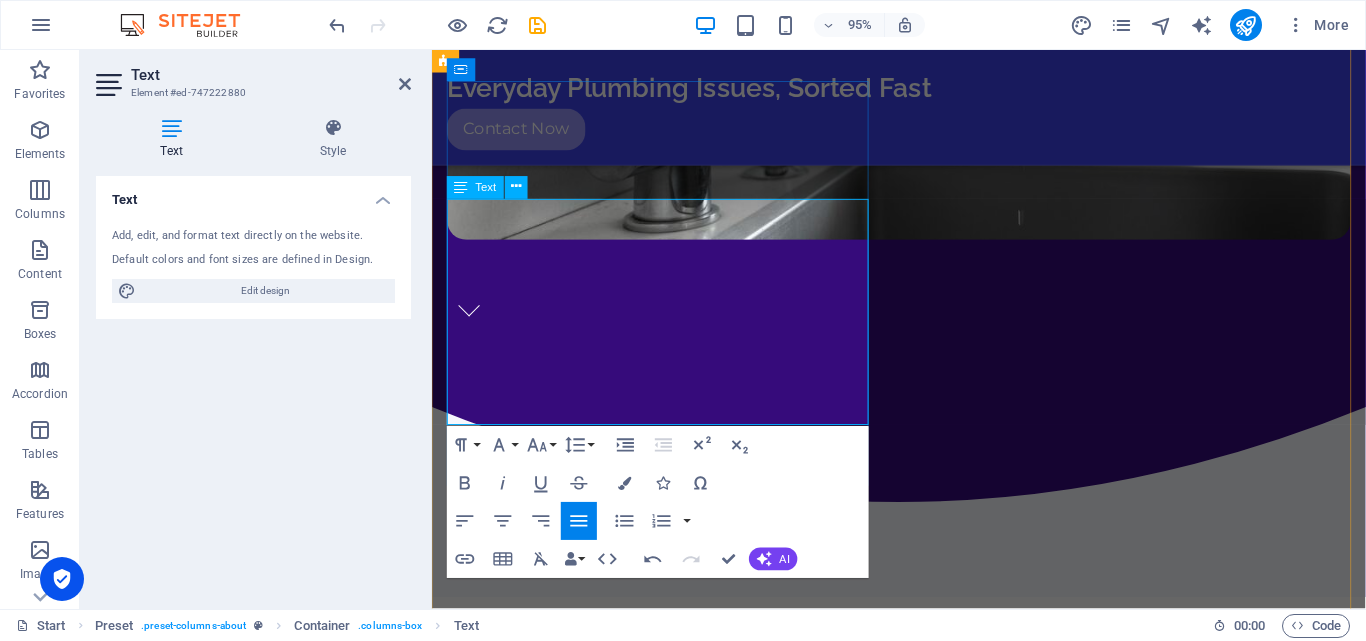 drag, startPoint x: 843, startPoint y: 382, endPoint x: 585, endPoint y: 413, distance: 259.85574 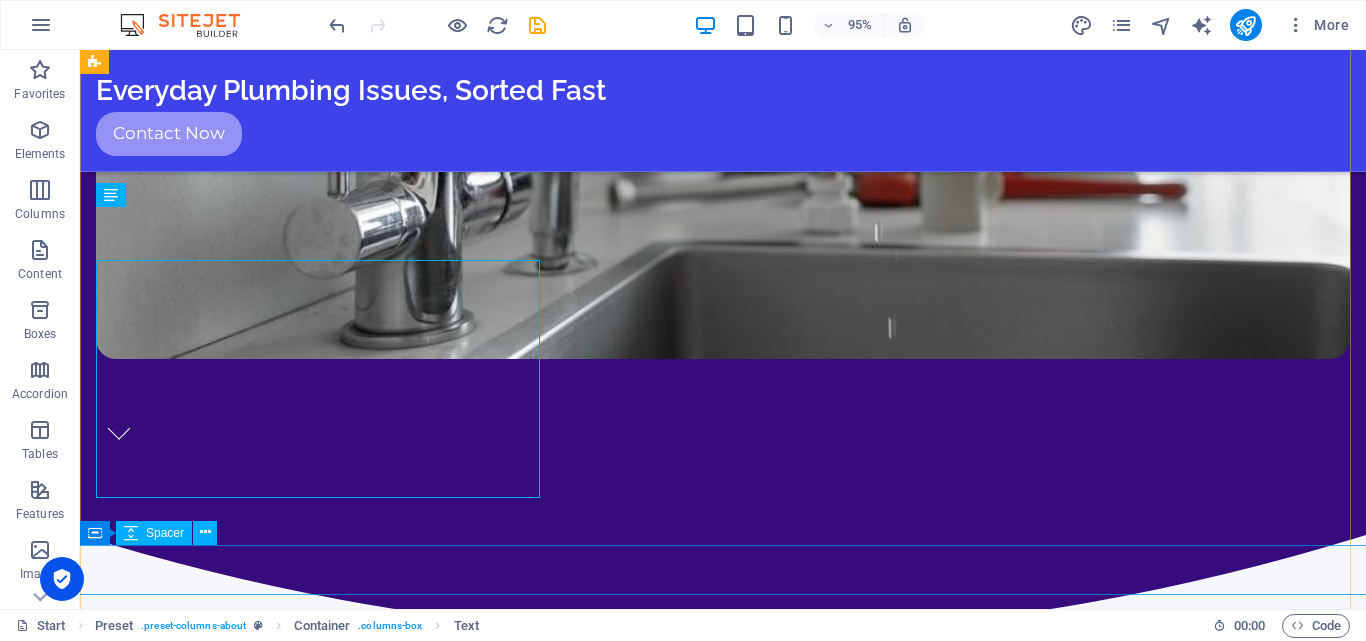 scroll, scrollTop: 1011, scrollLeft: 0, axis: vertical 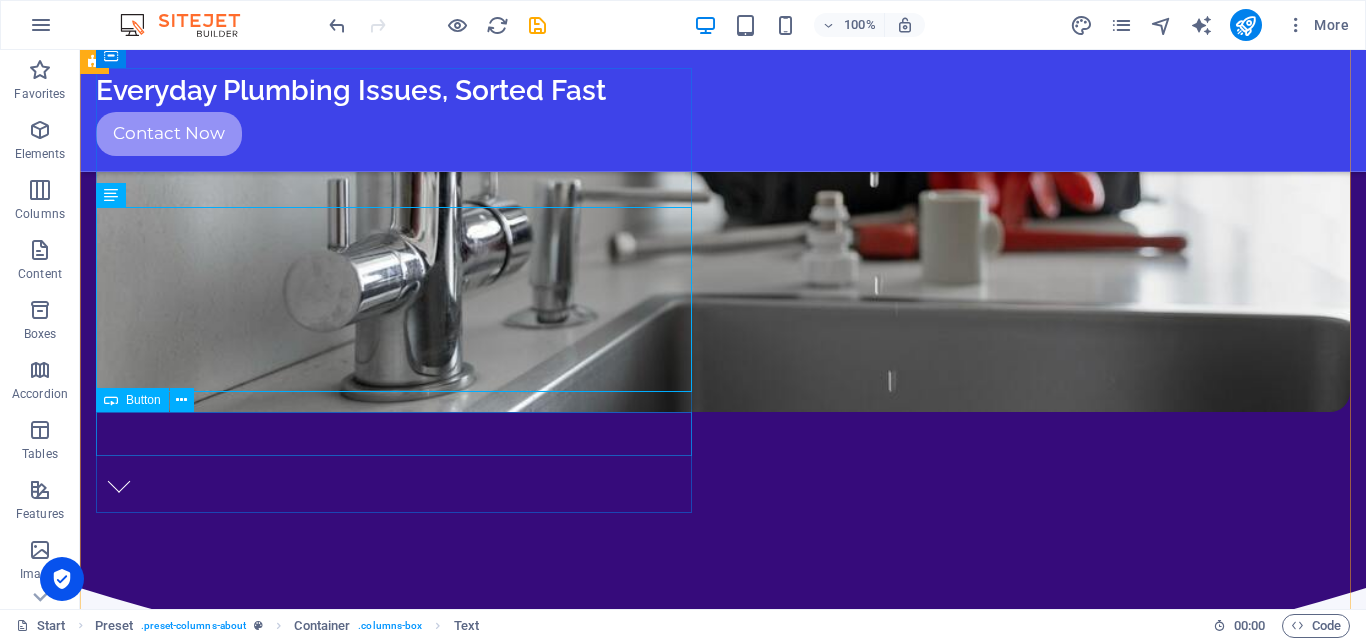 click on "+1-858-377-5592" at bounding box center (723, 1069) 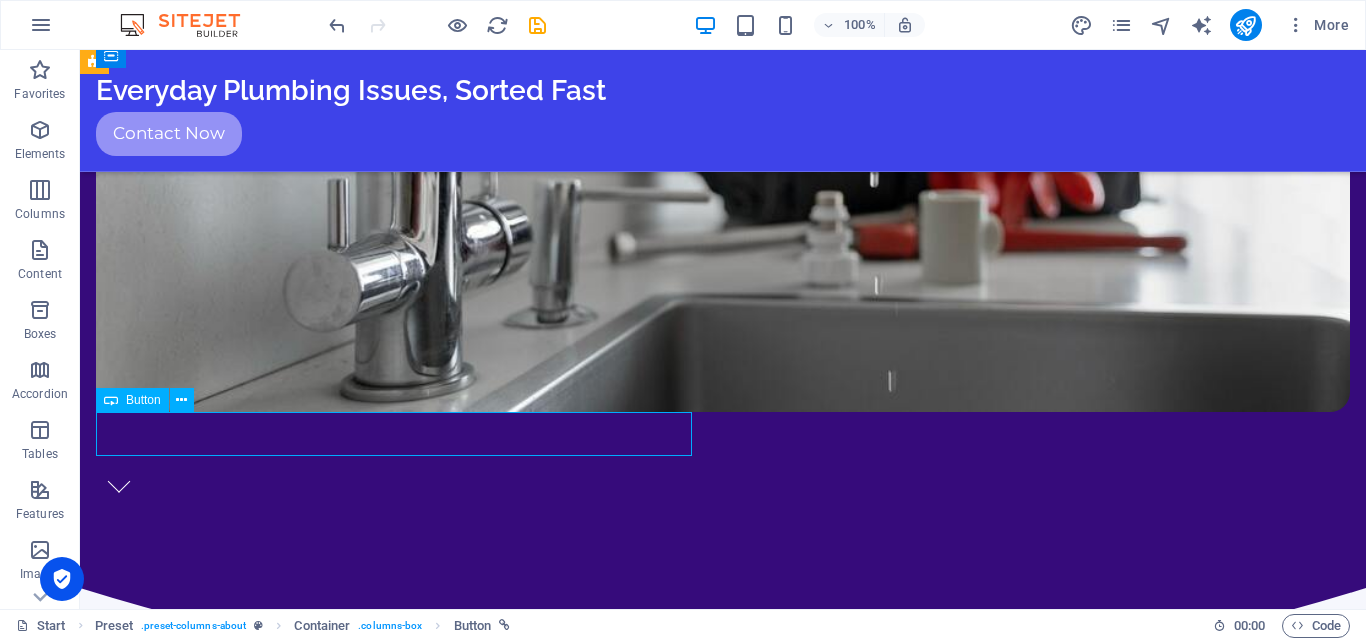 click on "+1-858-377-5592" at bounding box center [723, 1069] 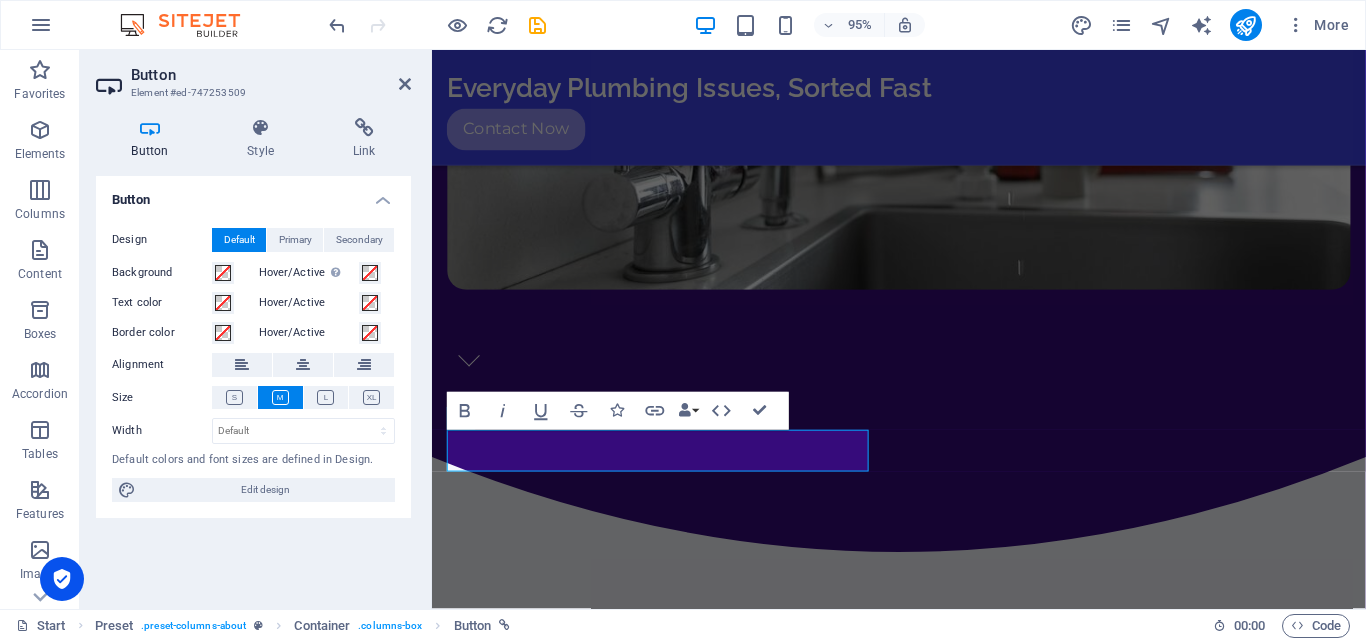 scroll, scrollTop: 1079, scrollLeft: 0, axis: vertical 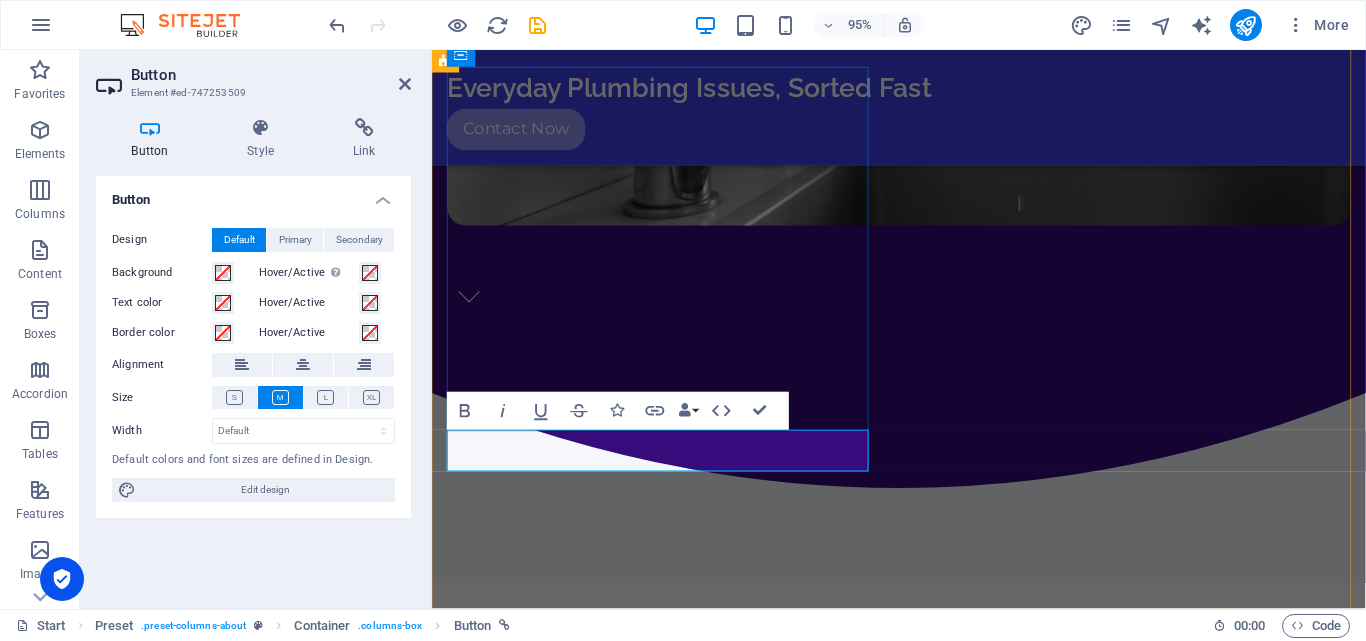 type 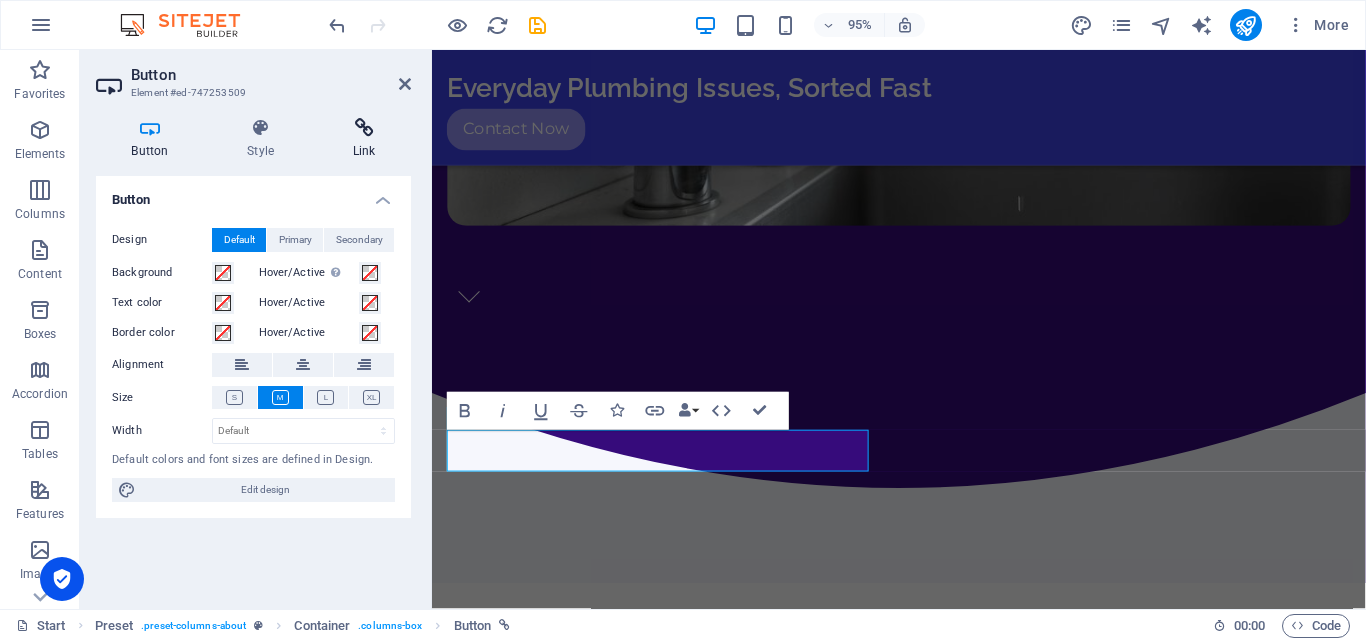 click on "Link" at bounding box center (364, 139) 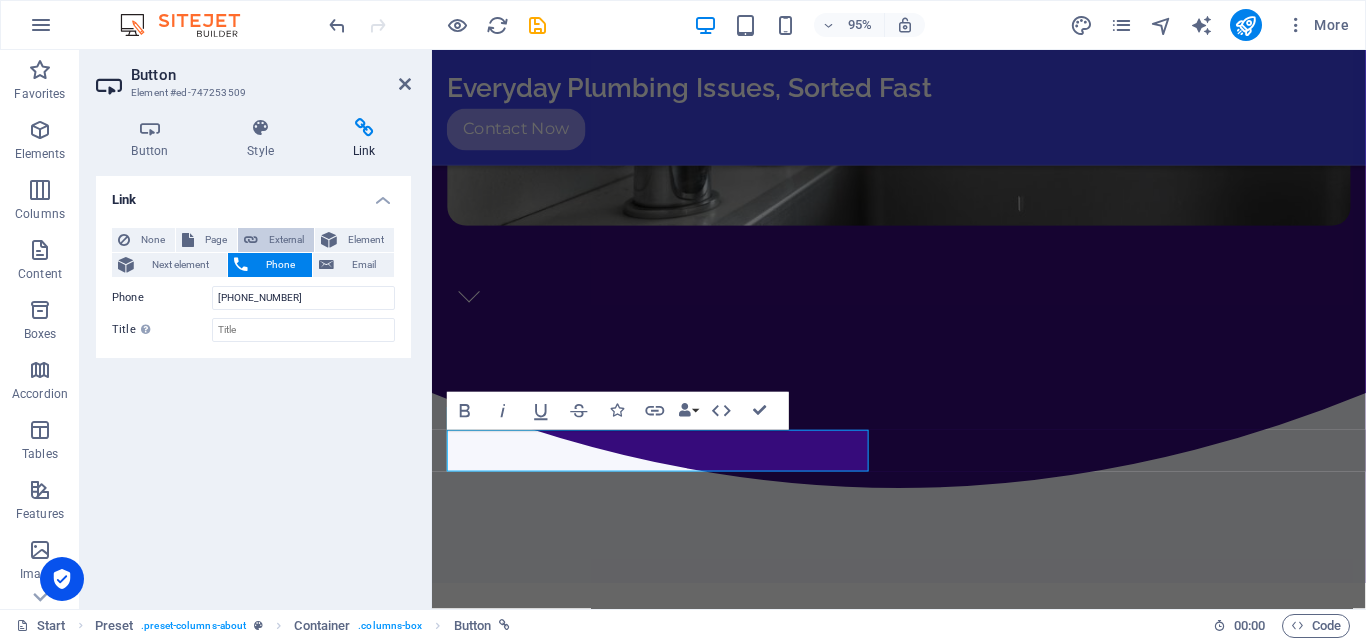 click on "External" at bounding box center [286, 240] 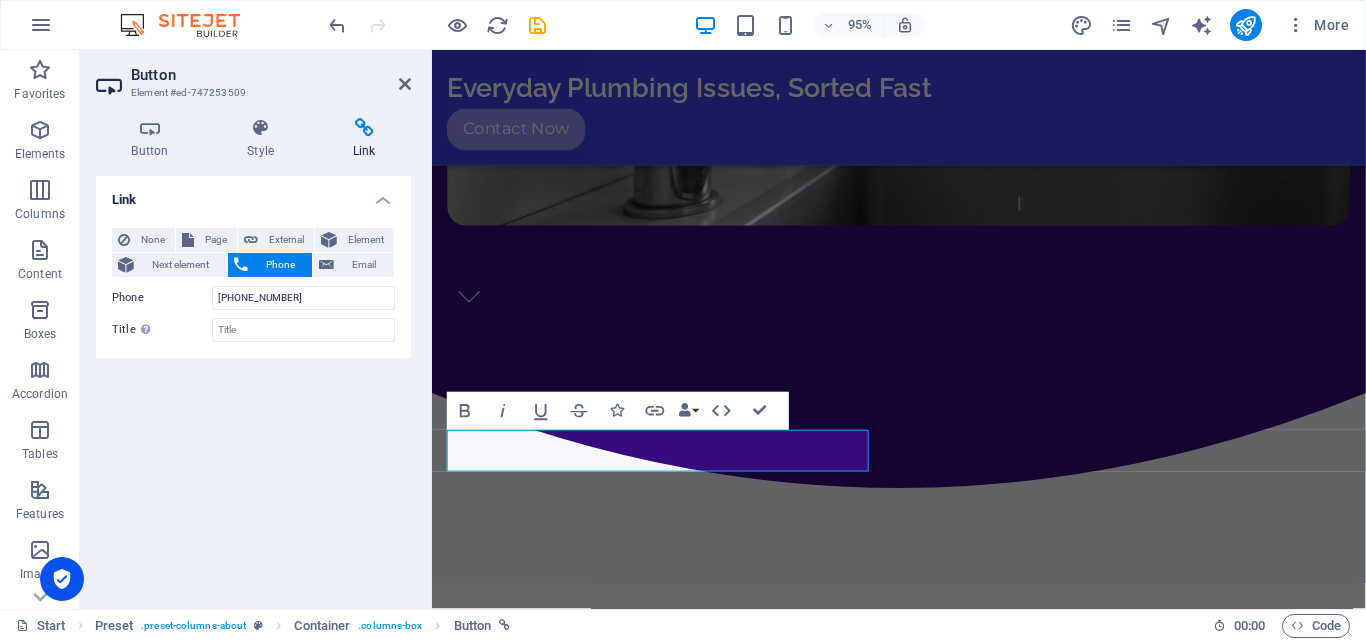 select on "blank" 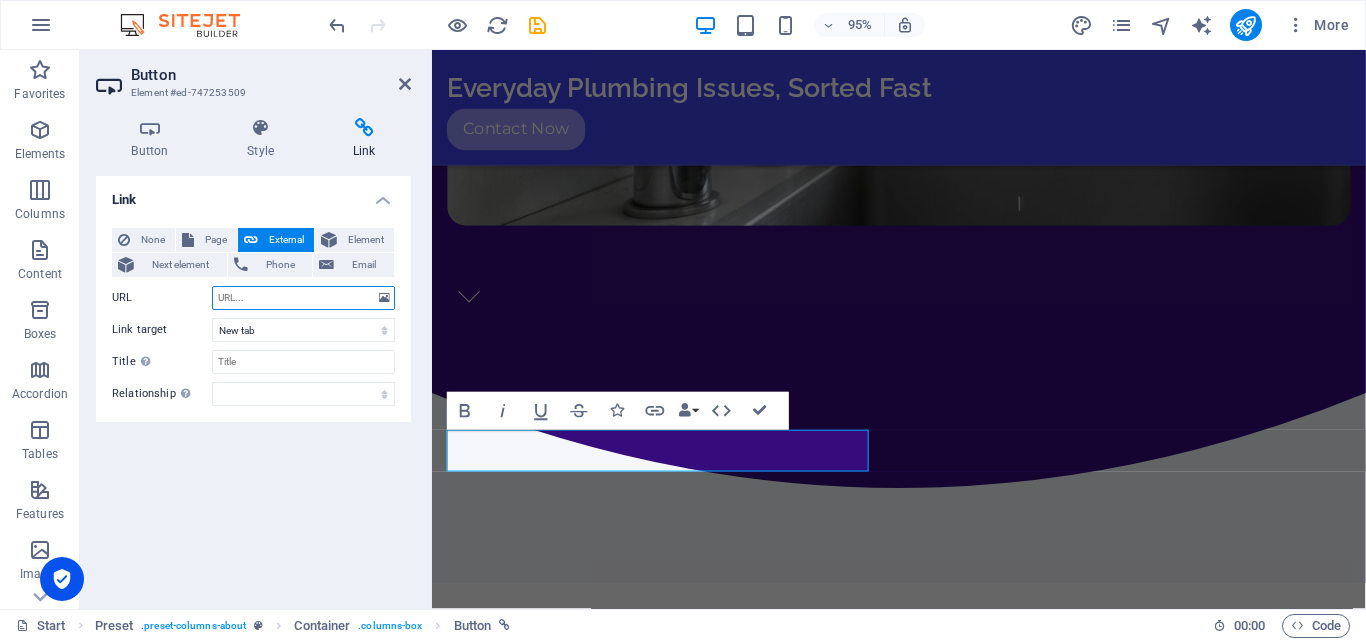 click on "URL" at bounding box center (303, 298) 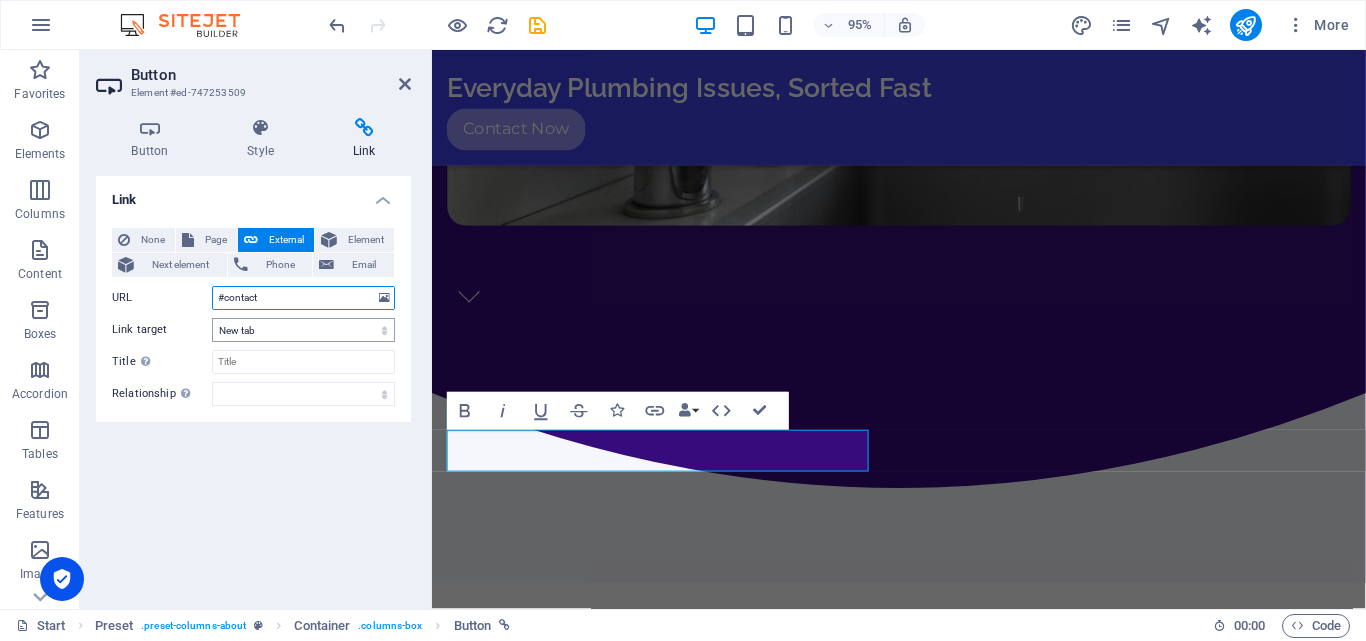 type on "#contact" 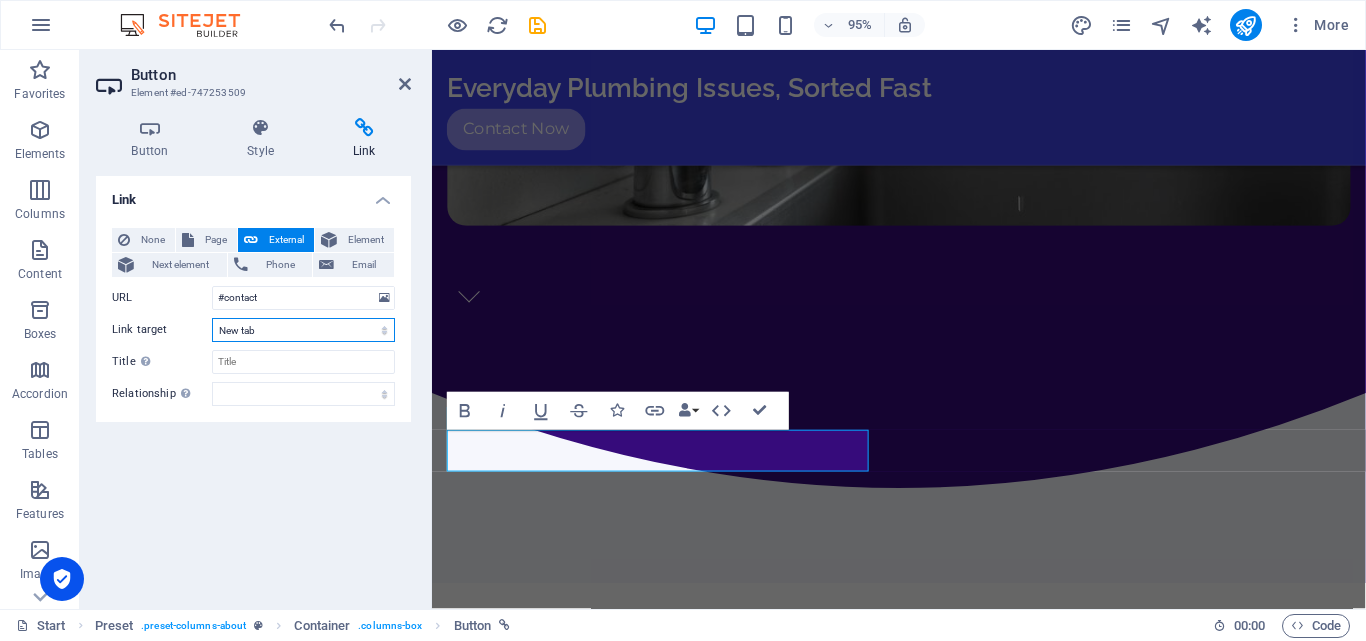 click on "New tab Same tab Overlay" at bounding box center [303, 330] 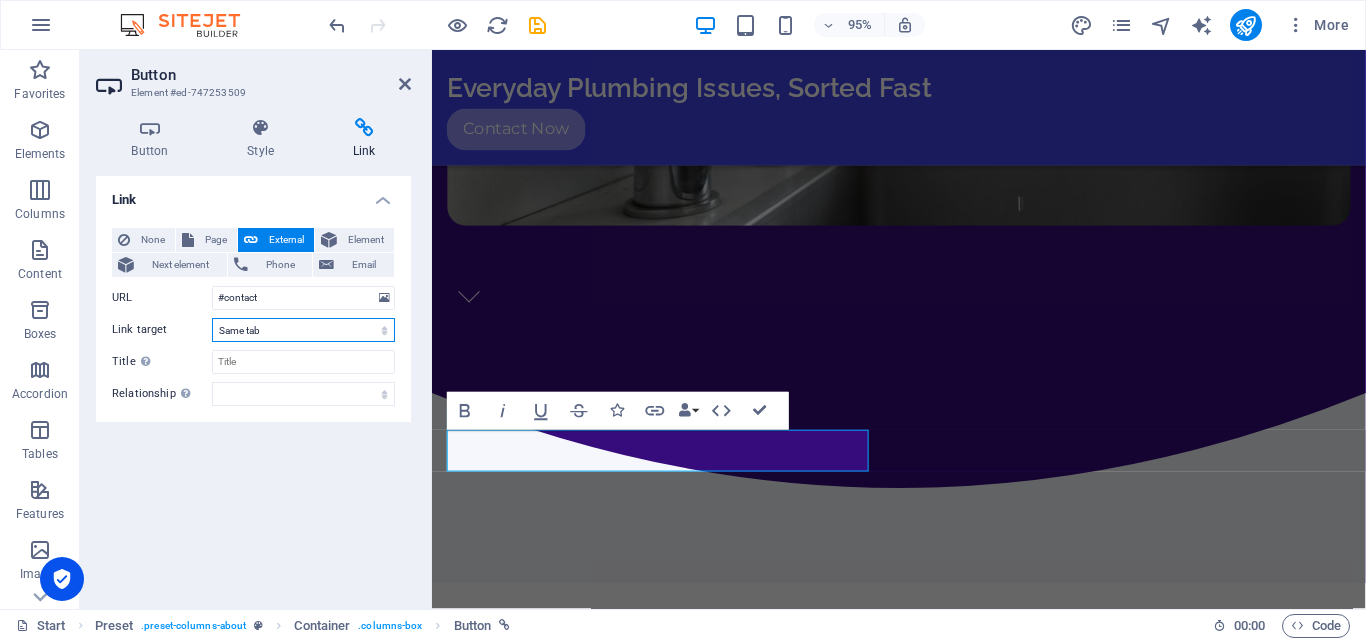 click on "New tab Same tab Overlay" at bounding box center [303, 330] 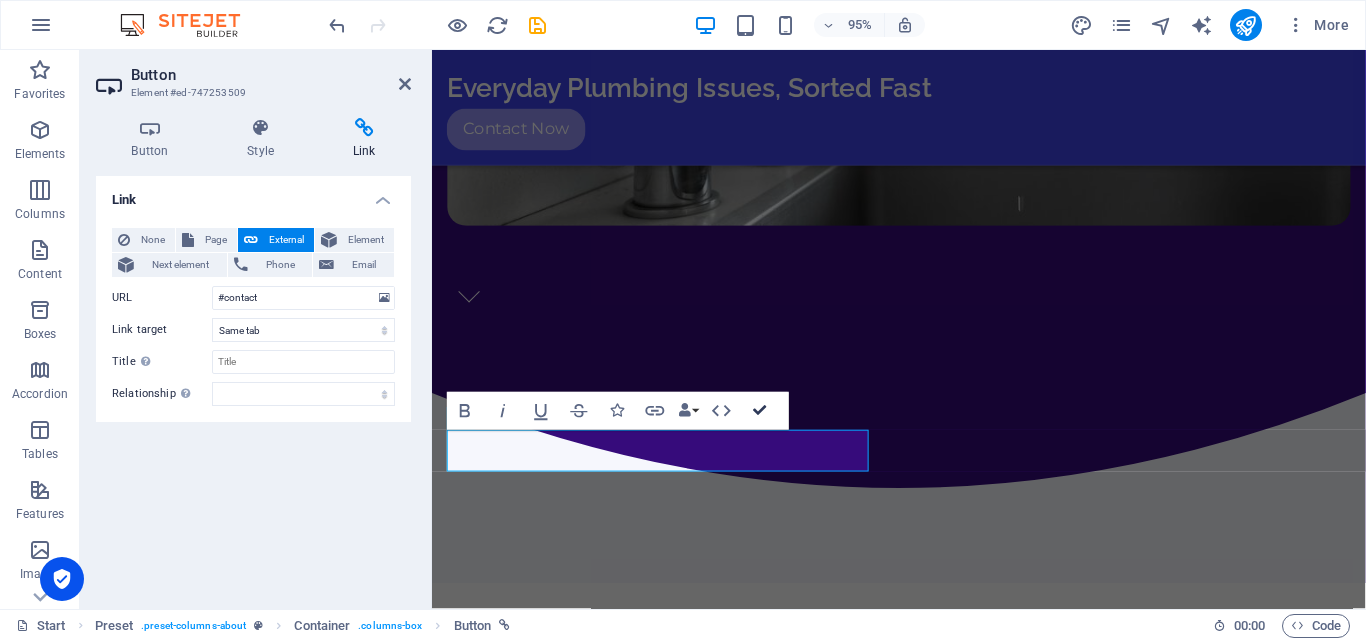 scroll, scrollTop: 1011, scrollLeft: 0, axis: vertical 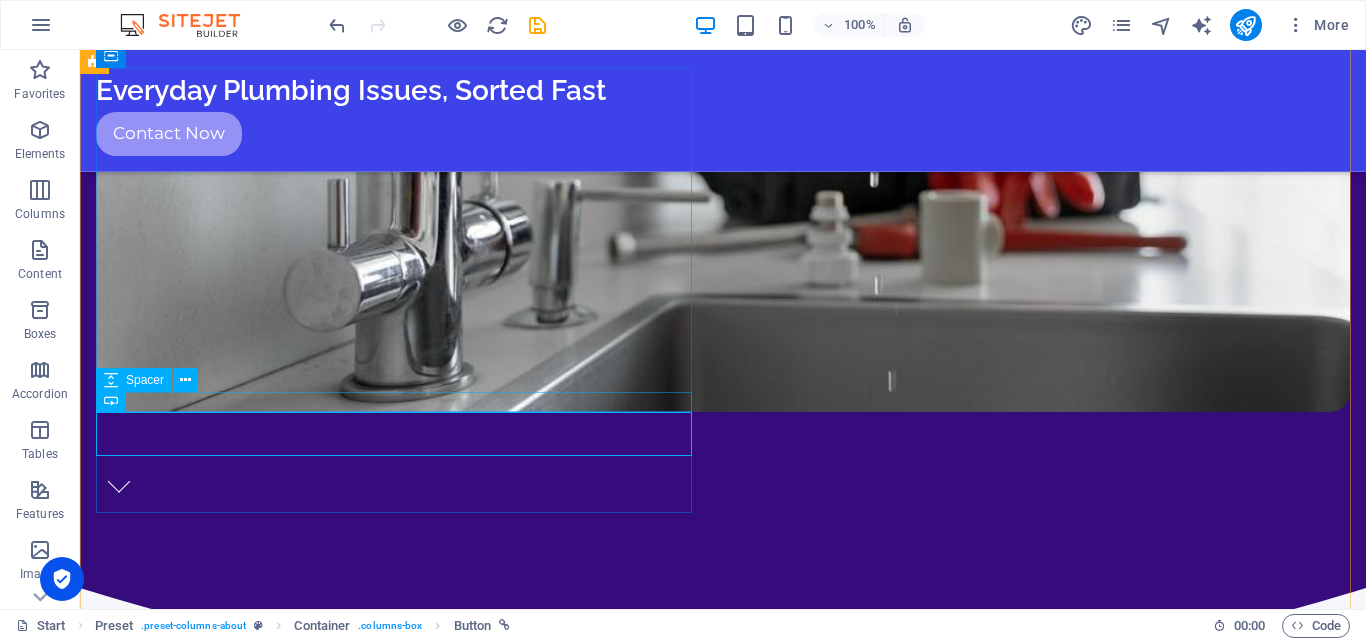 click at bounding box center [723, 1037] 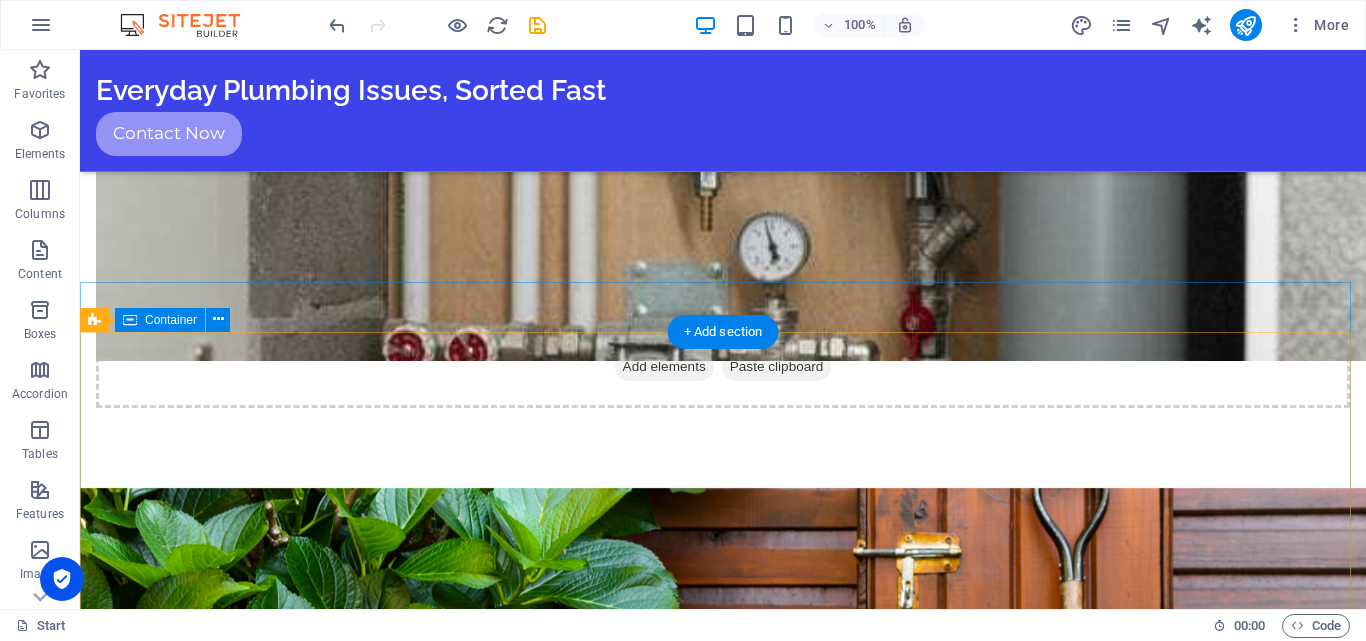 scroll, scrollTop: 3906, scrollLeft: 0, axis: vertical 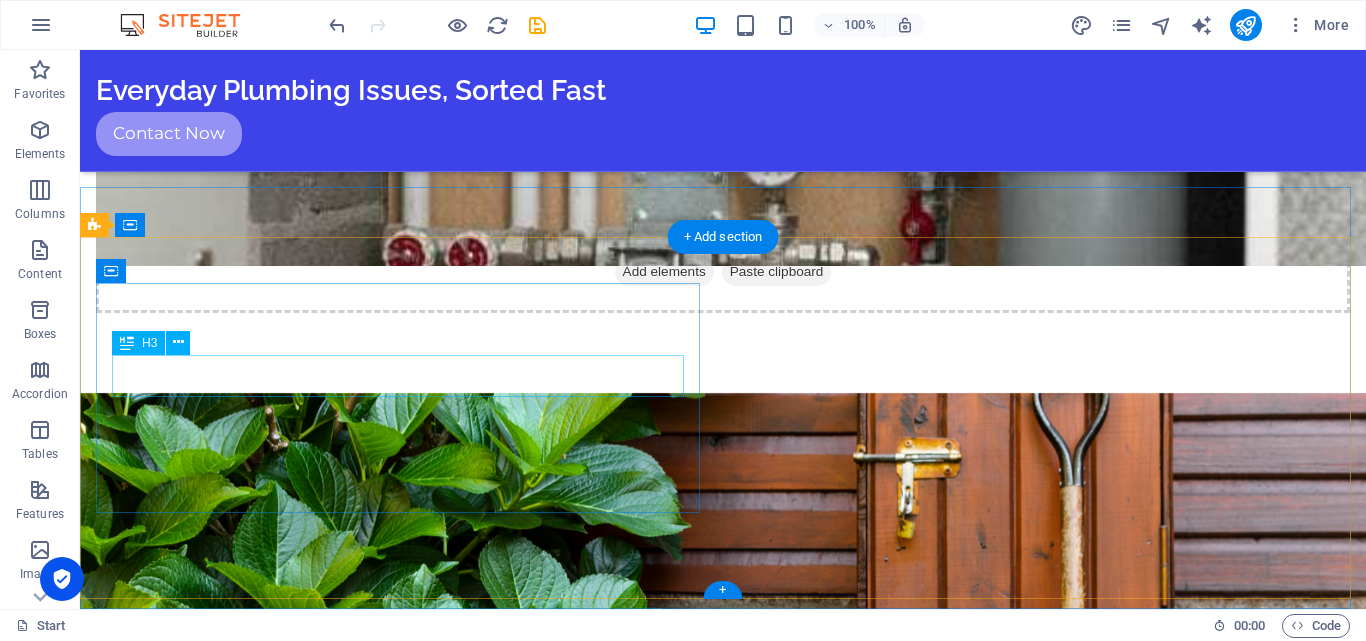 click on "Poway Plumbing & Drain" at bounding box center [723, 4249] 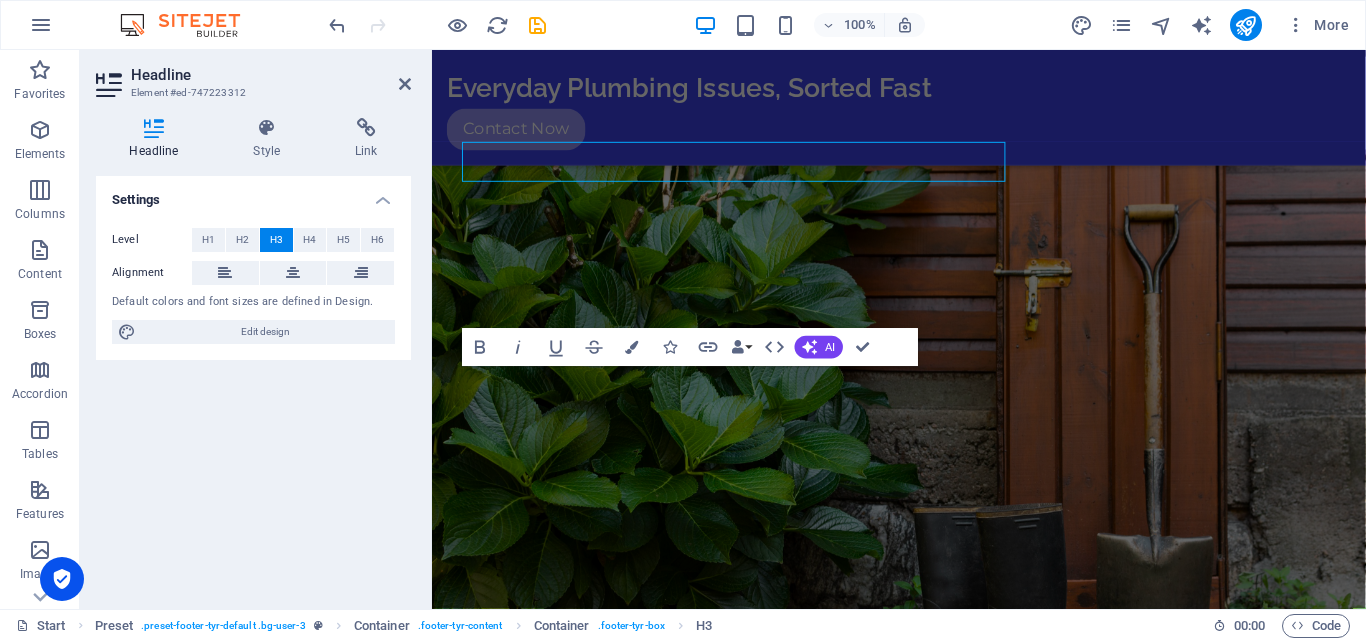 scroll, scrollTop: 4114, scrollLeft: 0, axis: vertical 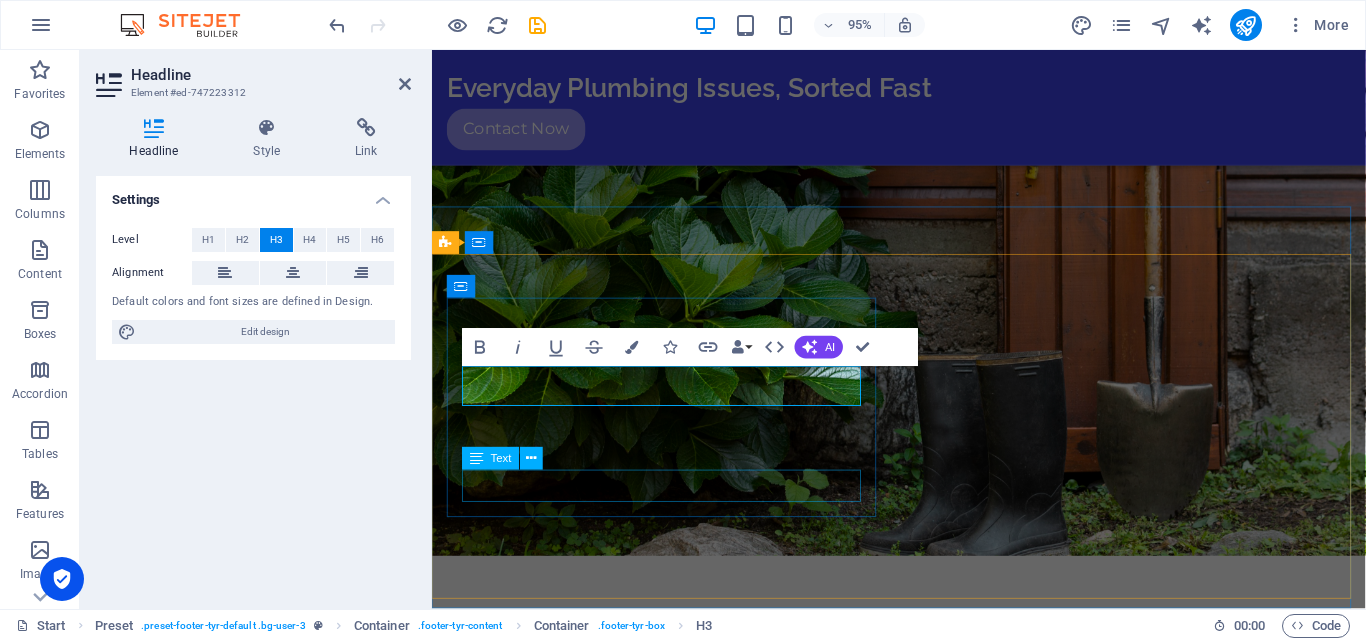 click on "Copyright © 2025 Poway Plumbing & Drain" at bounding box center [923, 4236] 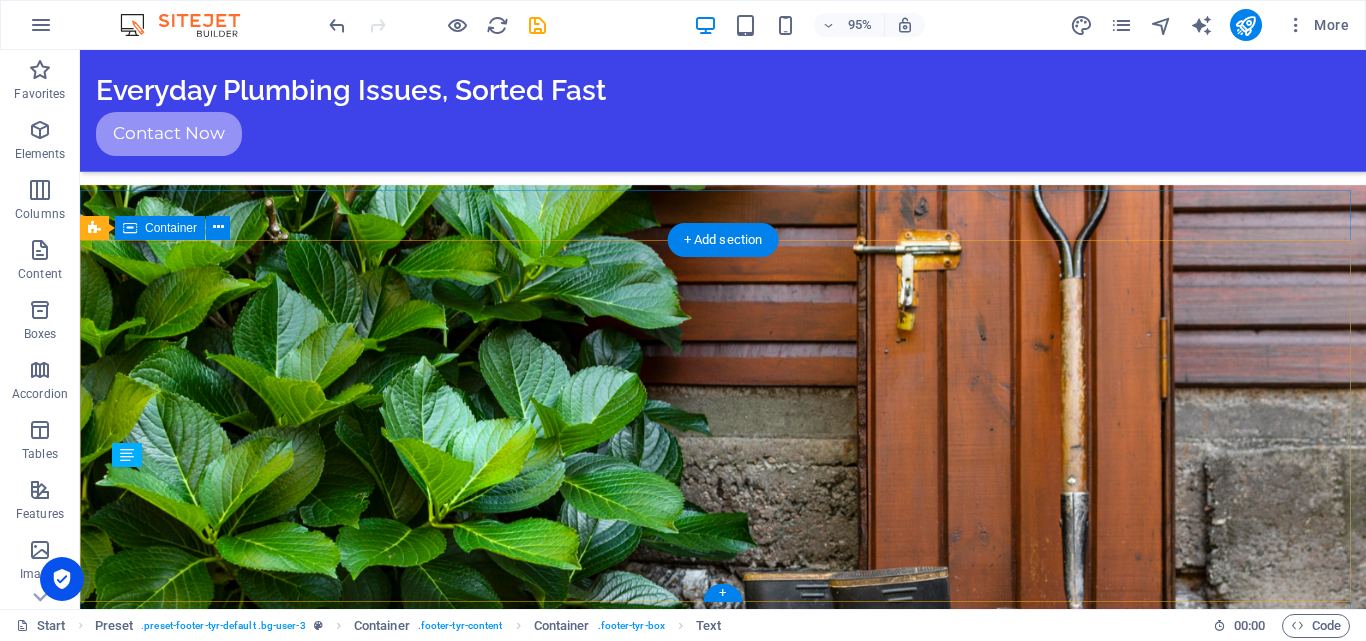 scroll, scrollTop: 3903, scrollLeft: 0, axis: vertical 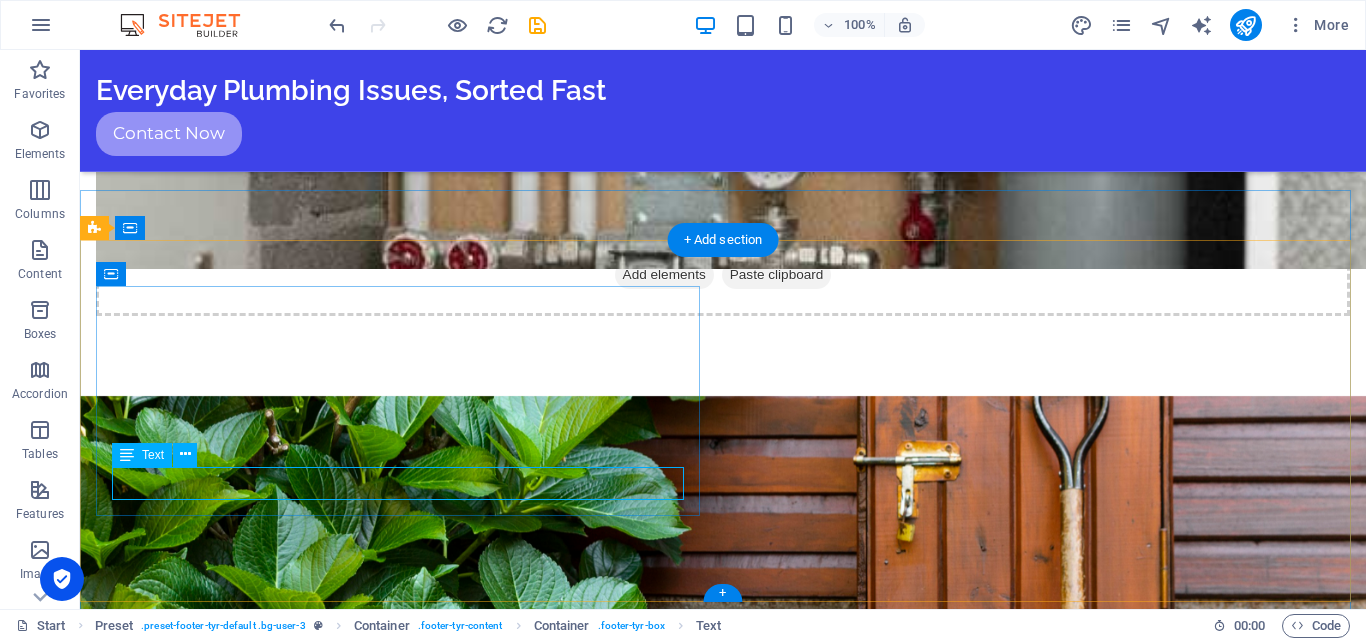 click on "Copyright © 2025 Poway Plumbing & Drain" at bounding box center [723, 4353] 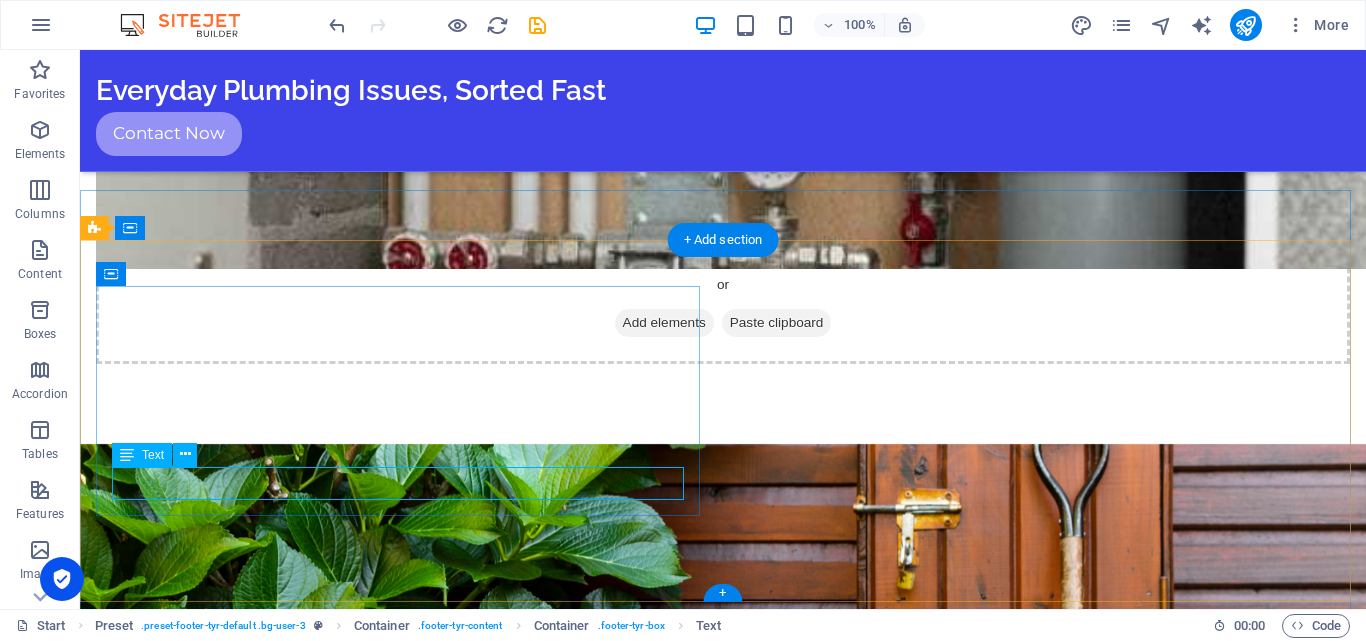 scroll, scrollTop: 4114, scrollLeft: 0, axis: vertical 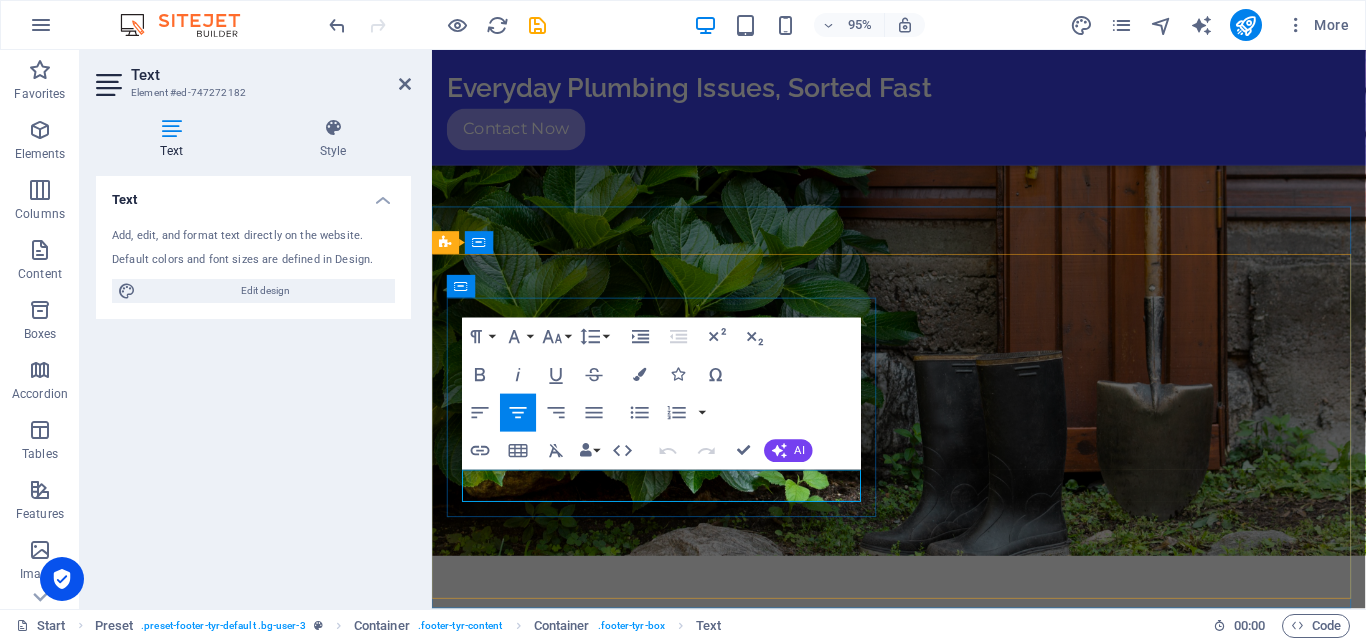 drag, startPoint x: 642, startPoint y: 506, endPoint x: 859, endPoint y: 508, distance: 217.00922 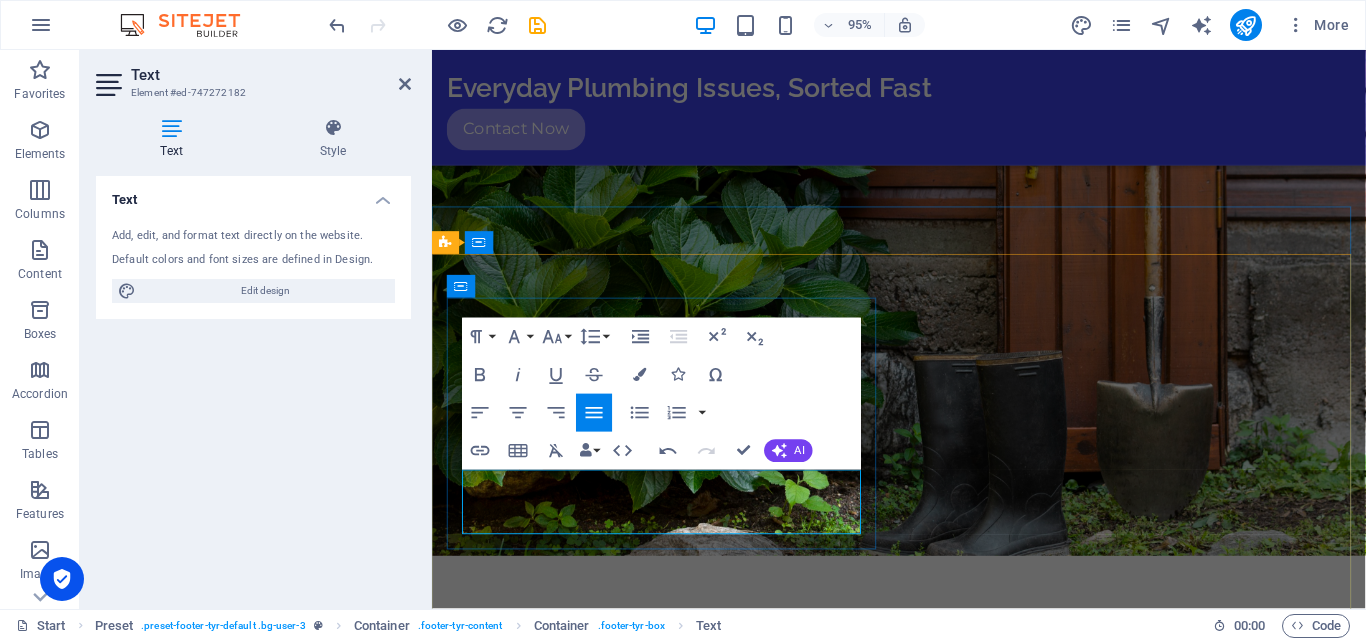 click on "Copyright © 2025" at bounding box center [923, 4236] 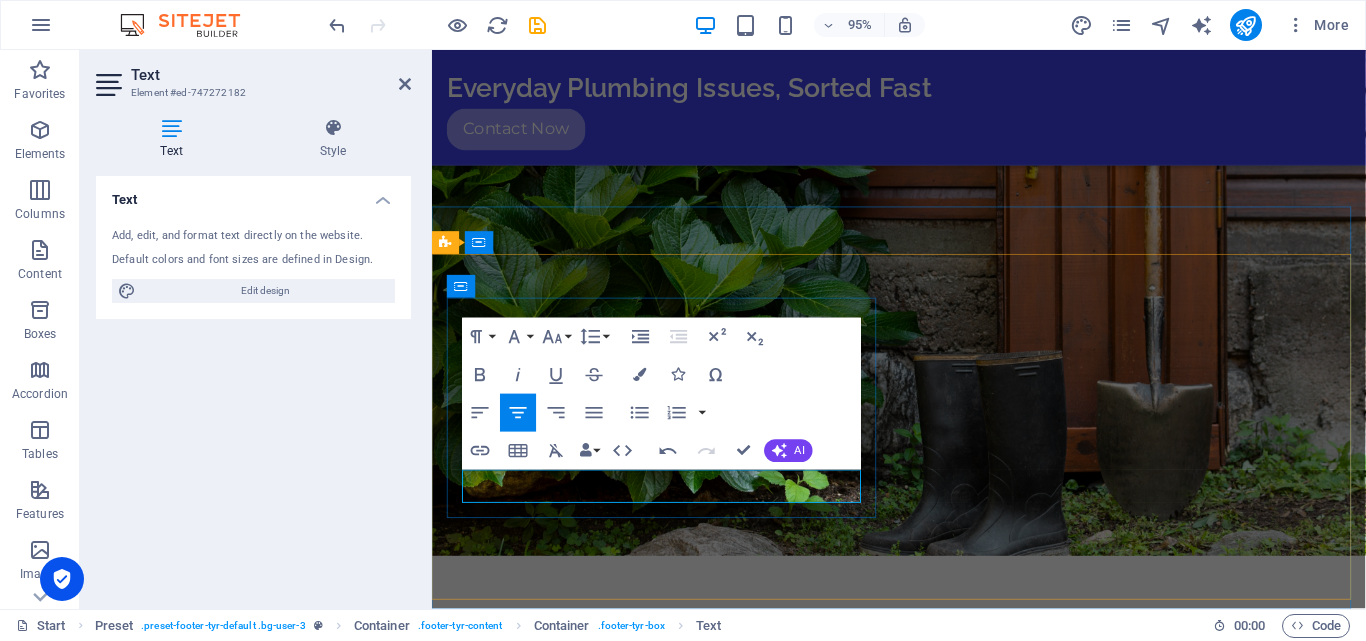 type 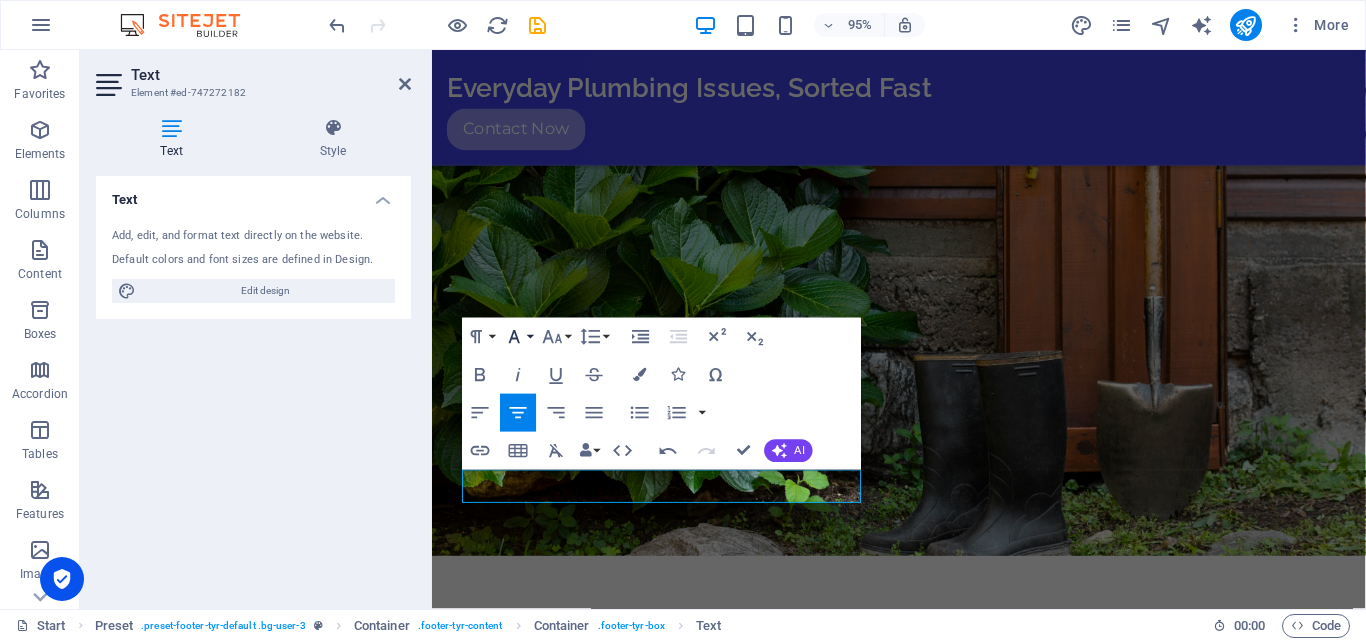 click 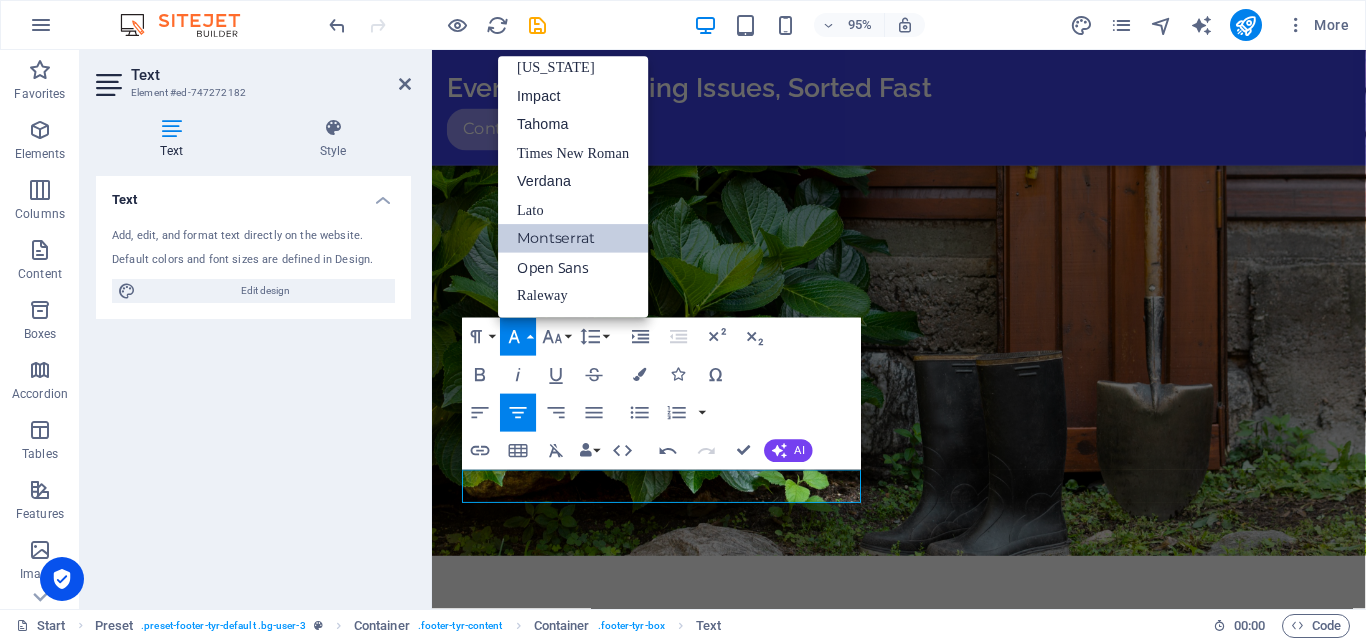 scroll, scrollTop: 41, scrollLeft: 0, axis: vertical 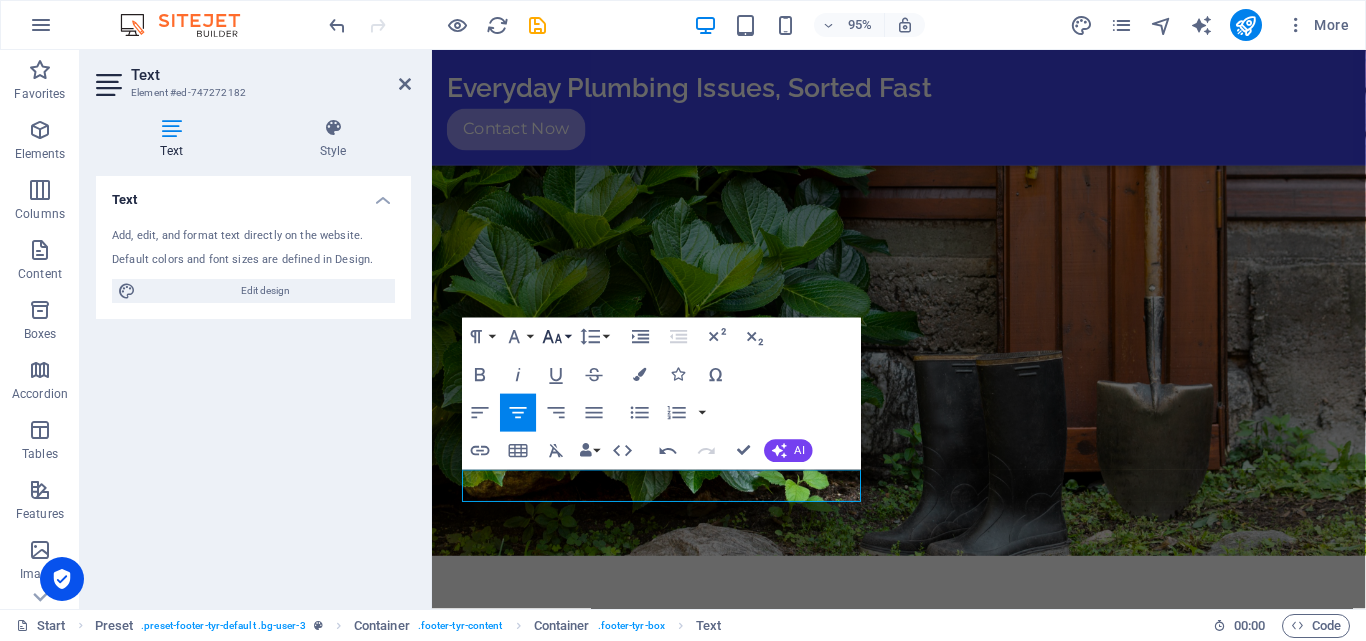 click 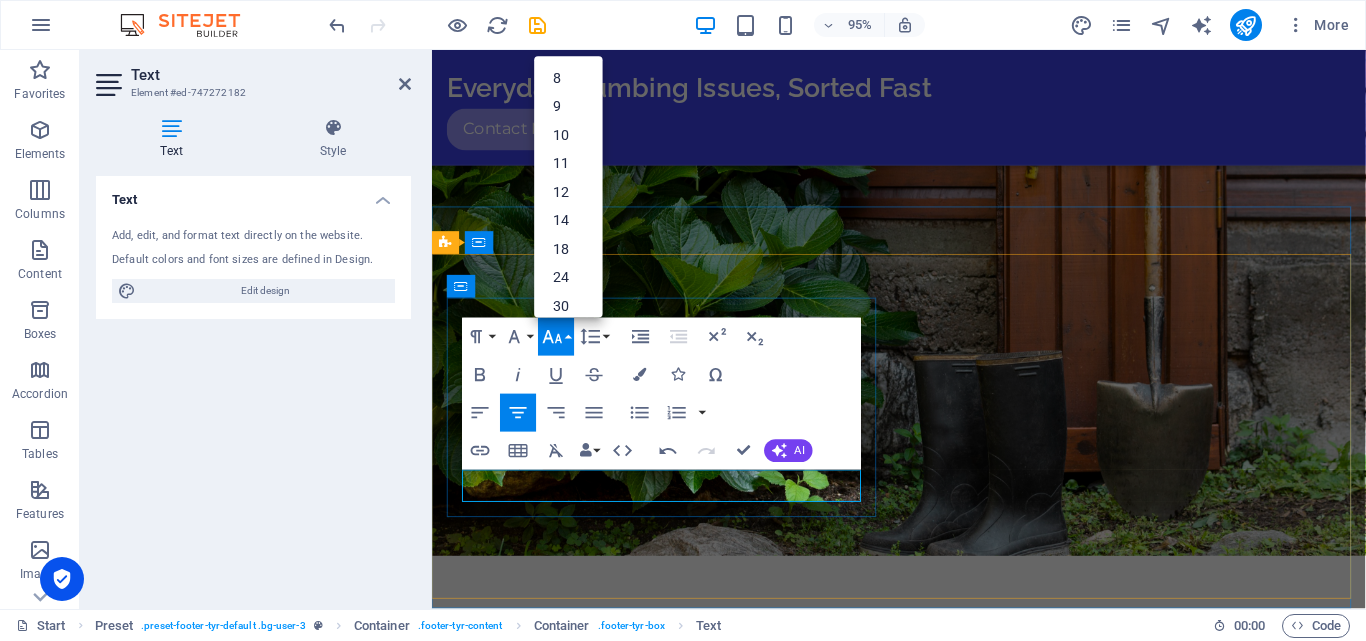 click on "Copyright © 2025  Plumbing Poway CA" at bounding box center (923, 4236) 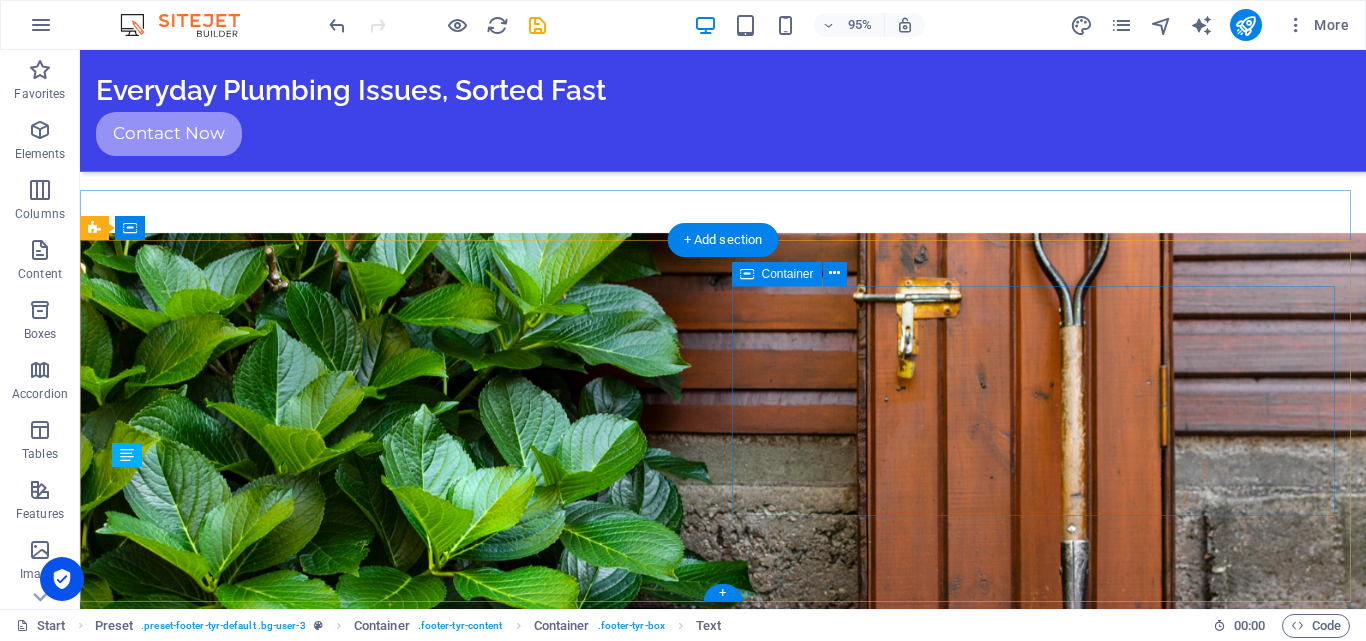 scroll, scrollTop: 3903, scrollLeft: 0, axis: vertical 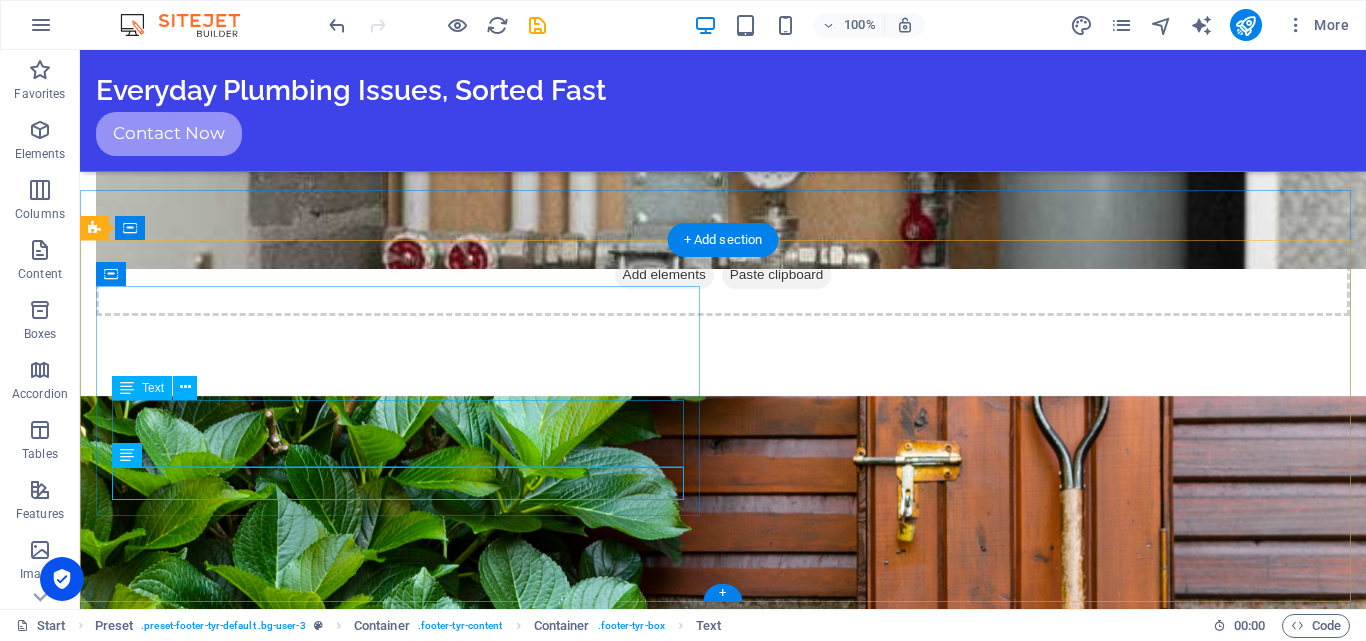 click on "Poway,CA Disclaimer |  Privacy-policy" at bounding box center [723, 4302] 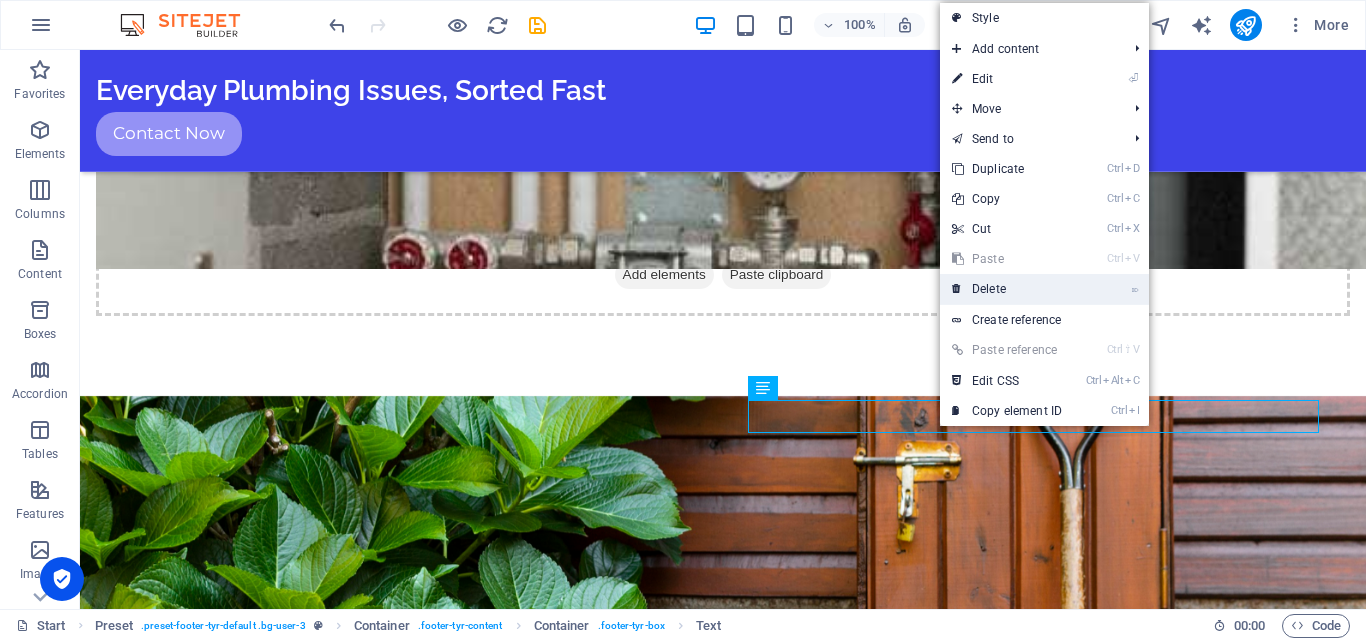 click on "⌦  Delete" at bounding box center (1007, 289) 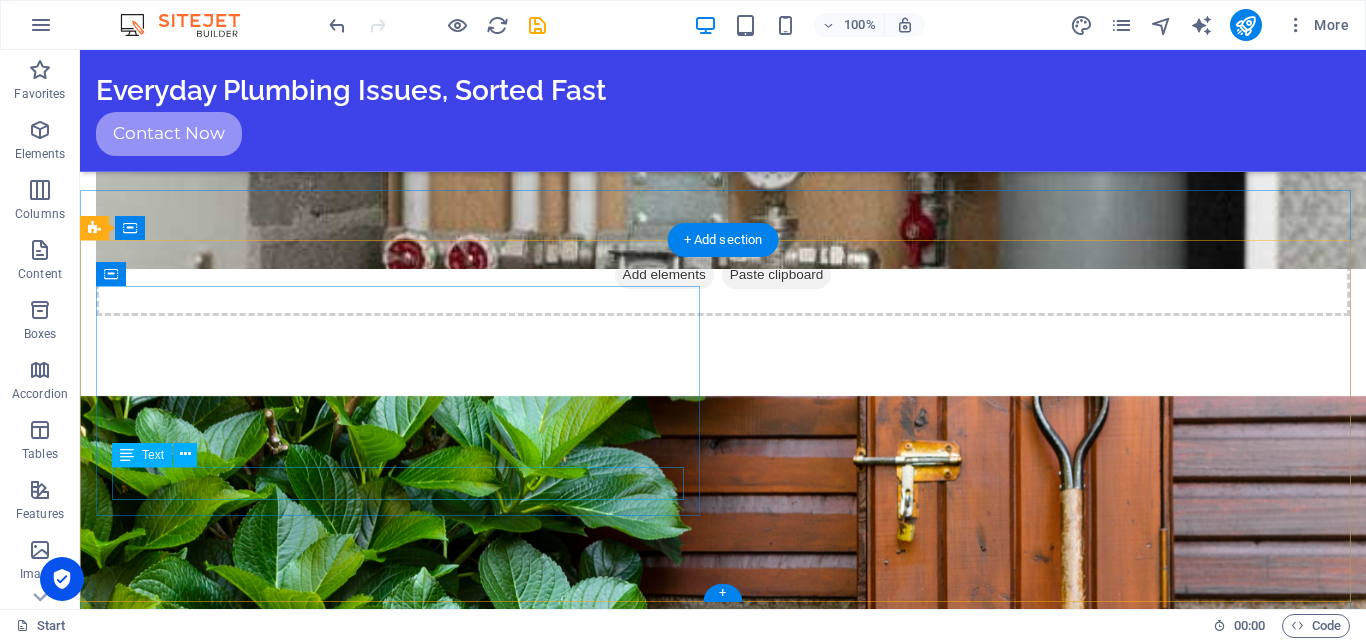 click on "Copyright © 2025  Plumbing Poway CA" at bounding box center [723, 4353] 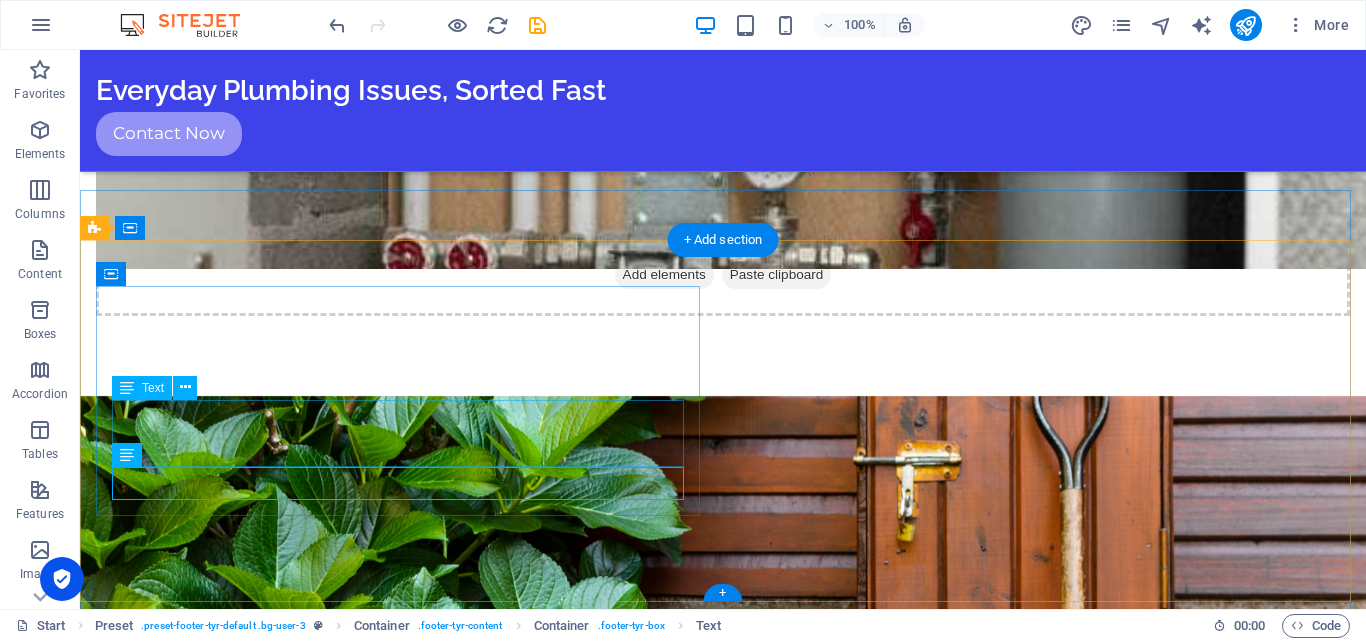 click on "Poway,CA Disclaimer |  Privacy-policy" at bounding box center (723, 4302) 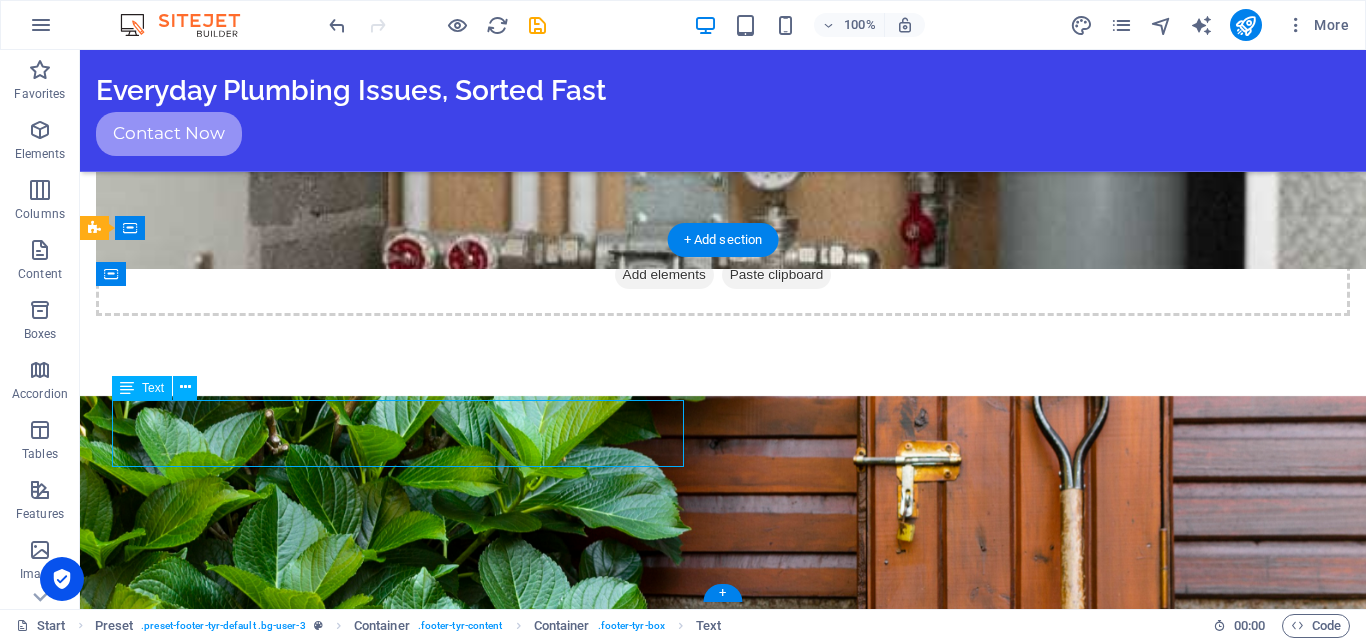 click on "Poway,CA" at bounding box center (723, 4285) 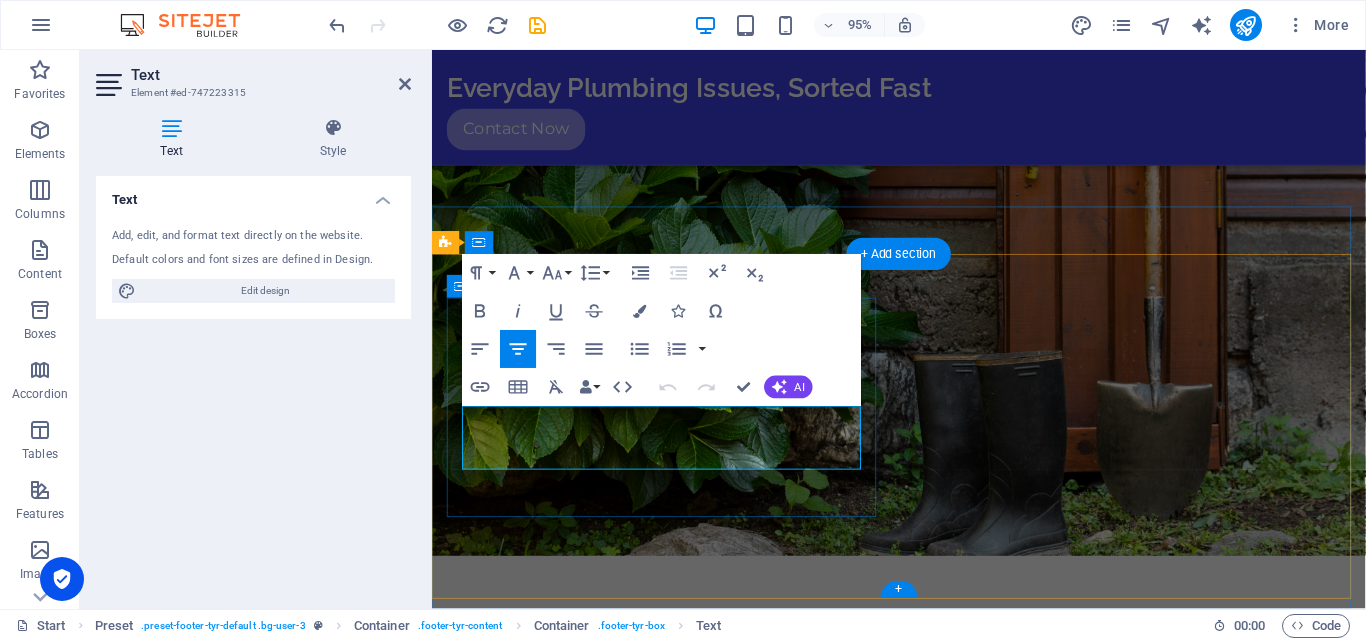 drag, startPoint x: 629, startPoint y: 436, endPoint x: 718, endPoint y: 436, distance: 89 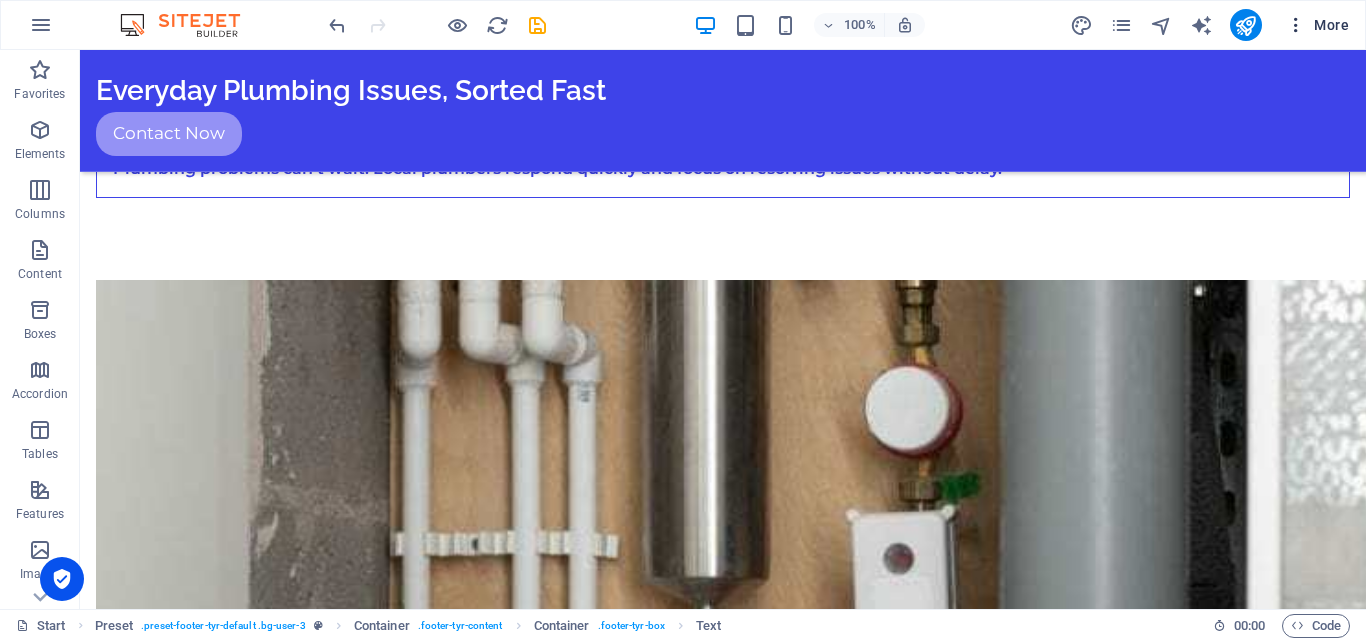 scroll, scrollTop: 3206, scrollLeft: 0, axis: vertical 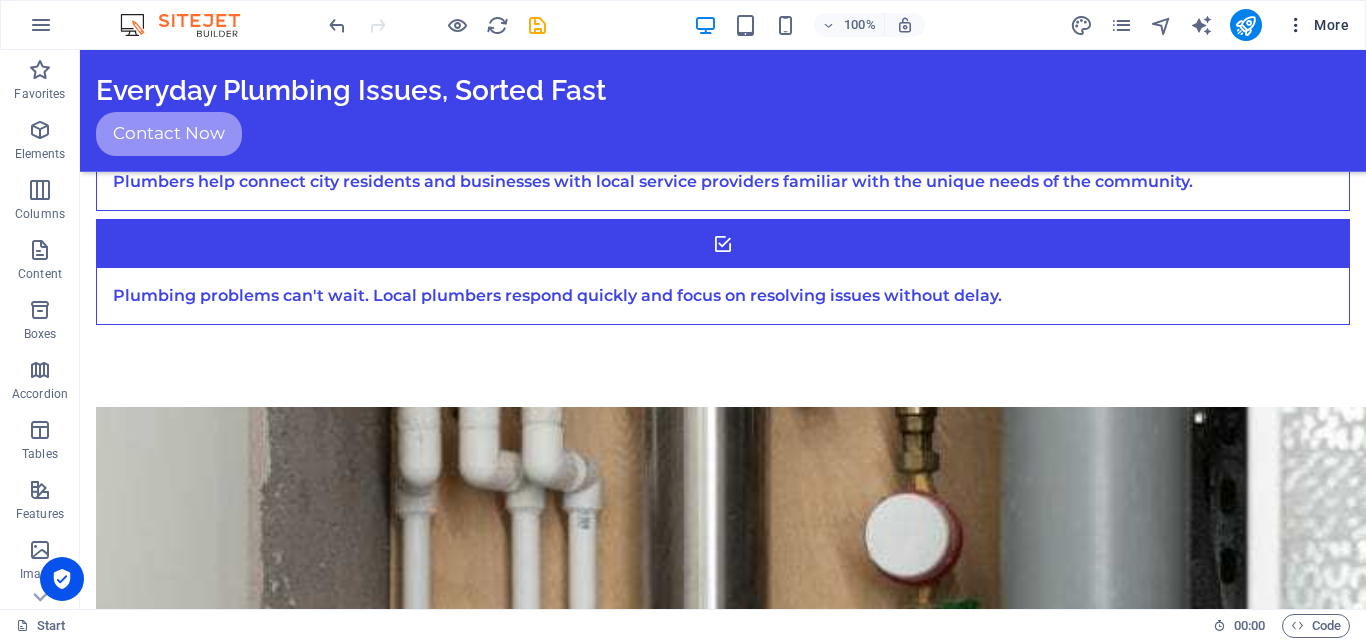 click at bounding box center (1296, 25) 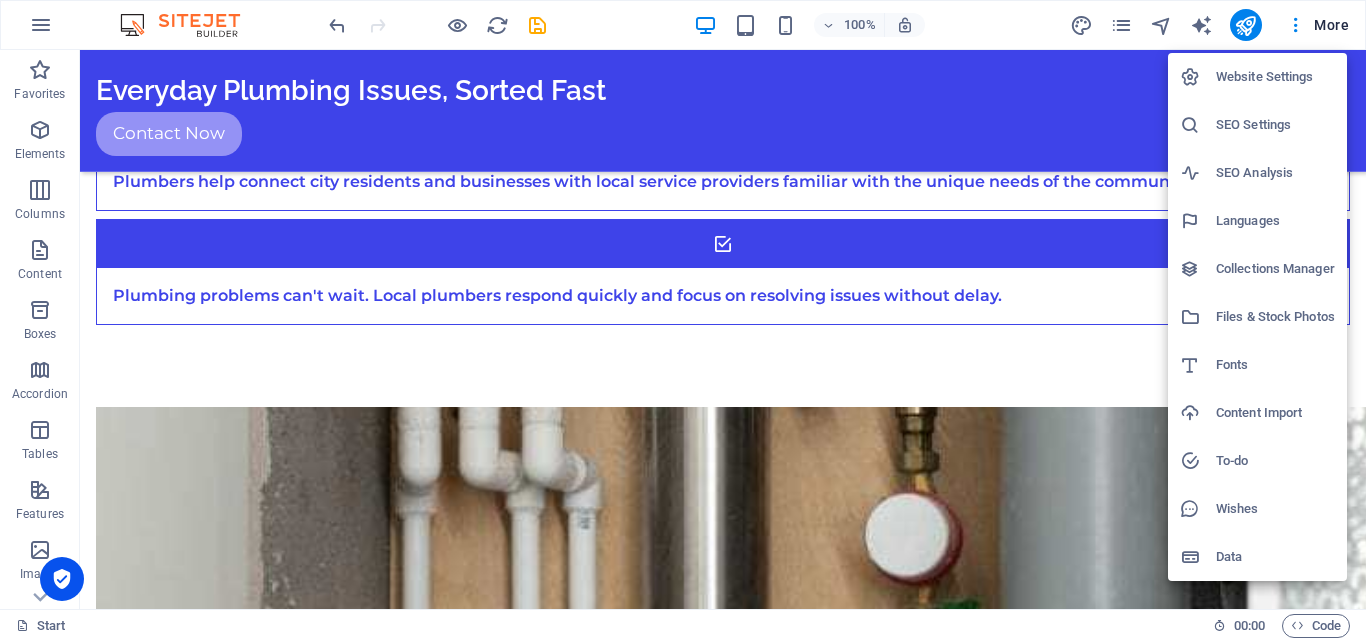 click on "Website Settings" at bounding box center [1275, 77] 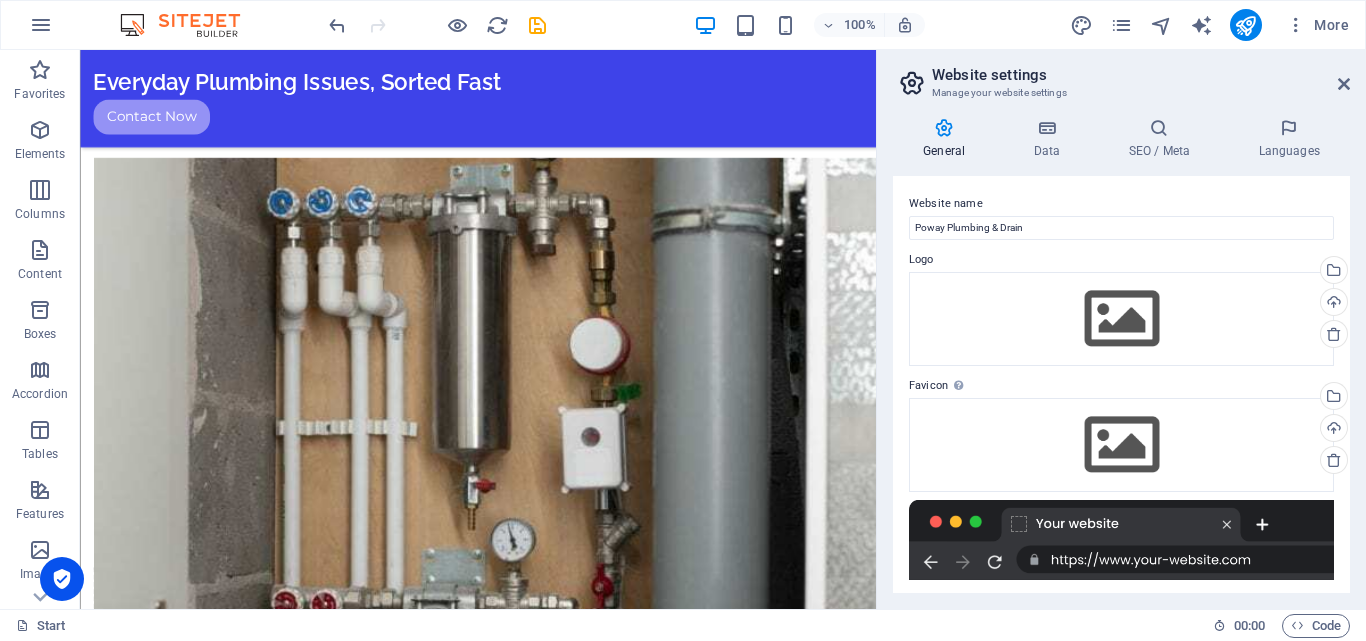 scroll, scrollTop: 3366, scrollLeft: 0, axis: vertical 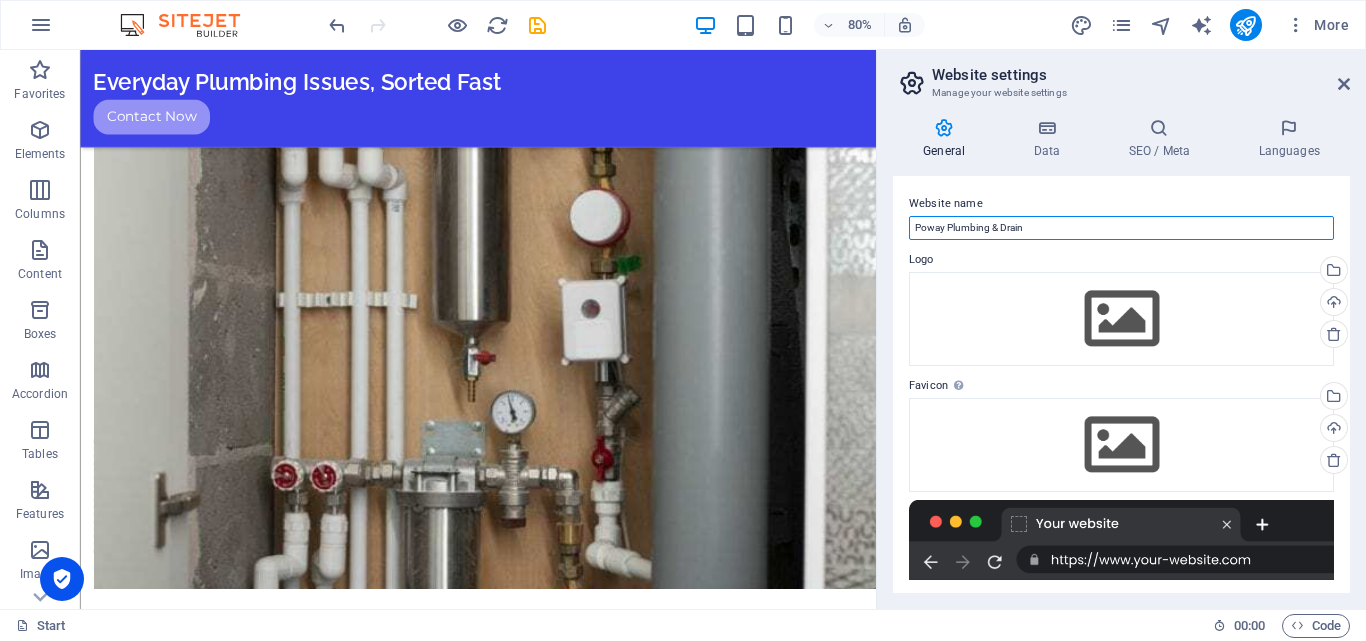 drag, startPoint x: 1118, startPoint y: 273, endPoint x: 1066, endPoint y: 270, distance: 52.086468 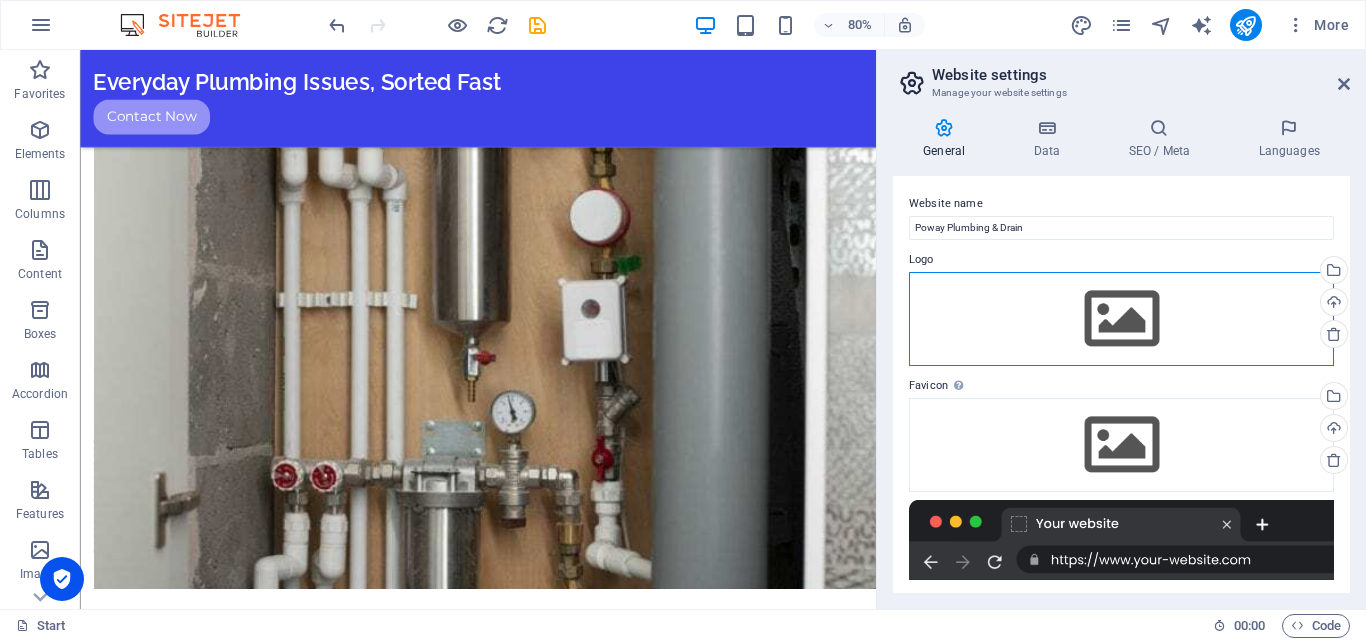 click on "Drag files here, click to choose files or select files from Files or our free stock photos & videos" at bounding box center (1121, 319) 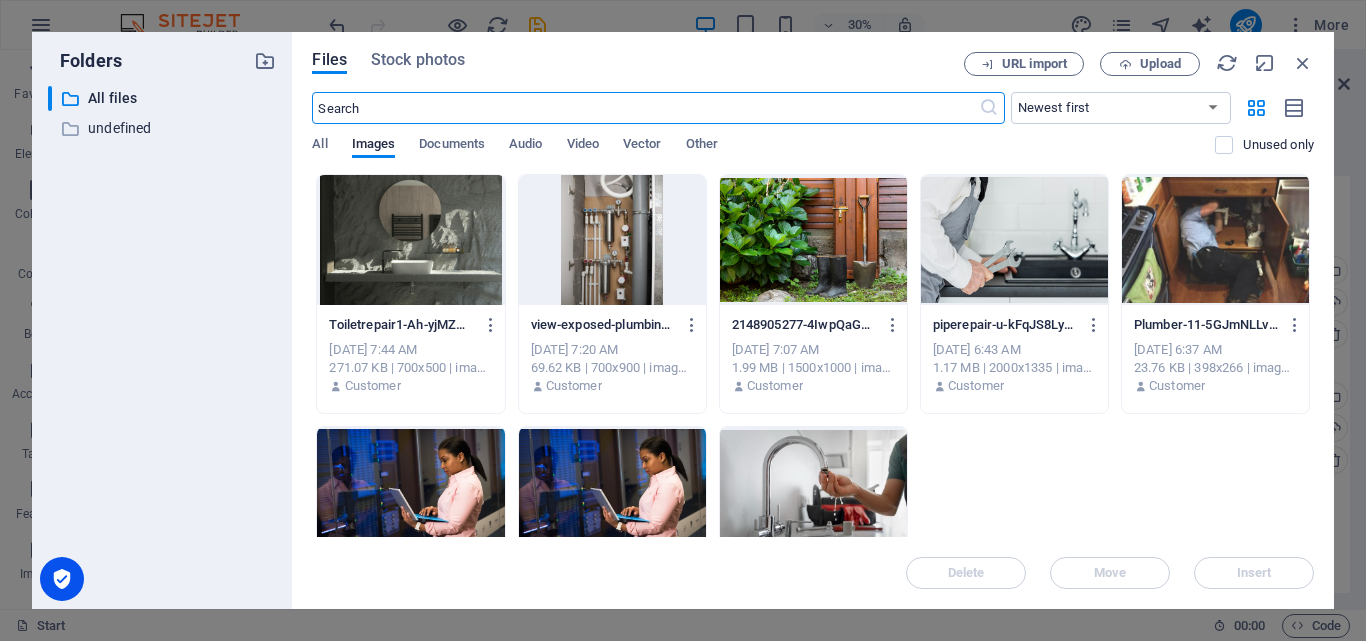 scroll, scrollTop: 3457, scrollLeft: 0, axis: vertical 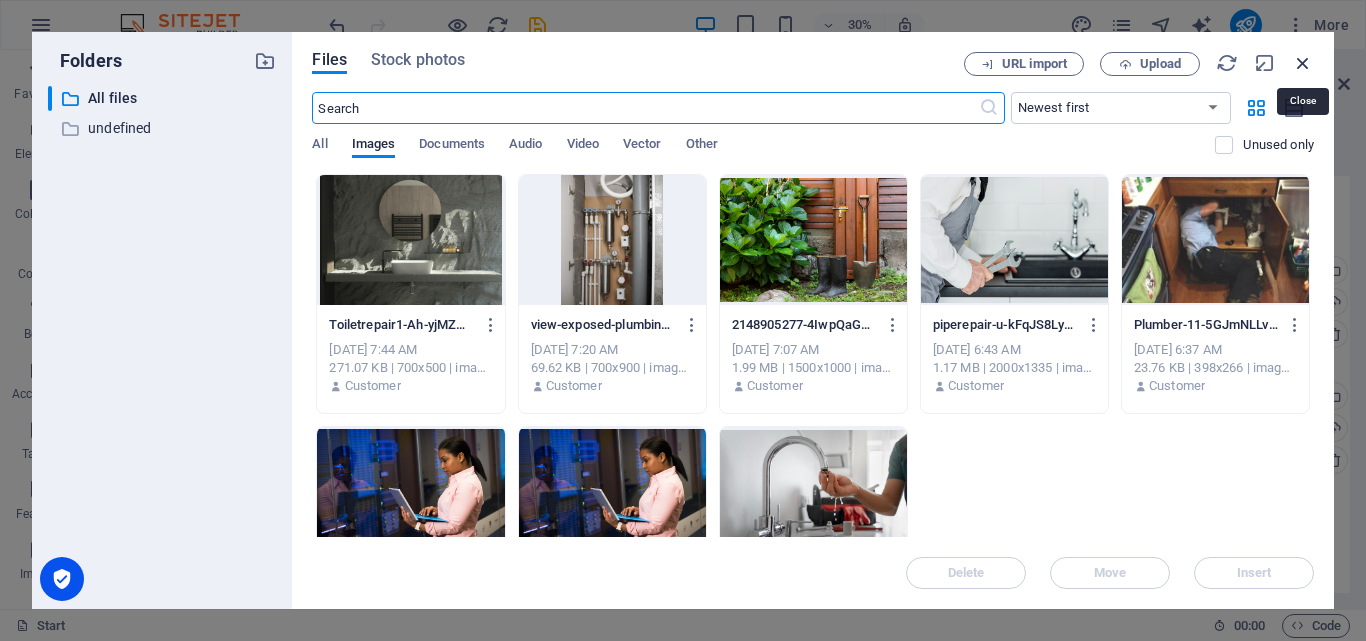 click at bounding box center (1303, 63) 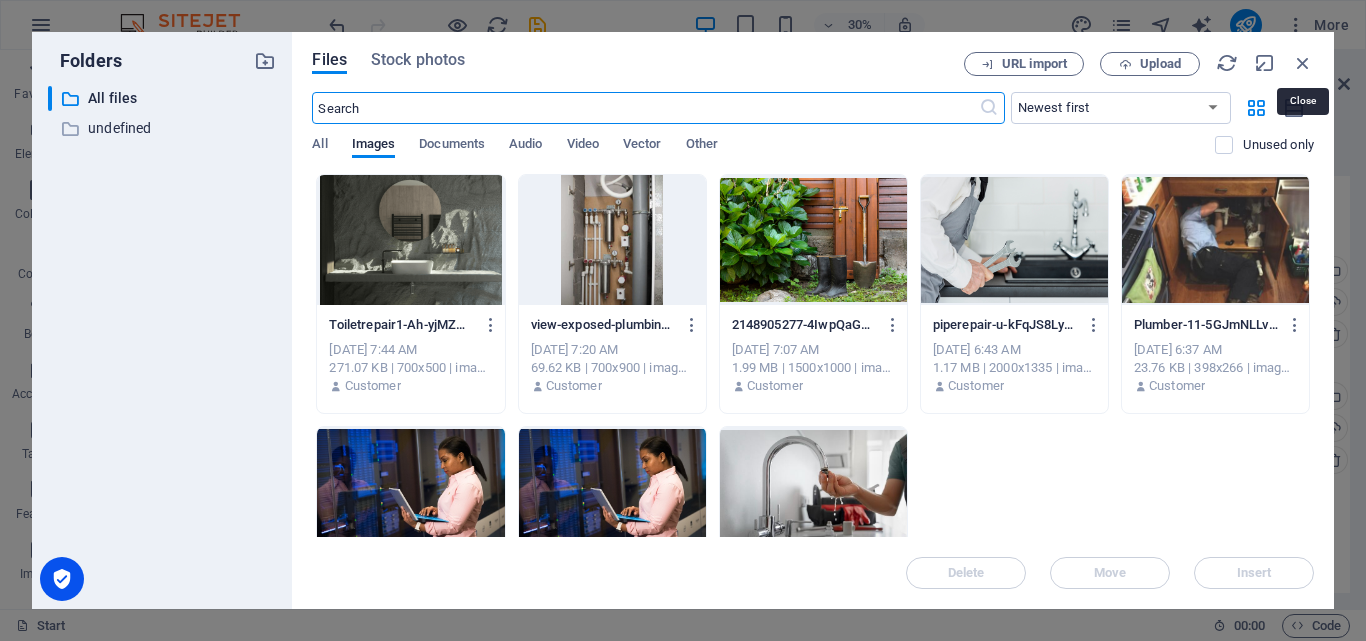 scroll, scrollTop: 3366, scrollLeft: 0, axis: vertical 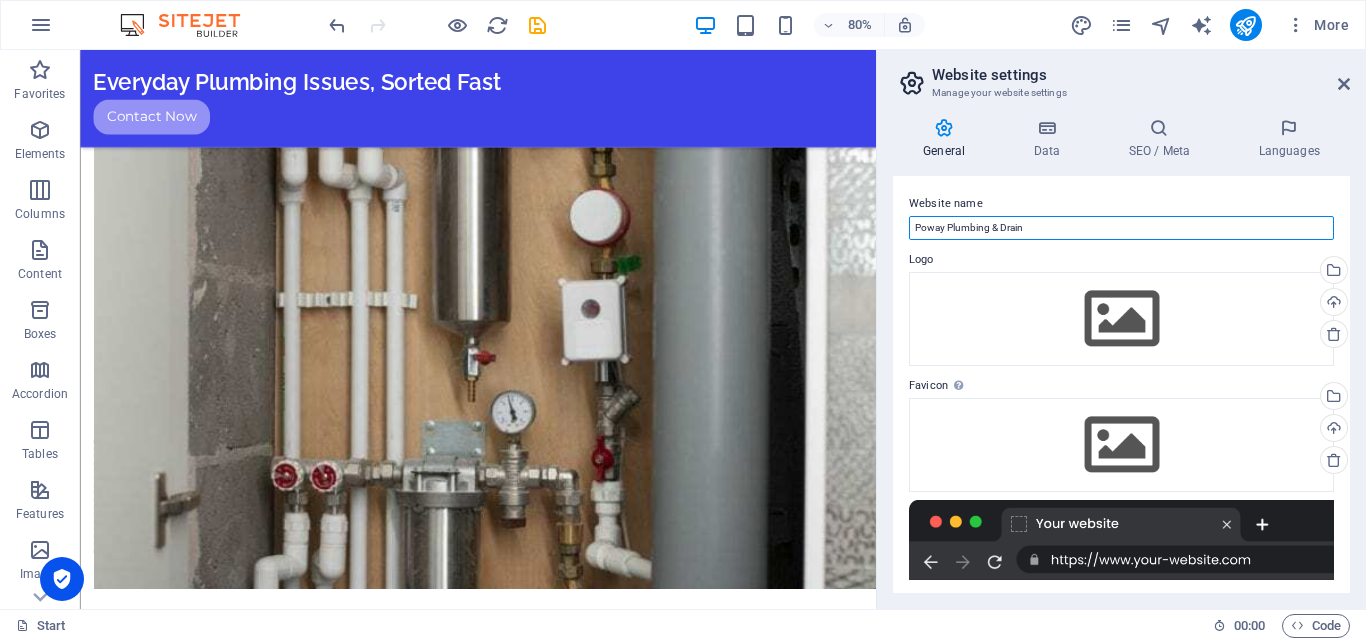 click on "Poway Plumbing & Drain" at bounding box center [1121, 228] 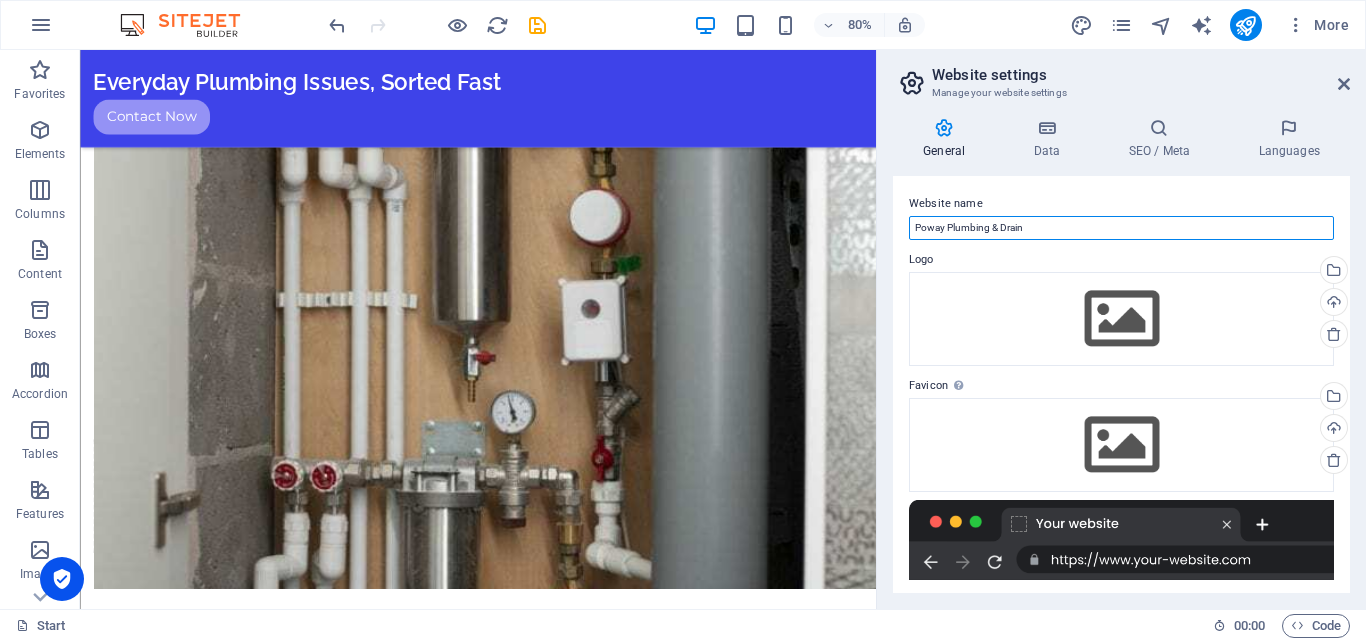 click on "Poway Plumbing & Drain" at bounding box center (1121, 228) 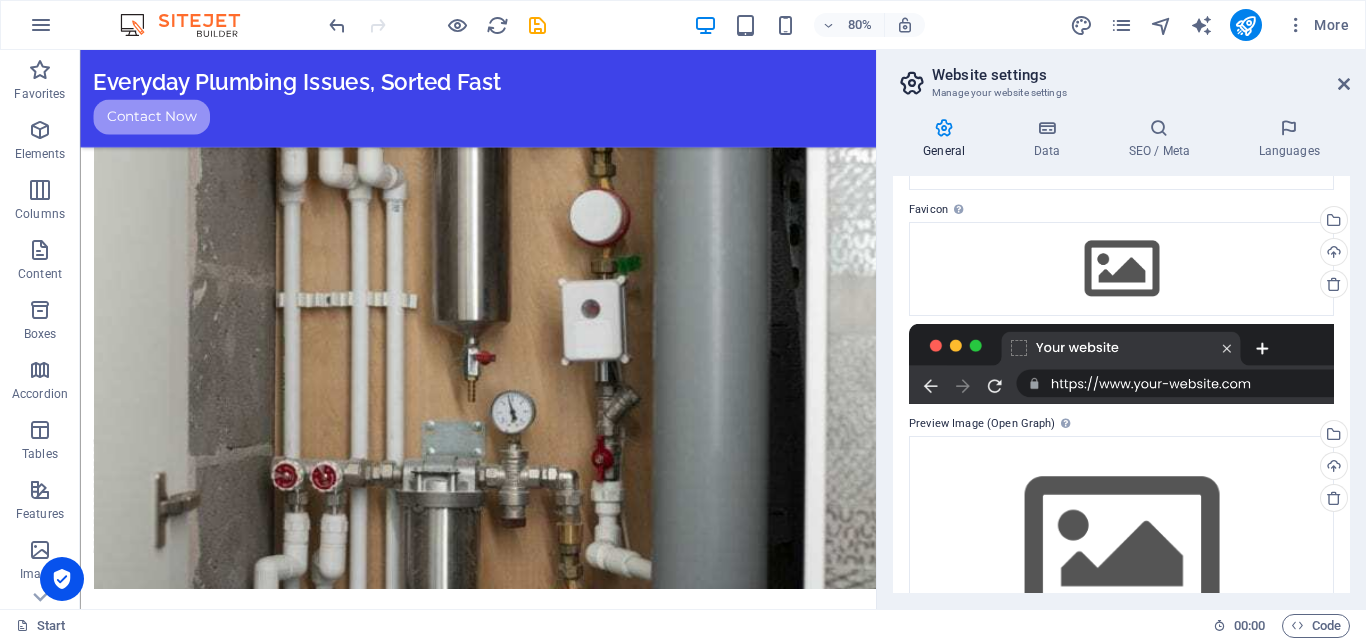 scroll, scrollTop: 65, scrollLeft: 0, axis: vertical 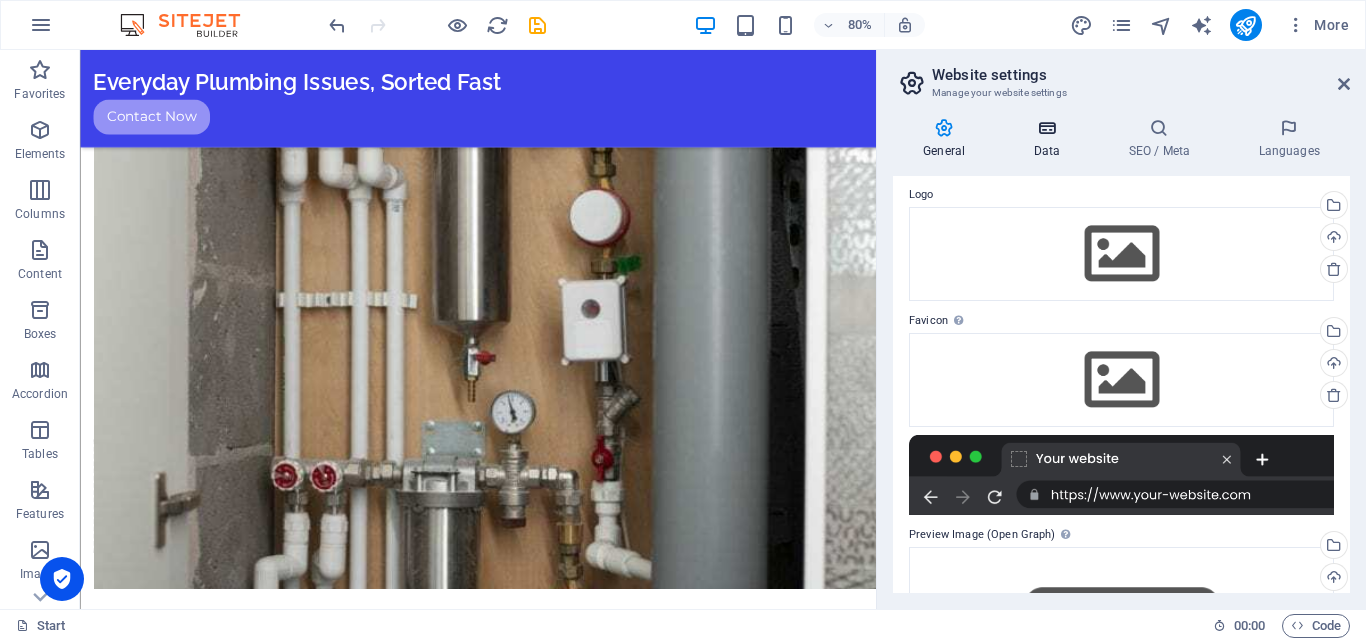 type on "Plumbing Poway CA" 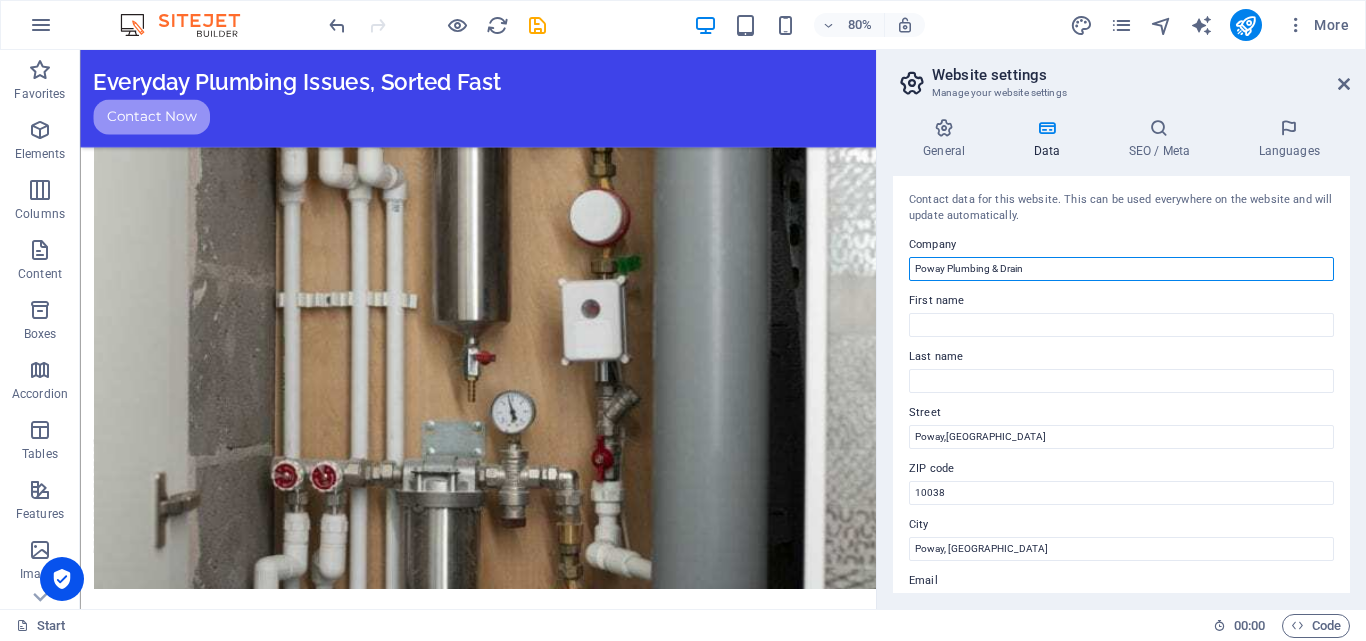 drag, startPoint x: 1051, startPoint y: 276, endPoint x: 907, endPoint y: 268, distance: 144.22205 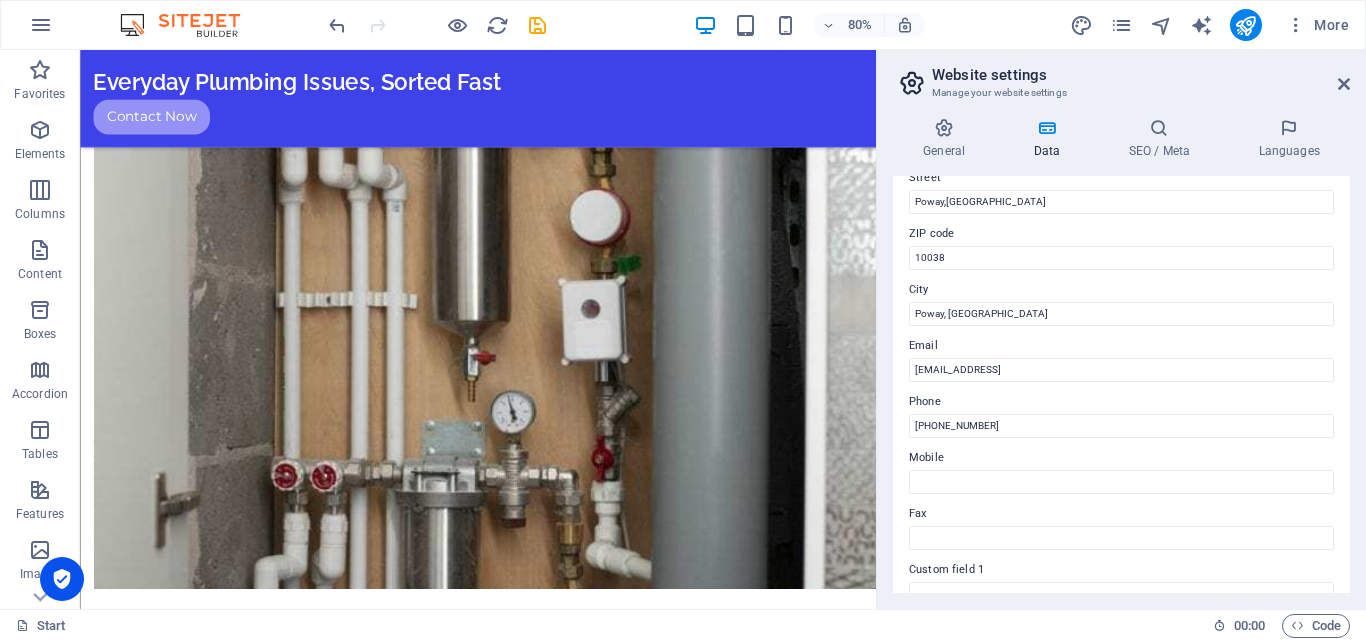 scroll, scrollTop: 200, scrollLeft: 0, axis: vertical 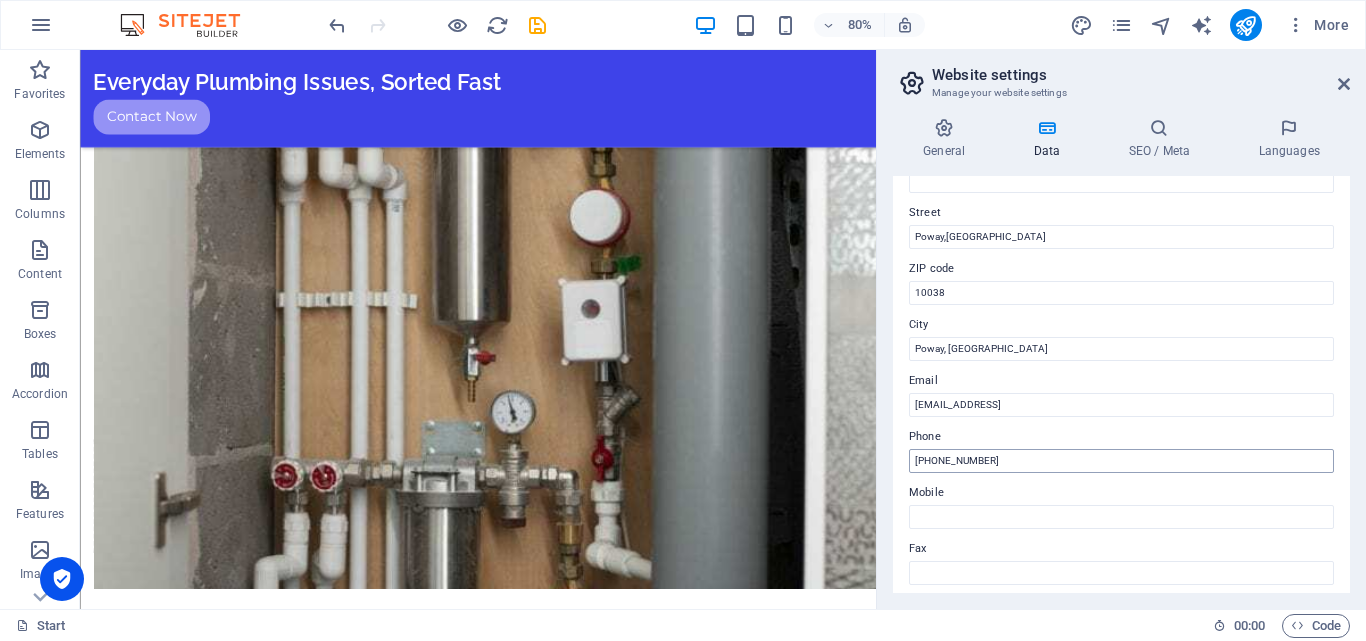 type on "Plumbing Poway CA" 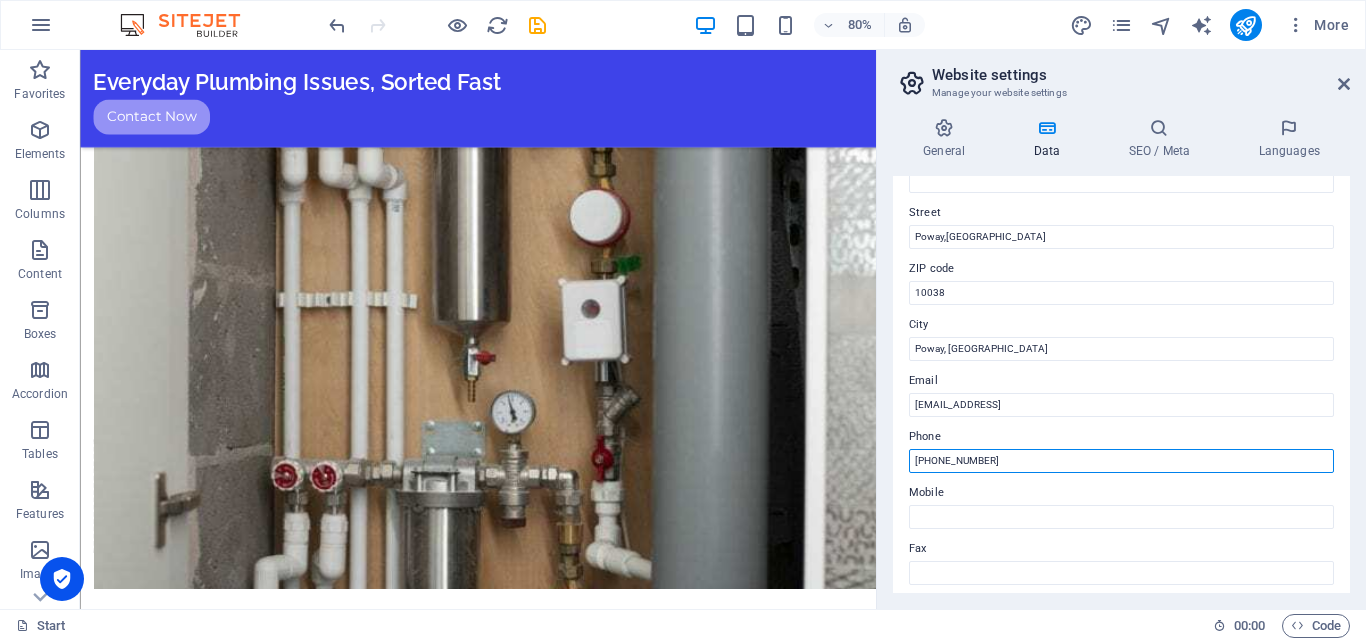 click on "+1(858)-377-5592" at bounding box center (1121, 461) 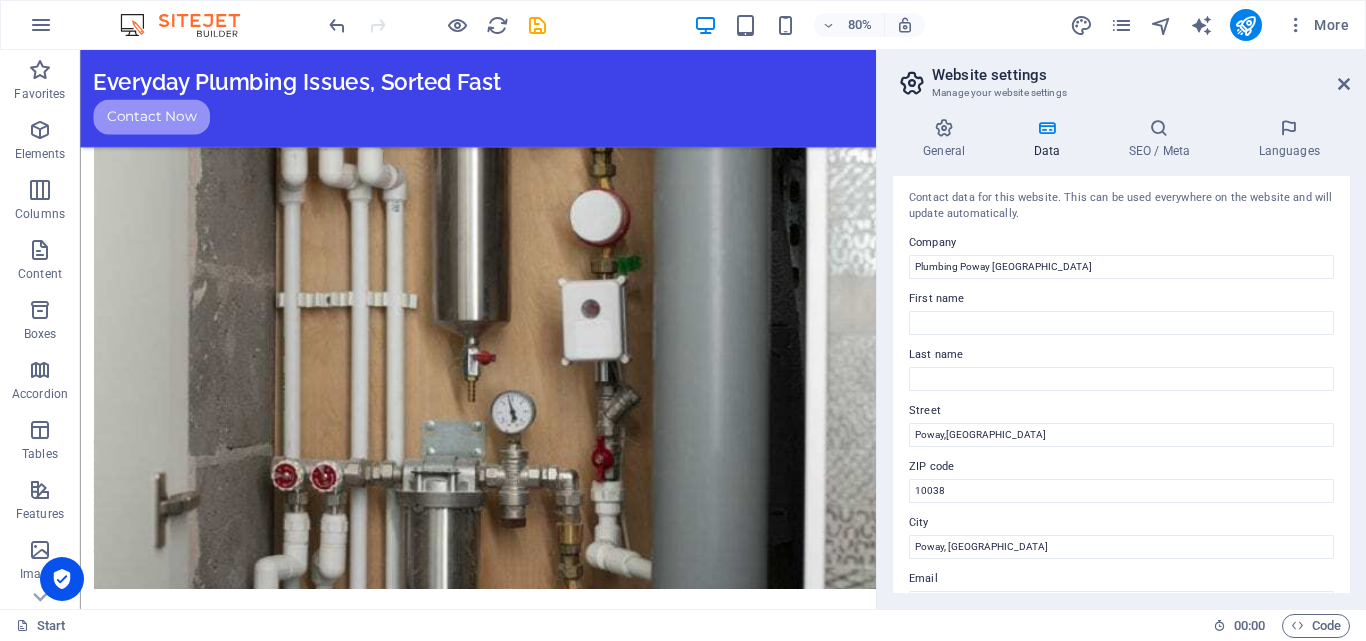scroll, scrollTop: 0, scrollLeft: 0, axis: both 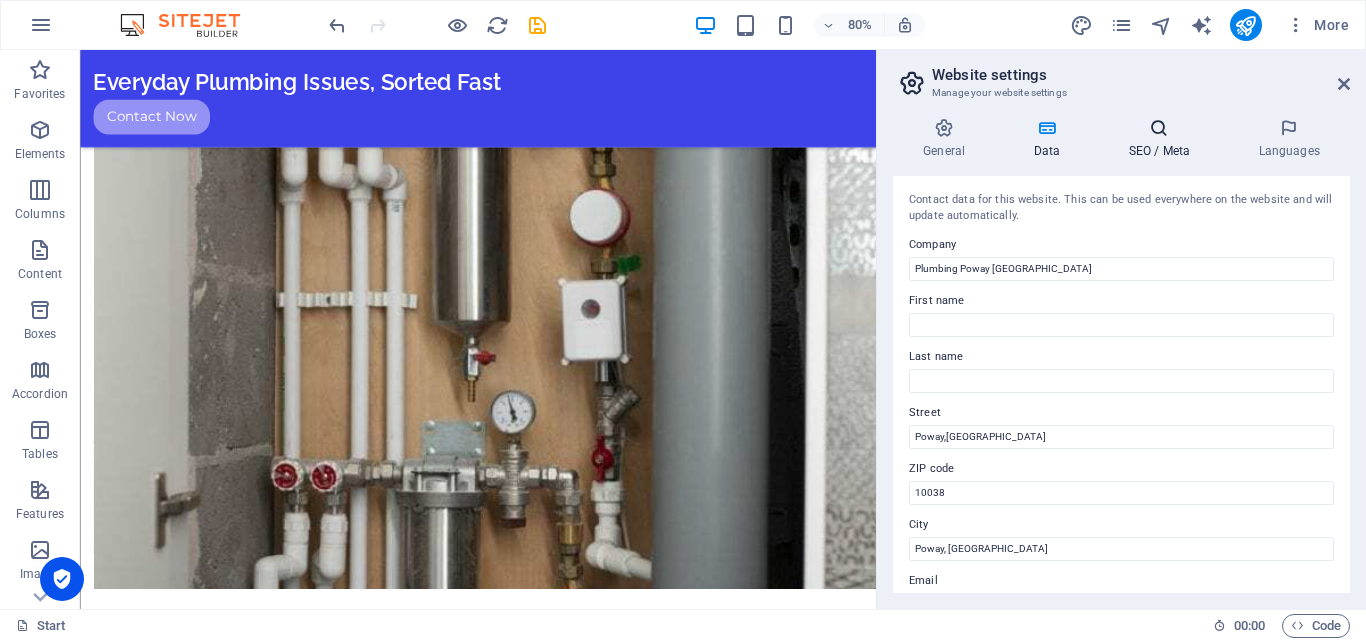 type 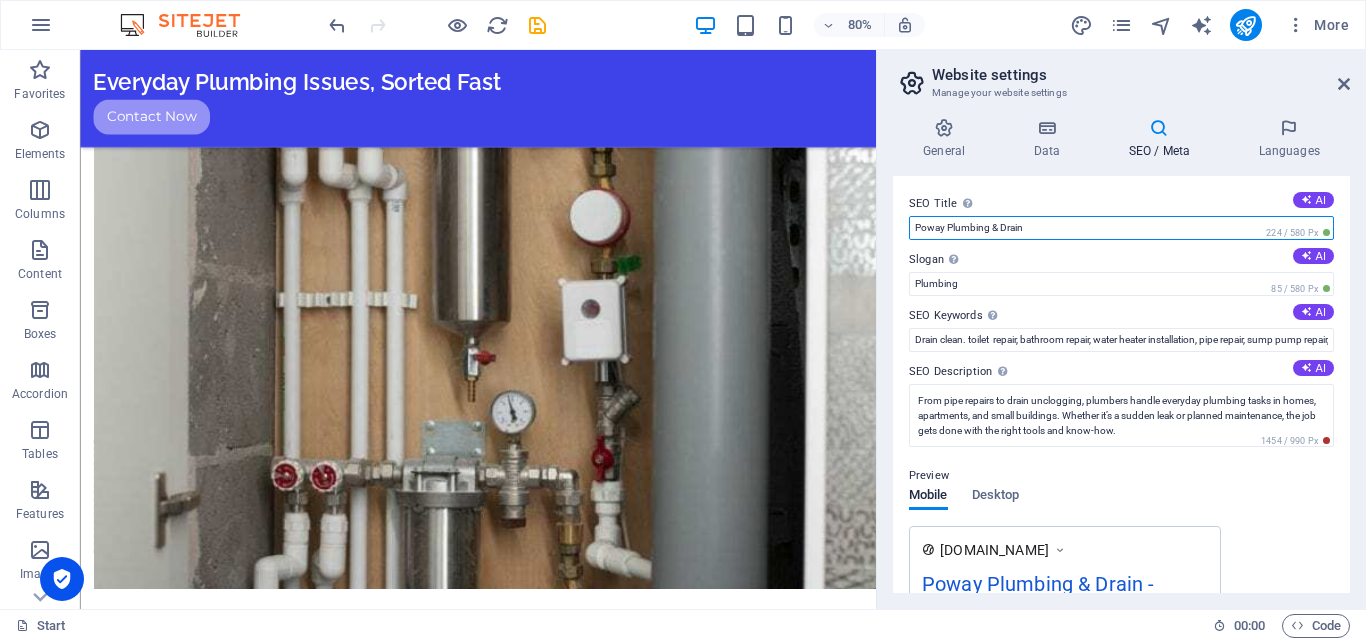 drag, startPoint x: 1057, startPoint y: 227, endPoint x: 886, endPoint y: 232, distance: 171.07309 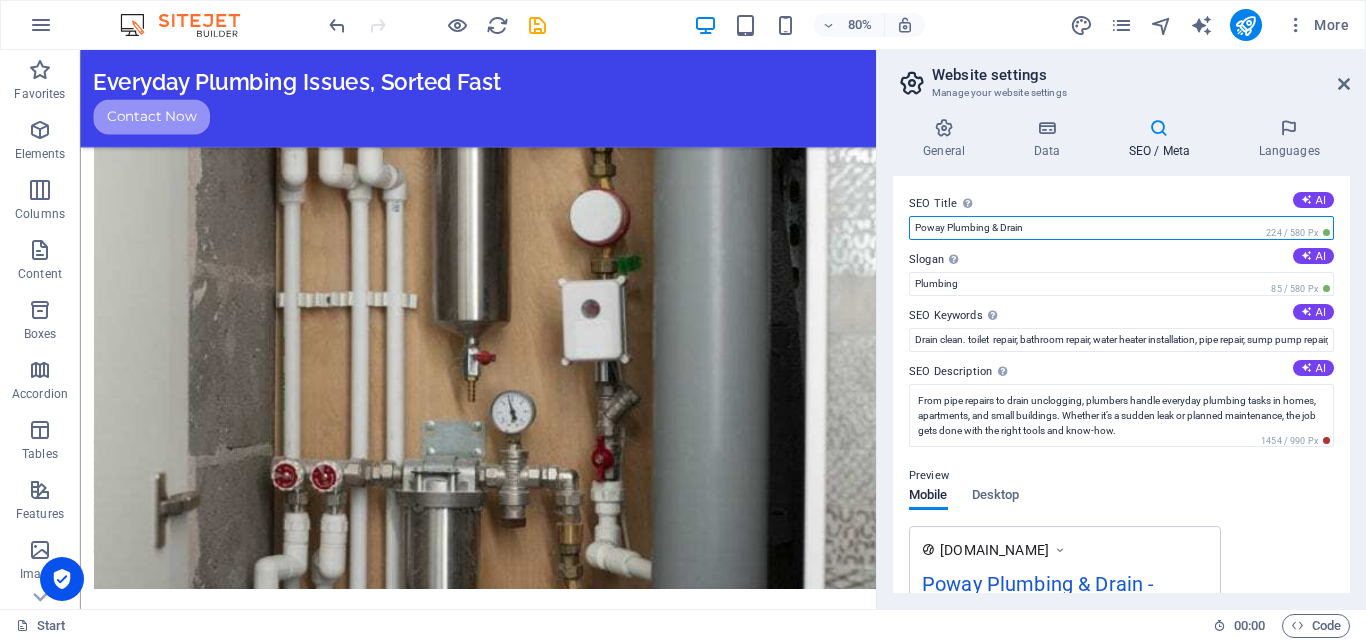 click on "General  Data  SEO / Meta  Languages Website name Plumbing Poway CA Logo Drag files here, click to choose files or select files from Files or our free stock photos & videos Select files from the file manager, stock photos, or upload file(s) Upload Favicon Set the favicon of your website here. A favicon is a small icon shown in the browser tab next to your website title. It helps visitors identify your website. Drag files here, click to choose files or select files from Files or our free stock photos & videos Select files from the file manager, stock photos, or upload file(s) Upload Preview Image (Open Graph) This image will be shown when the website is shared on social networks Drag files here, click to choose files or select files from Files or our free stock photos & videos Select files from the file manager, stock photos, or upload file(s) Upload Contact data for this website. This can be used everywhere on the website and will update automatically. Company Plumbing Poway CA First name Last name Street AI" at bounding box center [1121, 355] 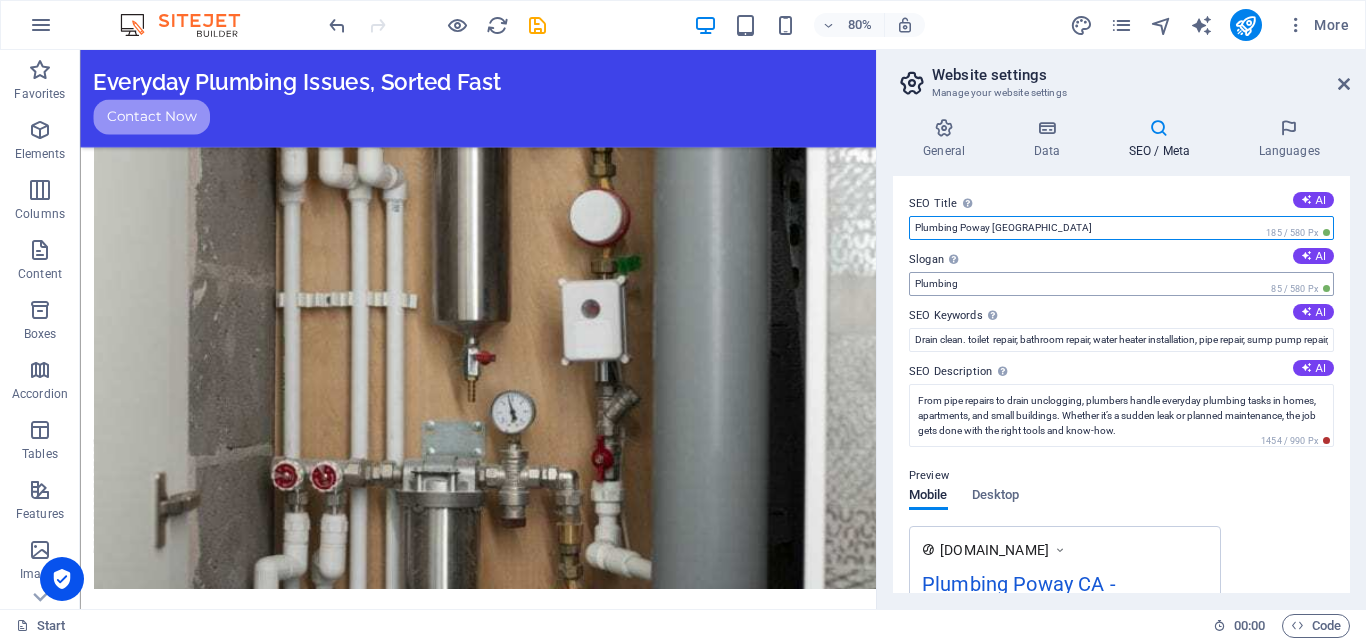 type on "Plumbing Poway CA" 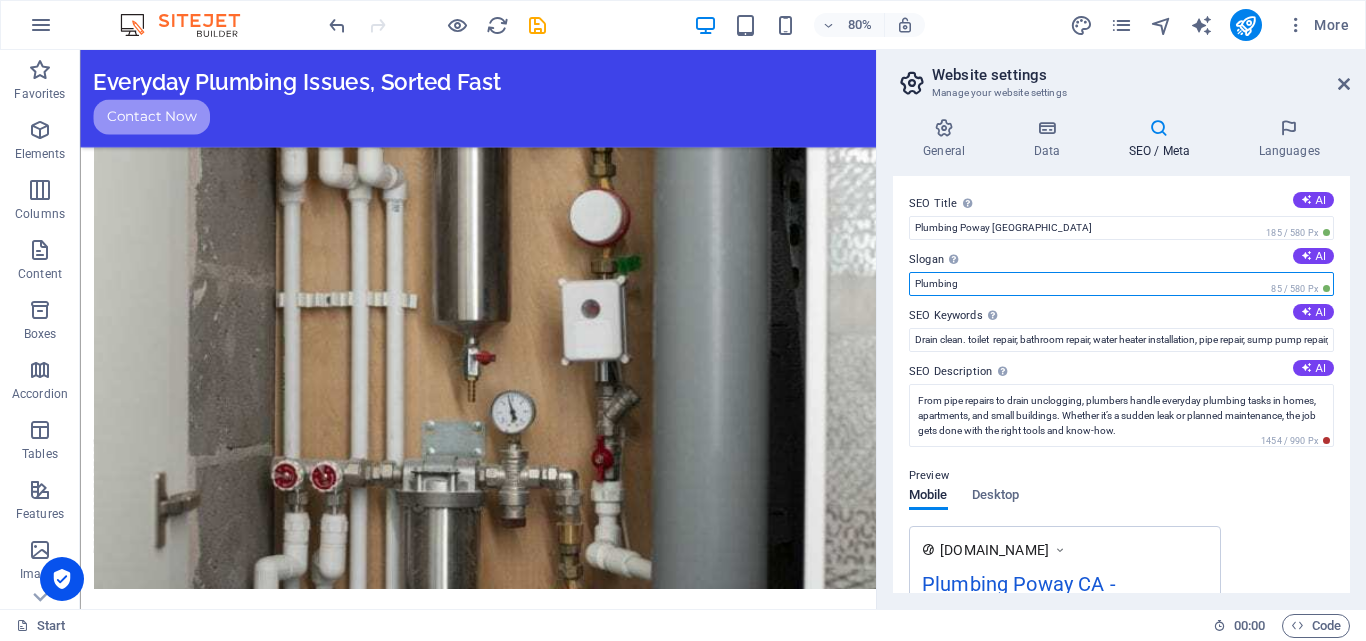 click on "Plumbing" at bounding box center (1121, 284) 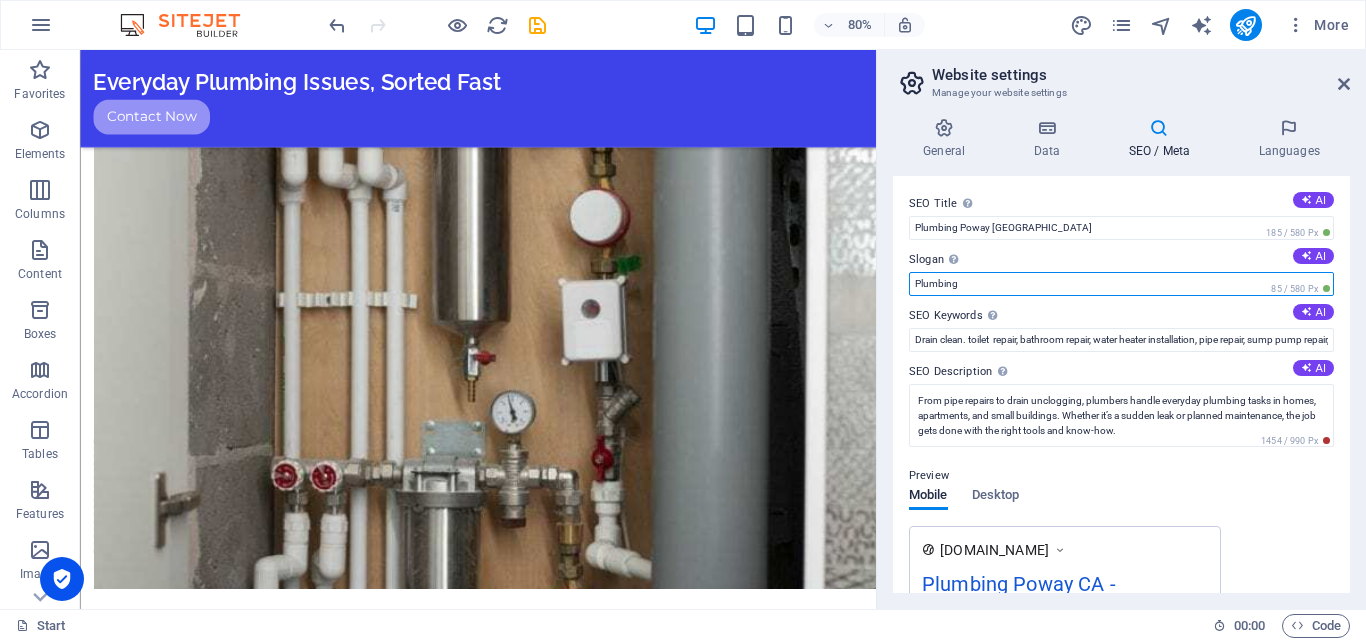 click on "Plumbing" at bounding box center [1121, 284] 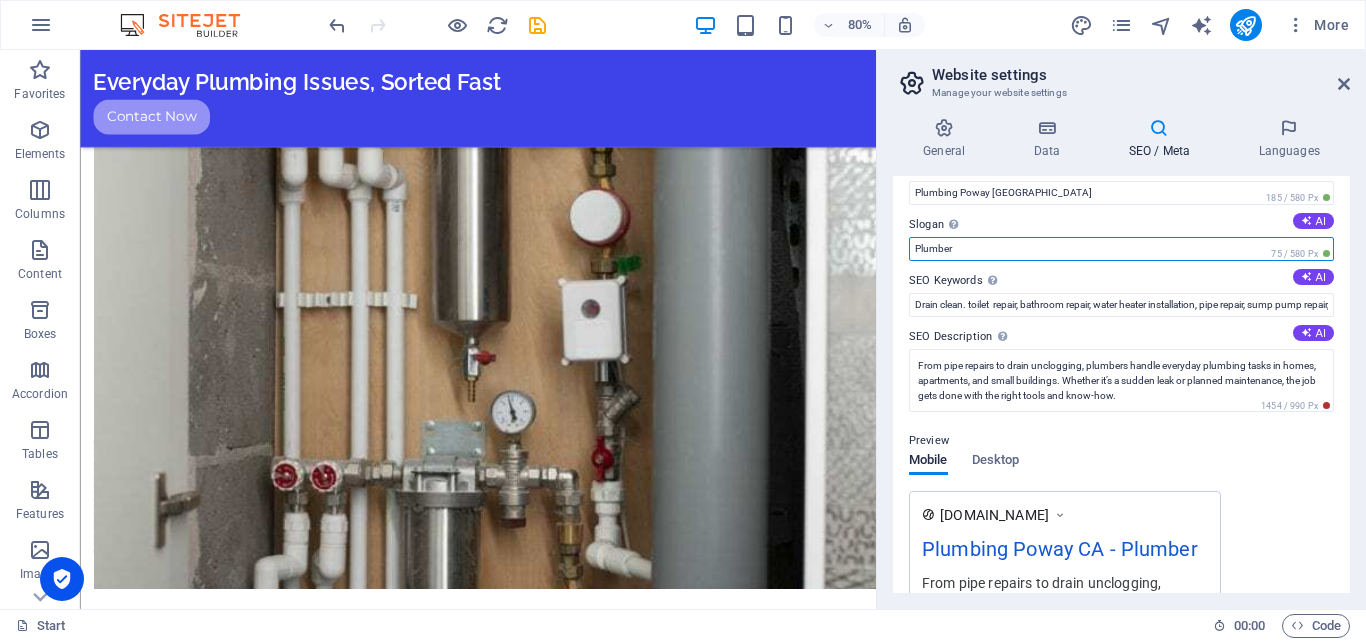 scroll, scrollTop: 0, scrollLeft: 0, axis: both 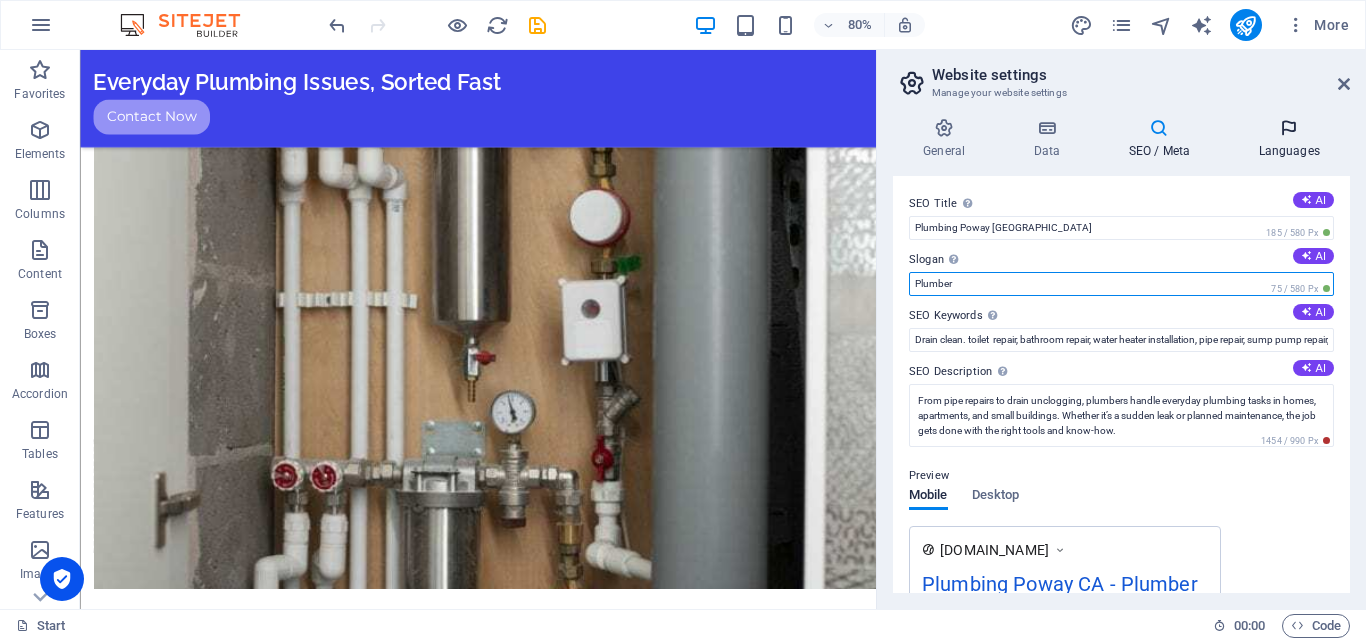 type on "Plumber" 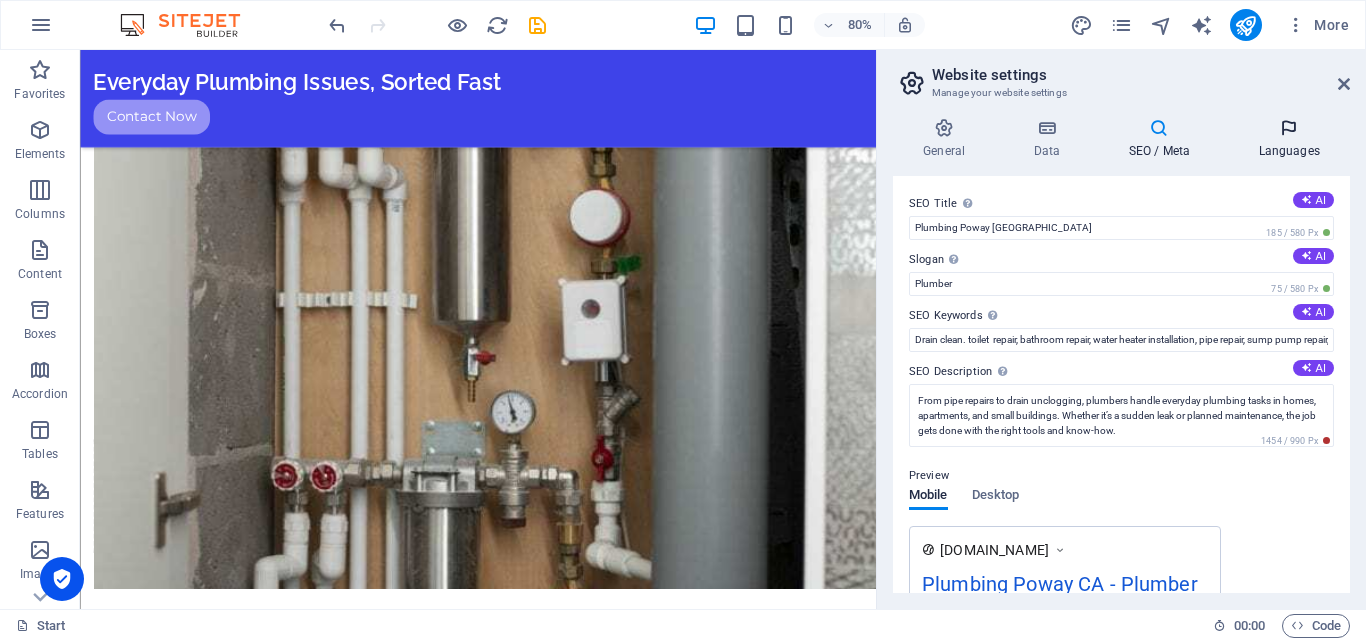 click on "Languages" at bounding box center (1289, 139) 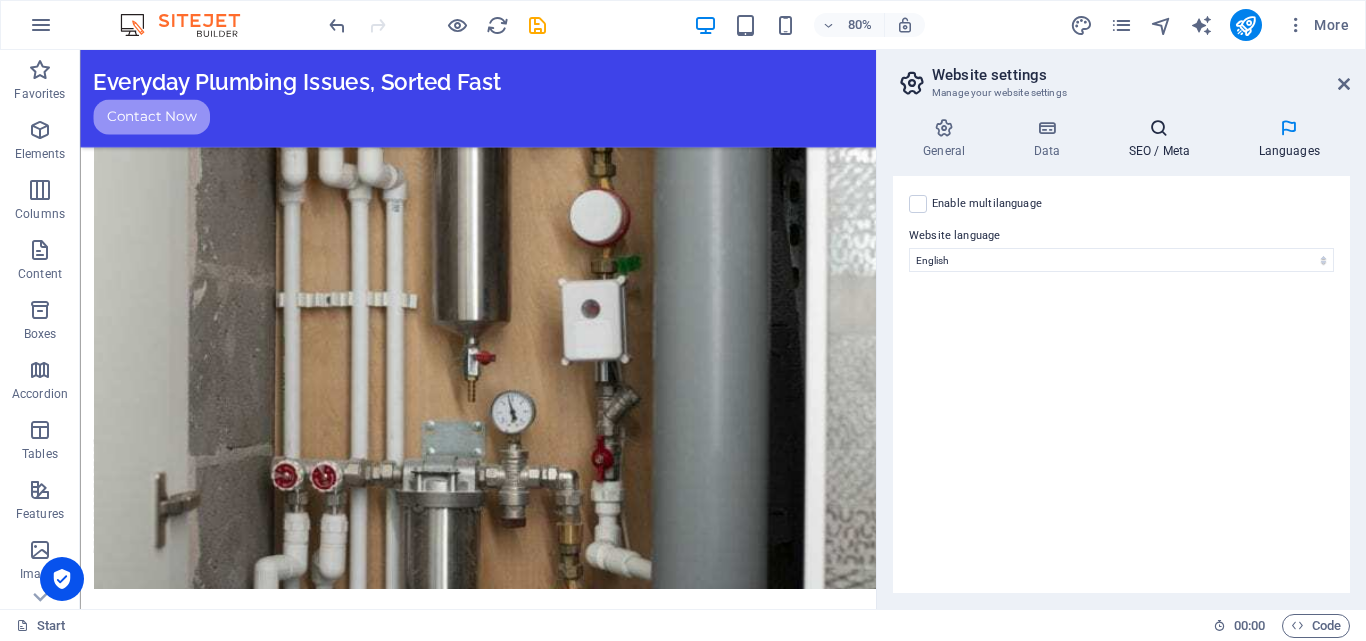click at bounding box center (1159, 128) 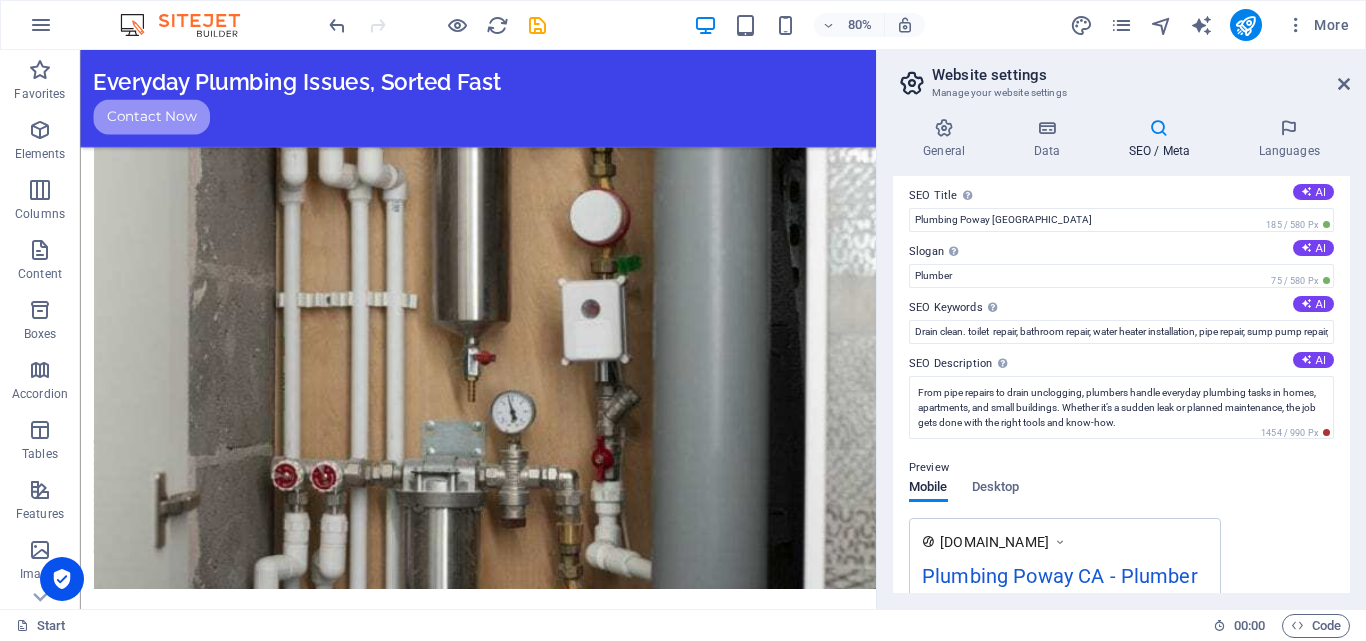 scroll, scrollTop: 0, scrollLeft: 0, axis: both 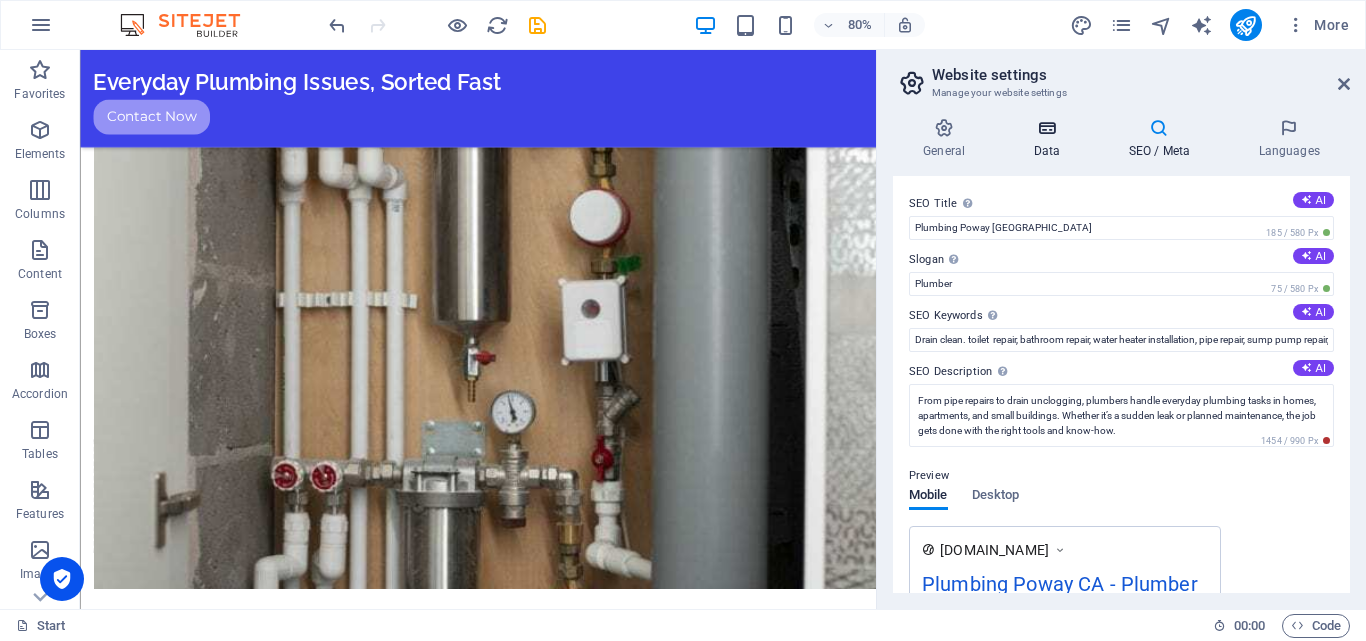 click at bounding box center (1046, 128) 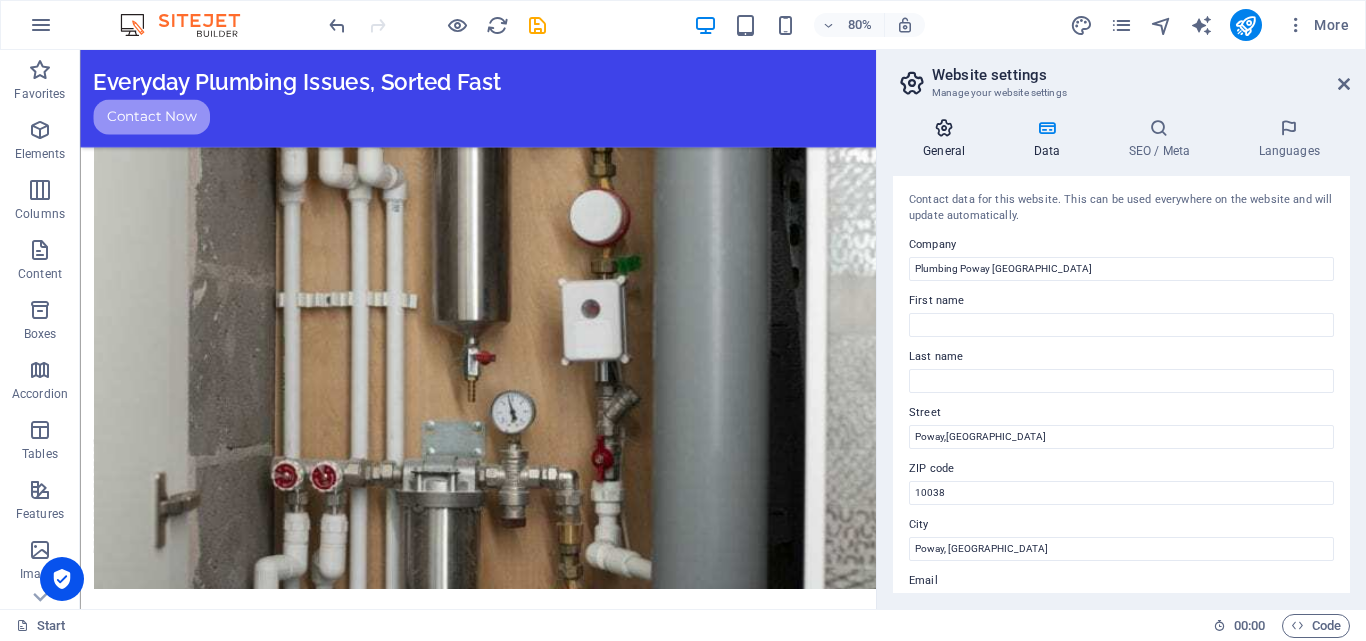 click on "General" at bounding box center (948, 139) 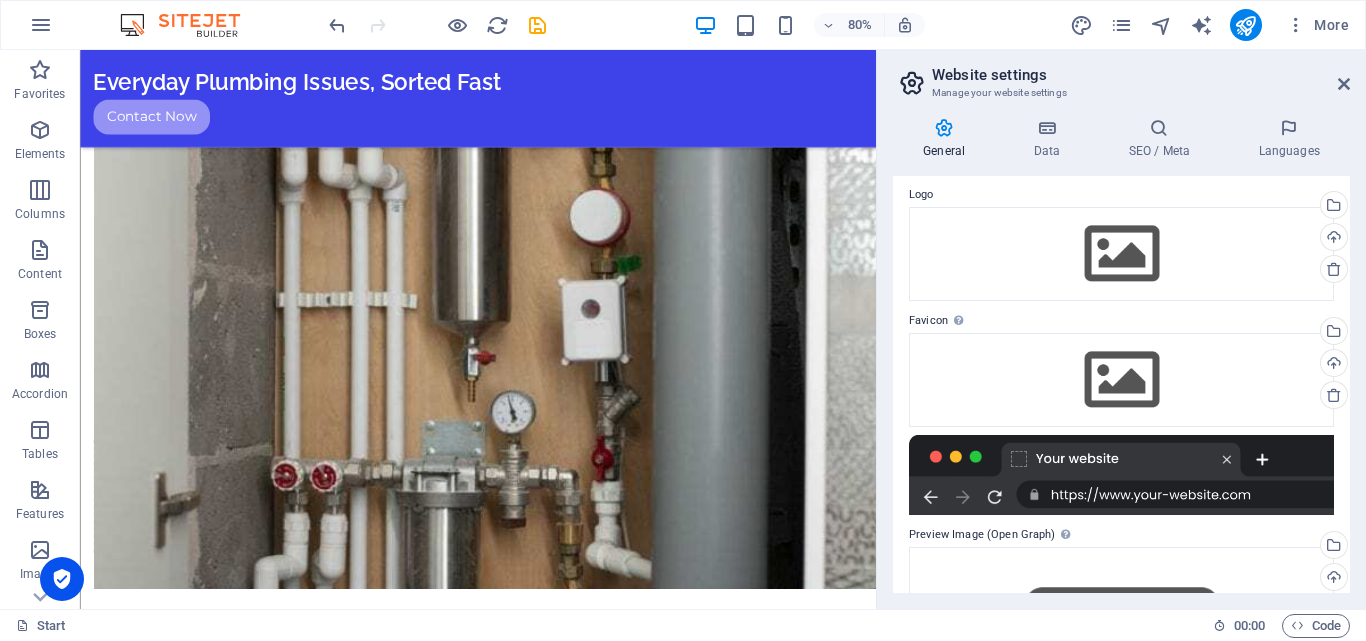 click on "Website settings Manage your website settings" at bounding box center (1123, 76) 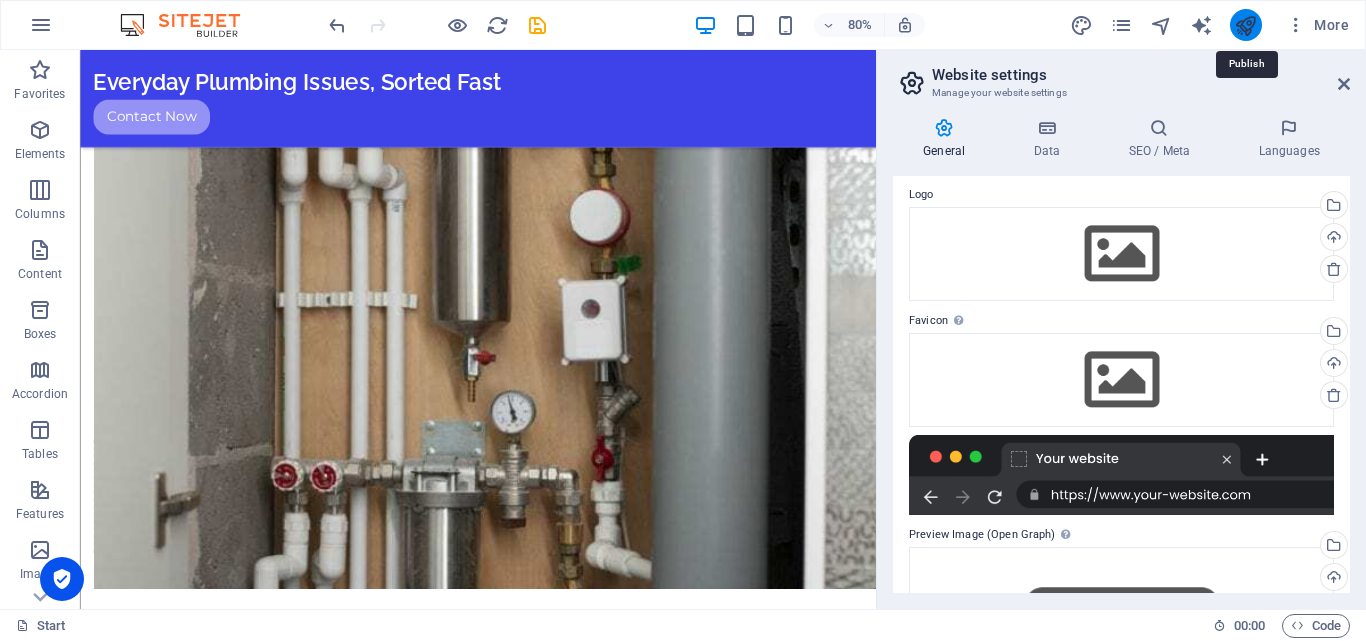 click at bounding box center (1245, 25) 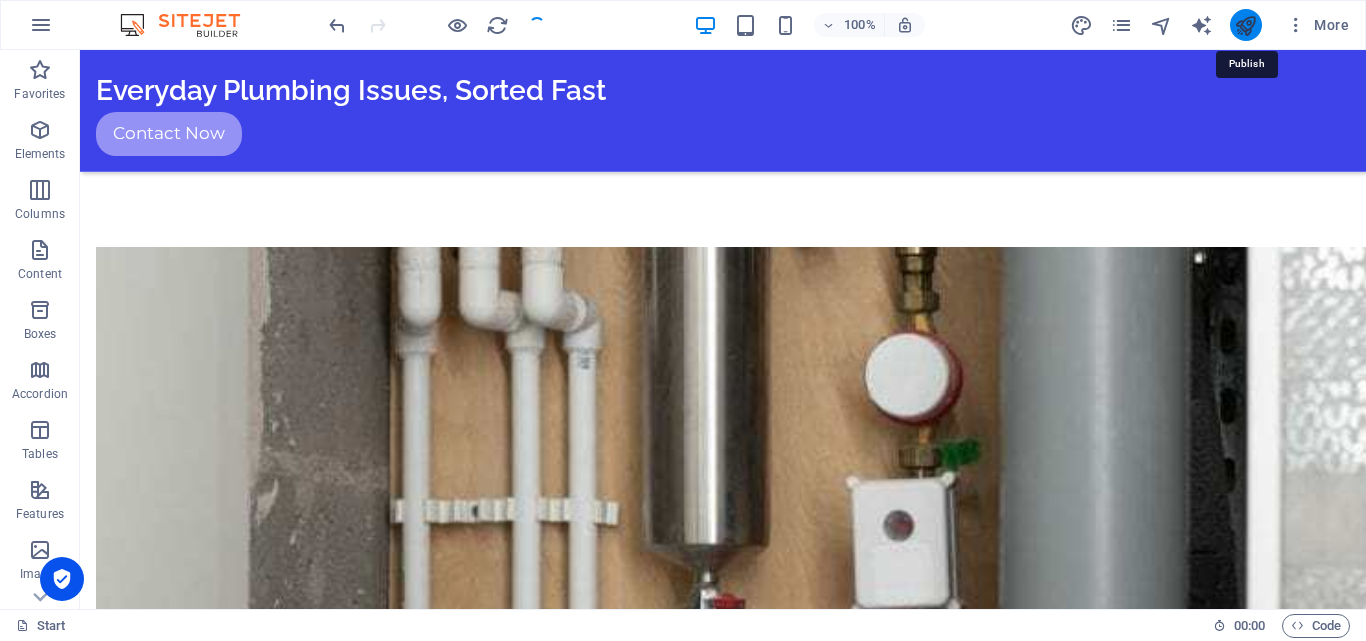 scroll, scrollTop: 3206, scrollLeft: 0, axis: vertical 